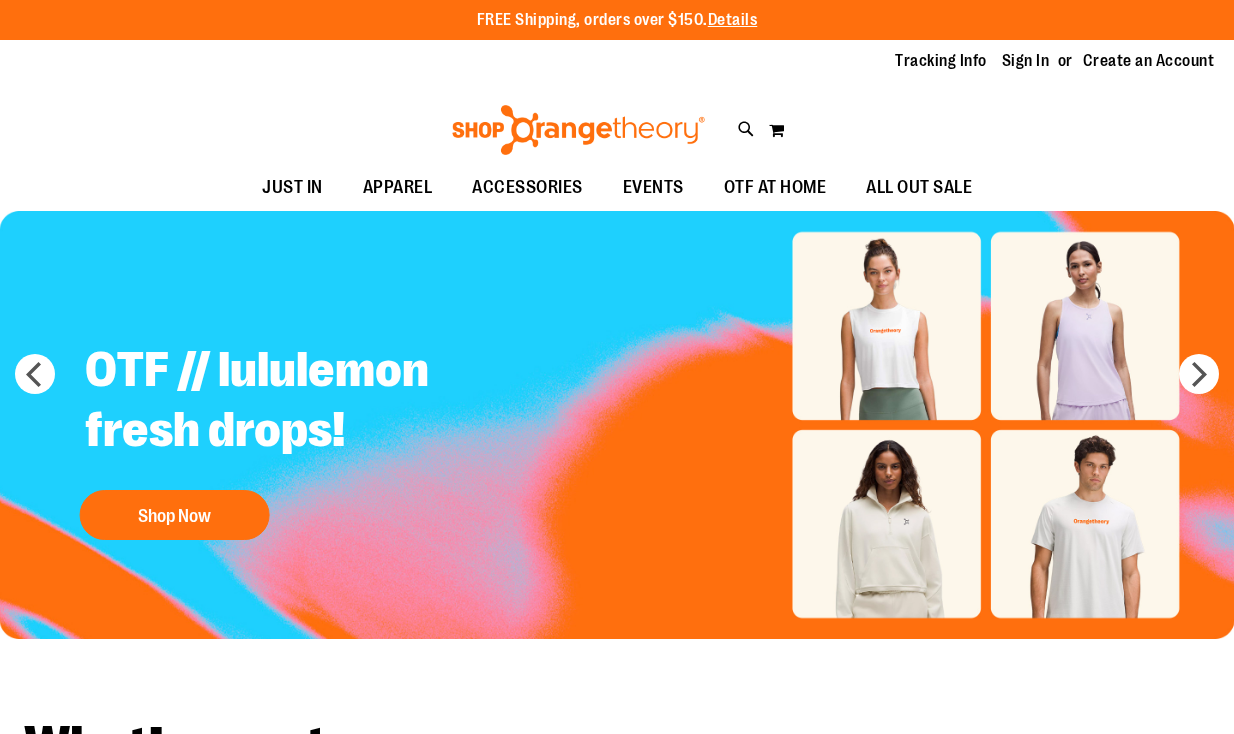 scroll, scrollTop: 0, scrollLeft: 0, axis: both 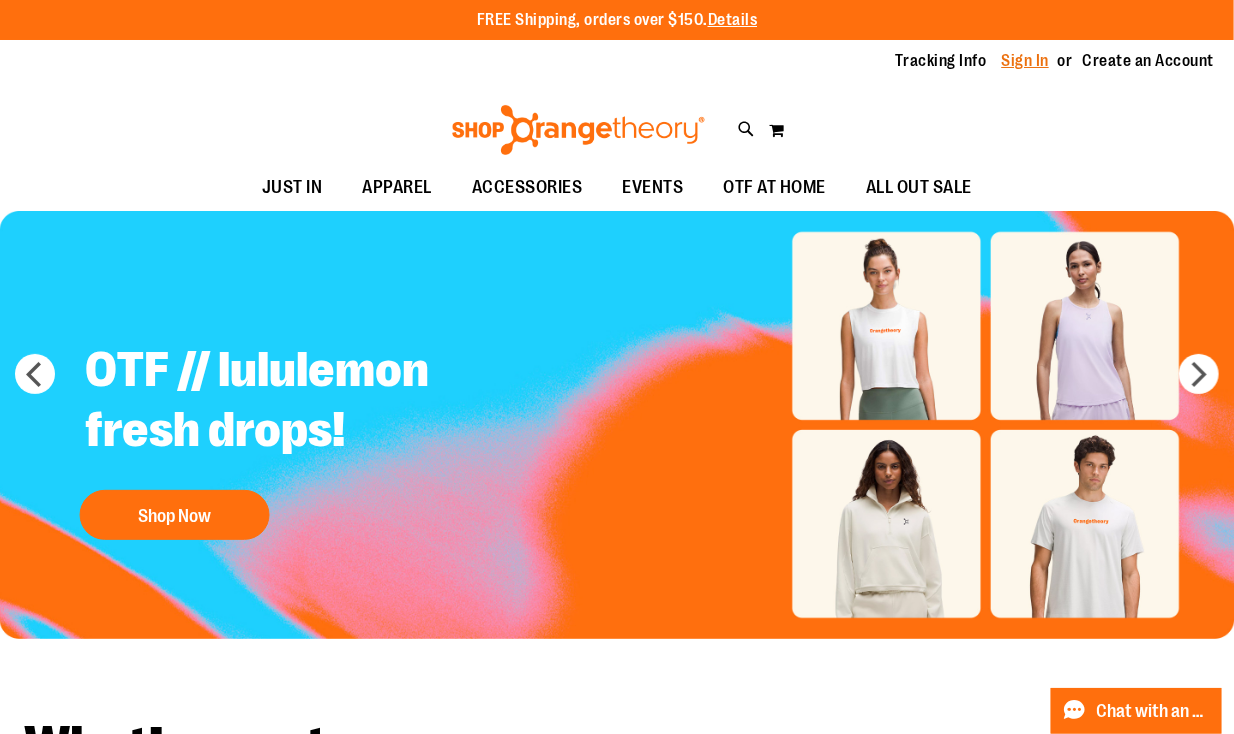 type on "**********" 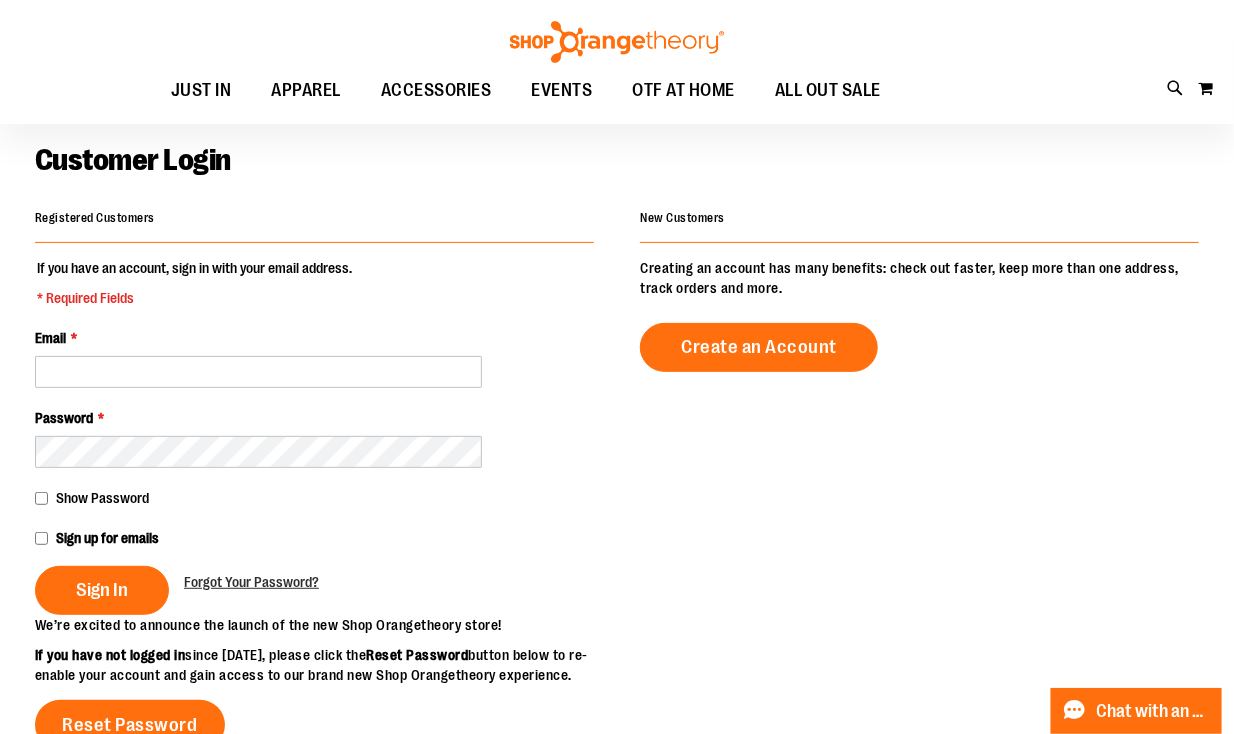 scroll, scrollTop: 239, scrollLeft: 0, axis: vertical 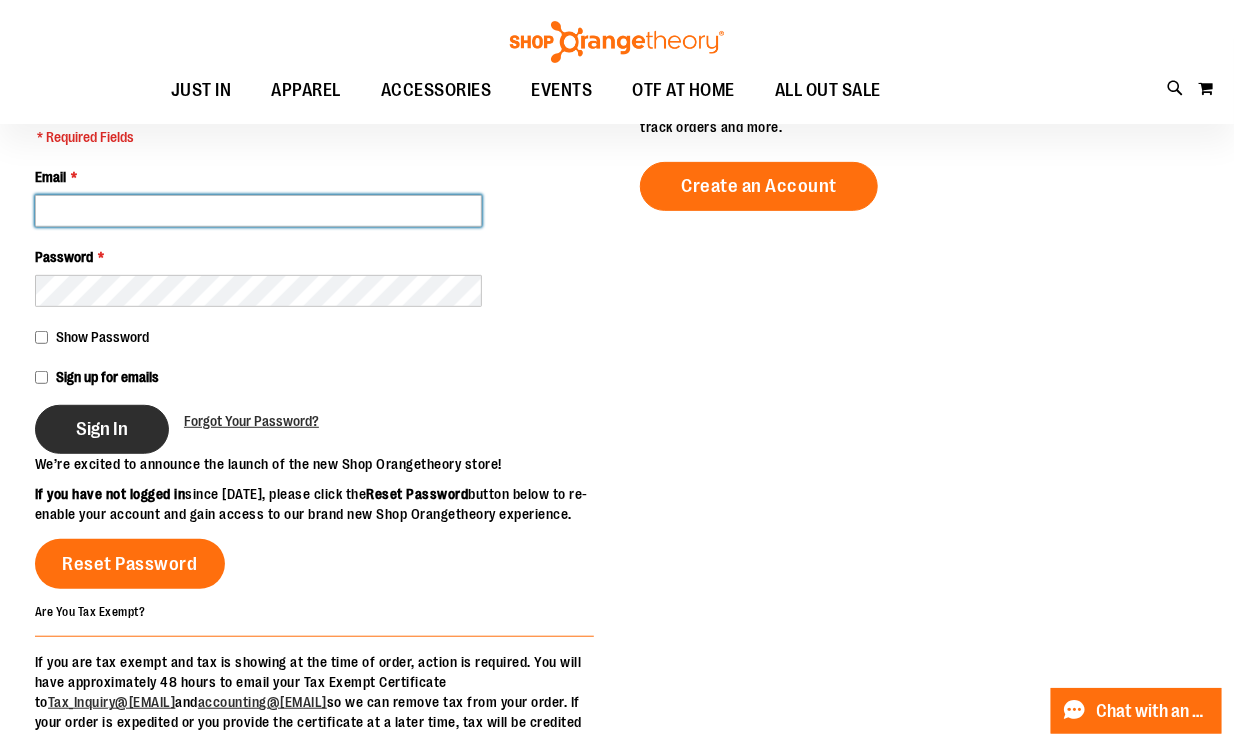 type on "**********" 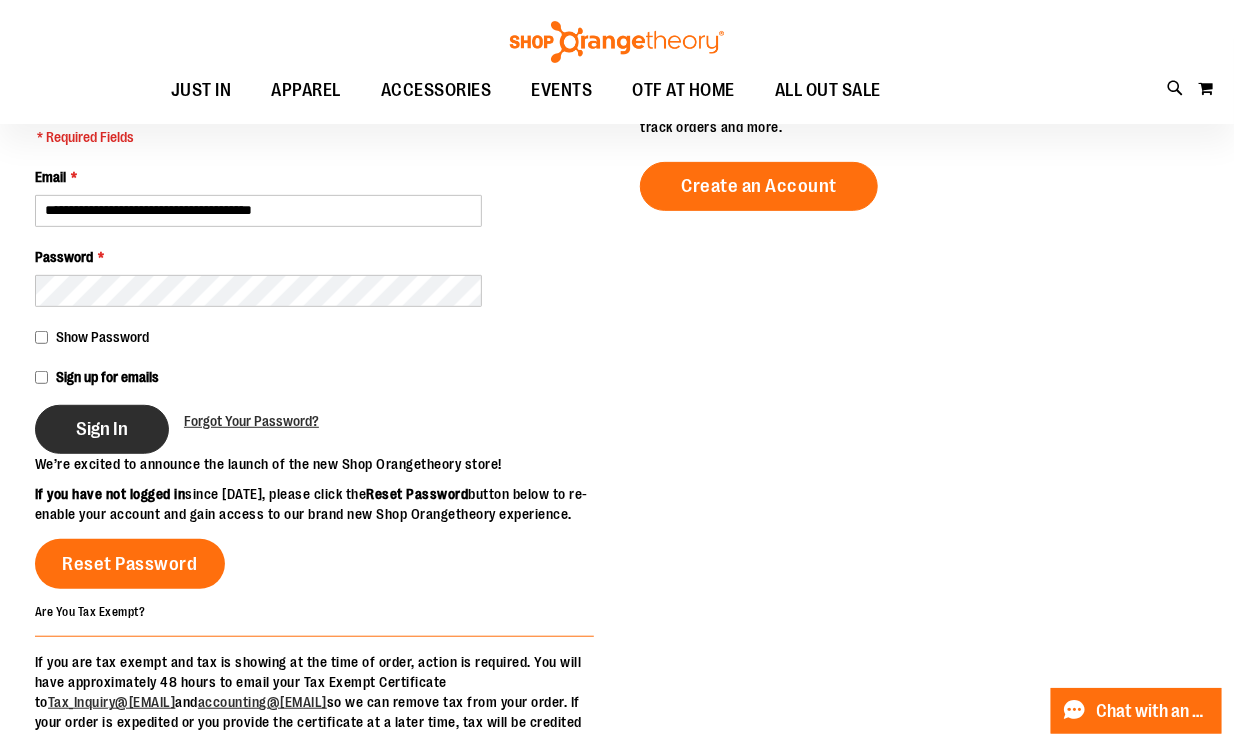 type on "**********" 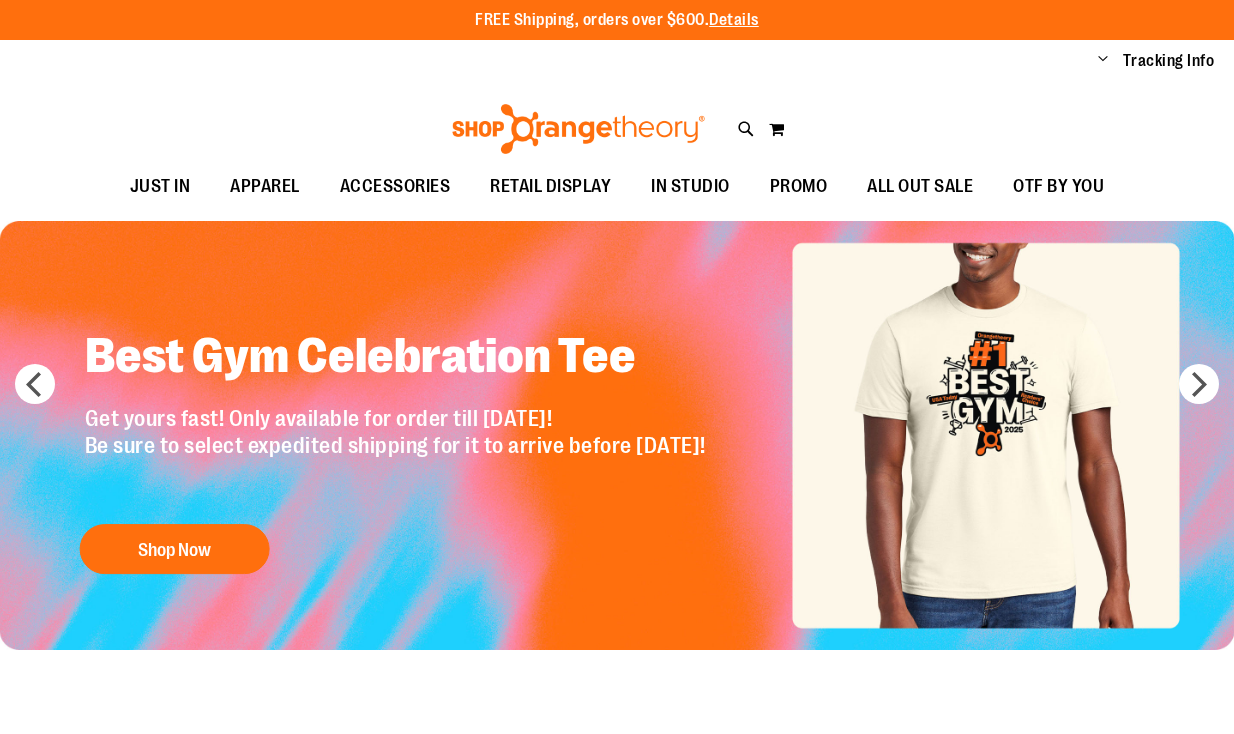 scroll, scrollTop: 0, scrollLeft: 0, axis: both 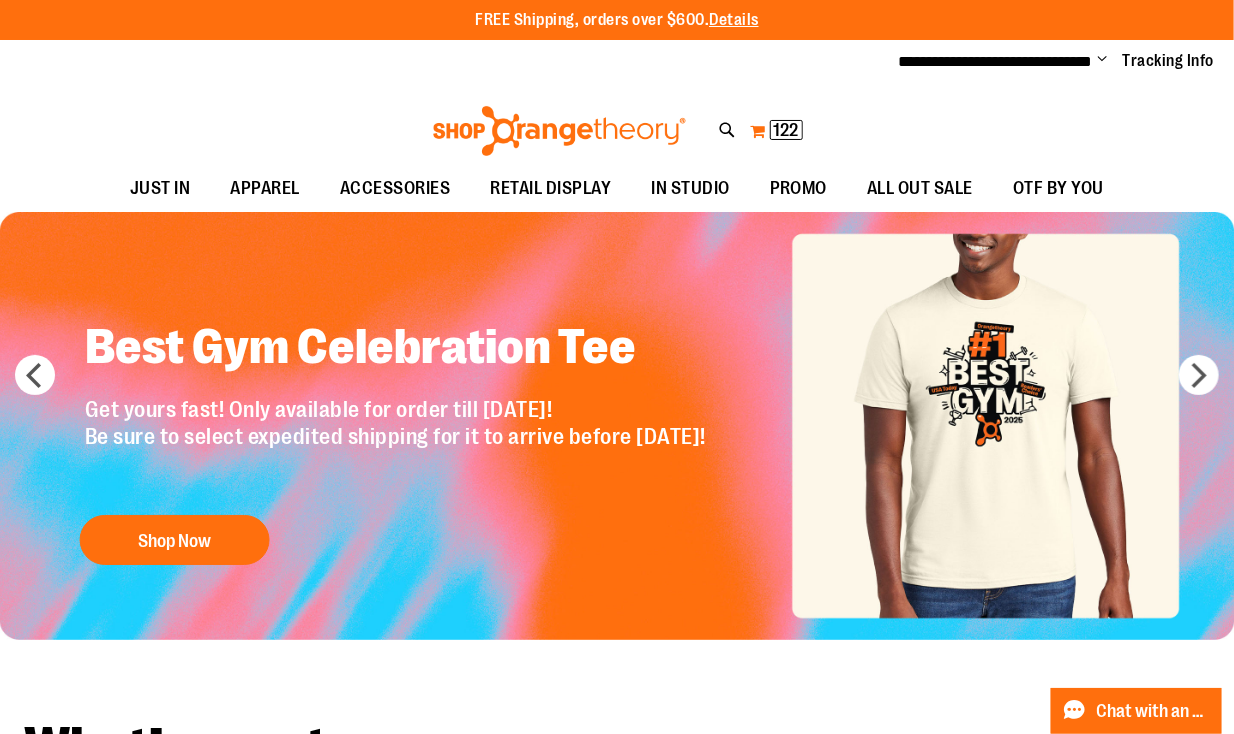 type on "**********" 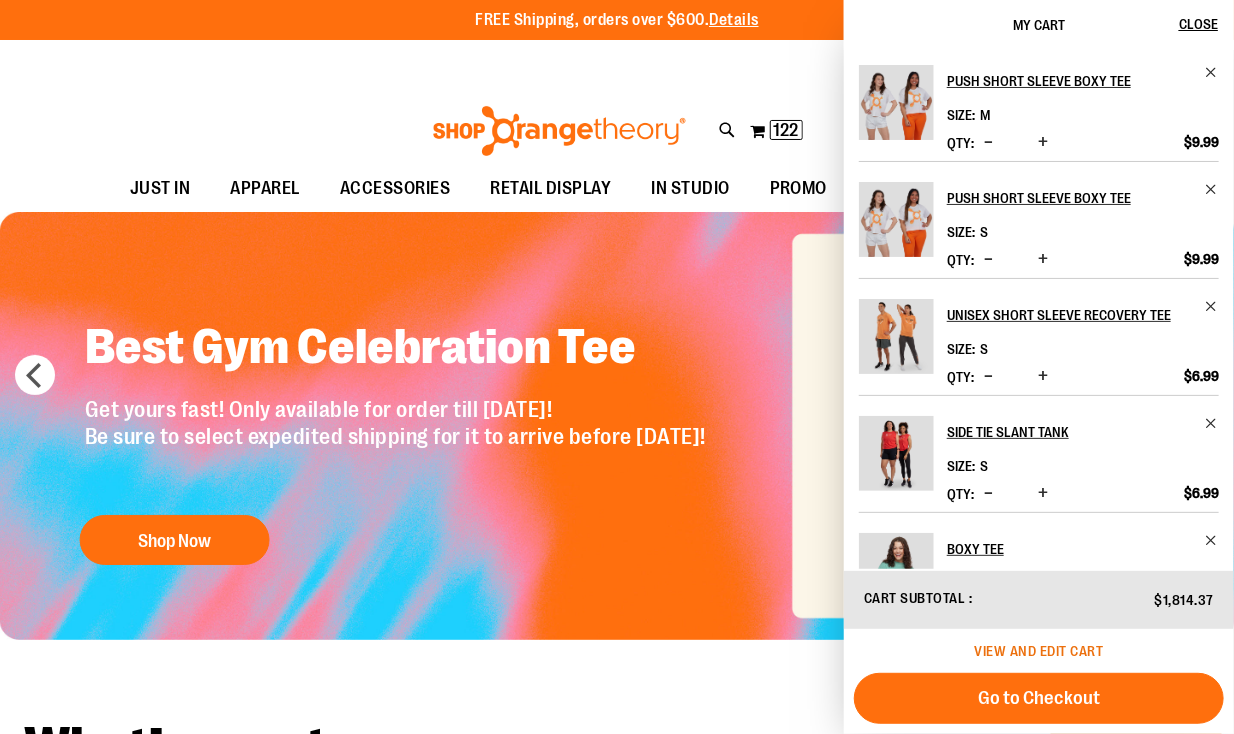 click on "View and edit cart" at bounding box center (1039, 651) 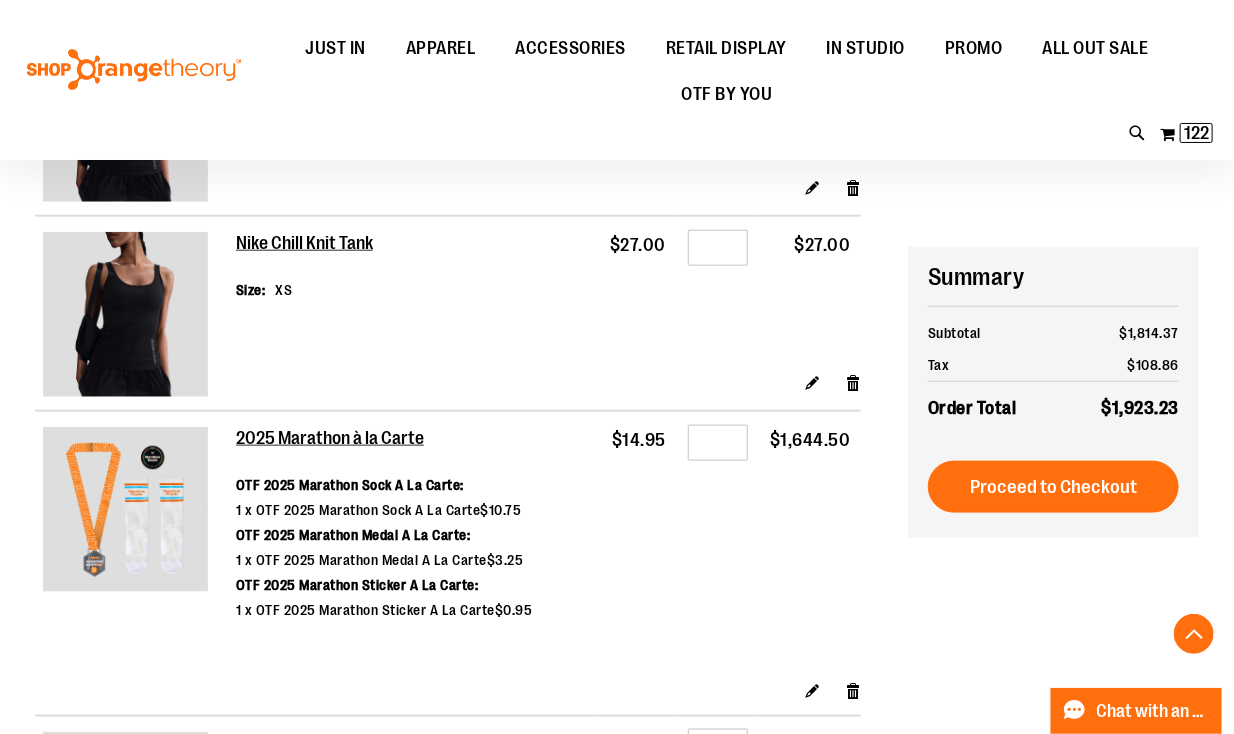 scroll, scrollTop: 799, scrollLeft: 0, axis: vertical 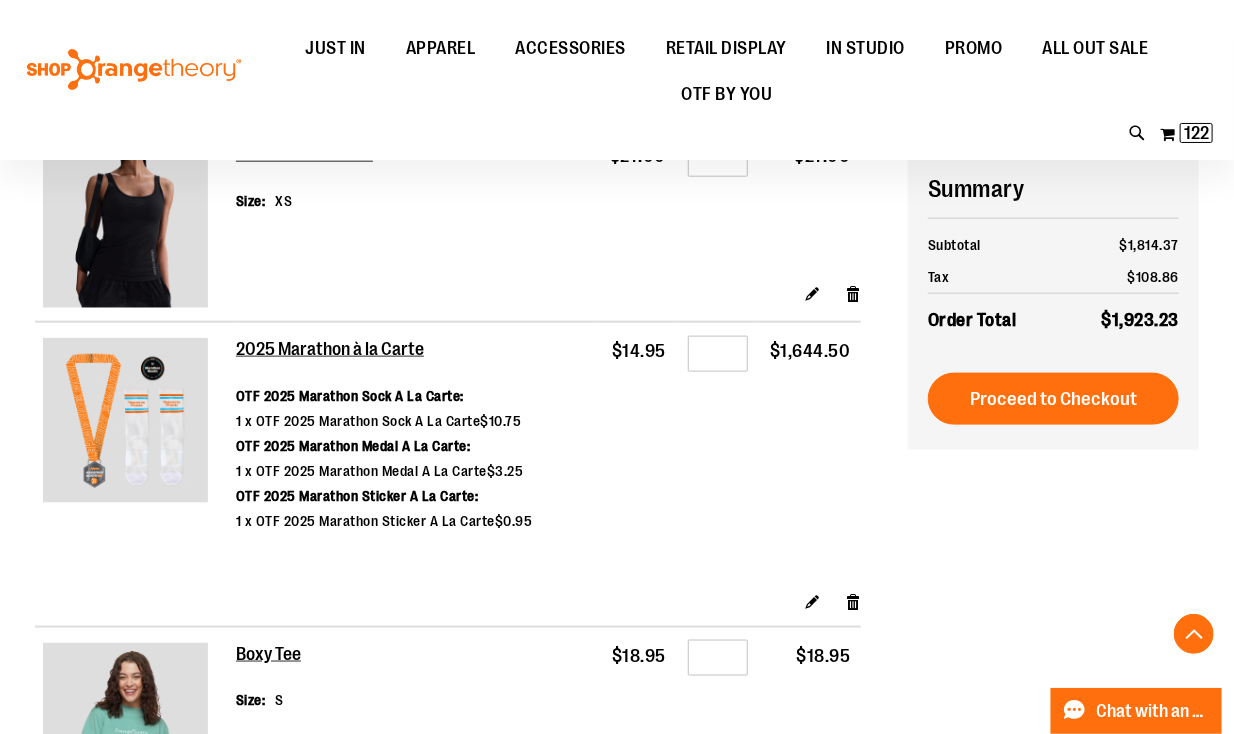 type on "**********" 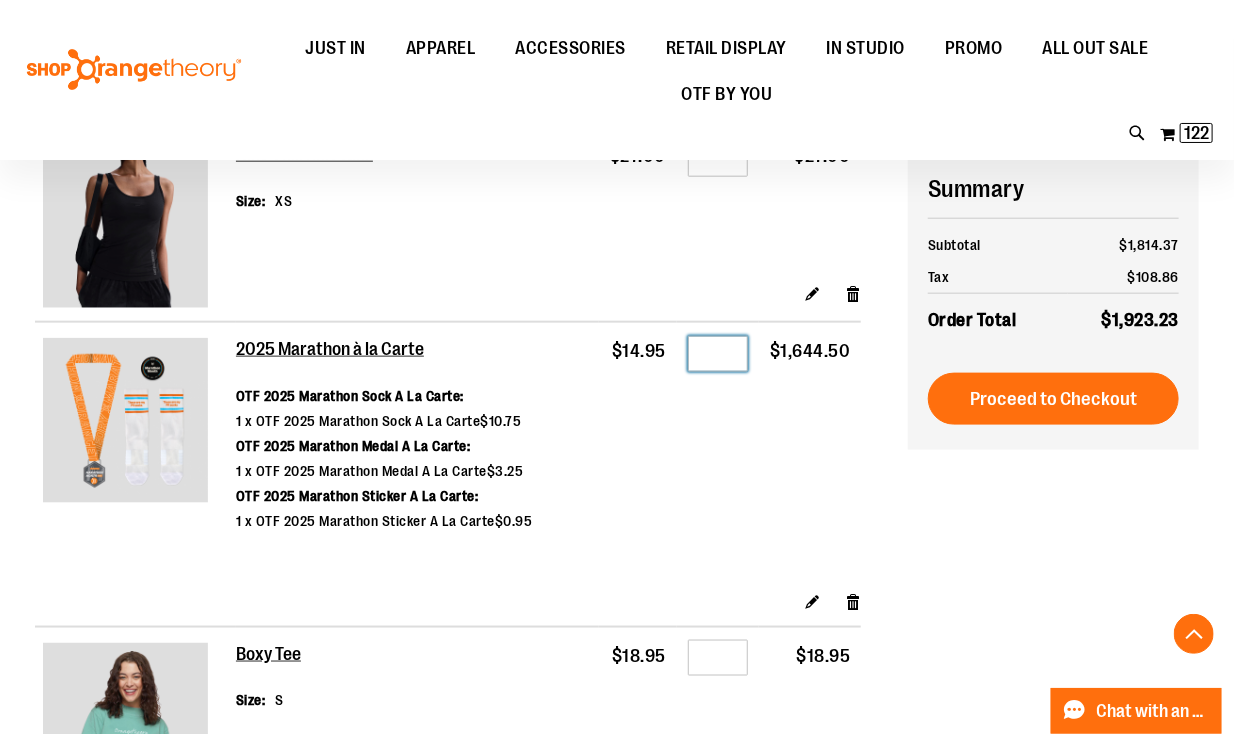 drag, startPoint x: 727, startPoint y: 353, endPoint x: 713, endPoint y: 348, distance: 14.866069 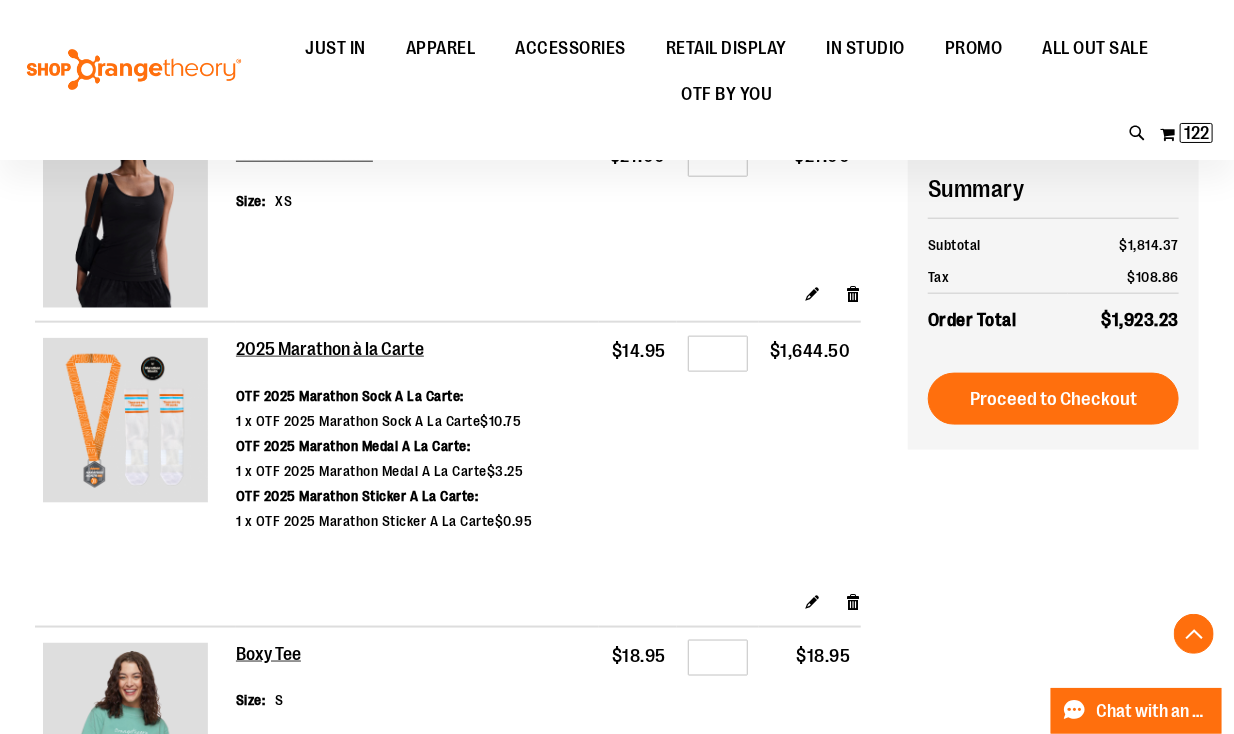 click on "Qty
***" at bounding box center [718, 456] 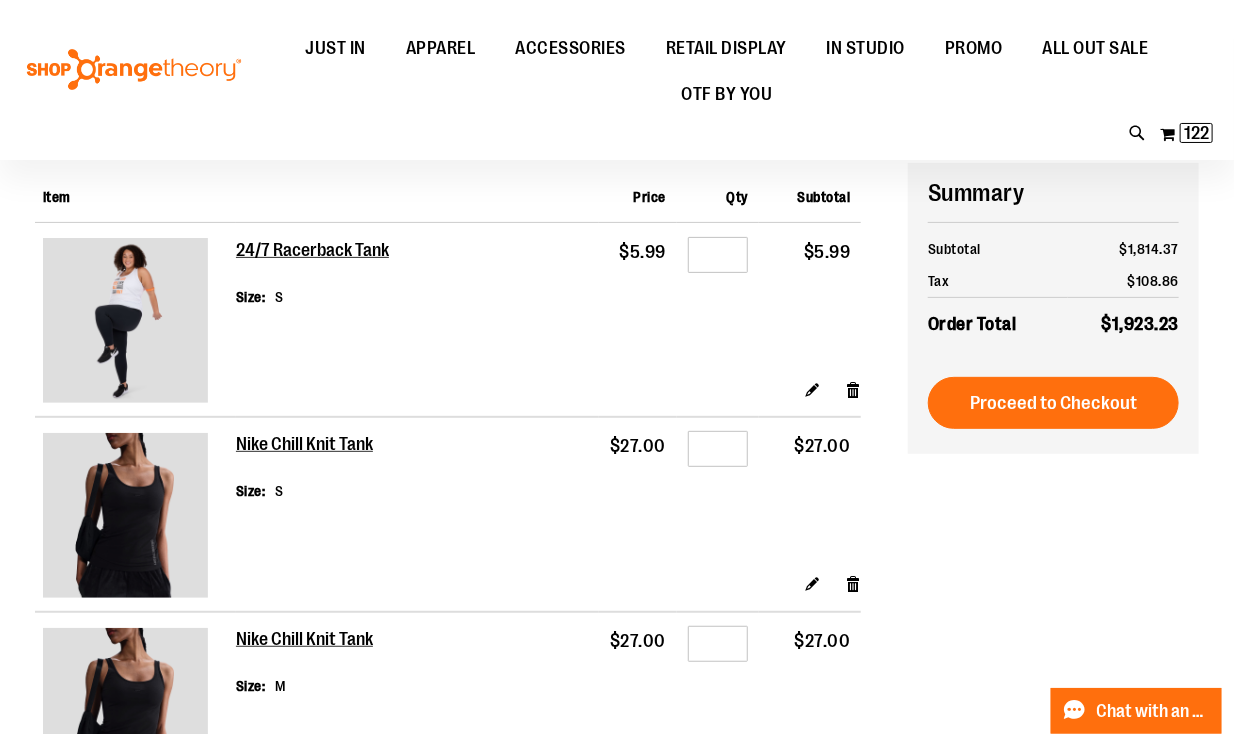 scroll, scrollTop: 0, scrollLeft: 0, axis: both 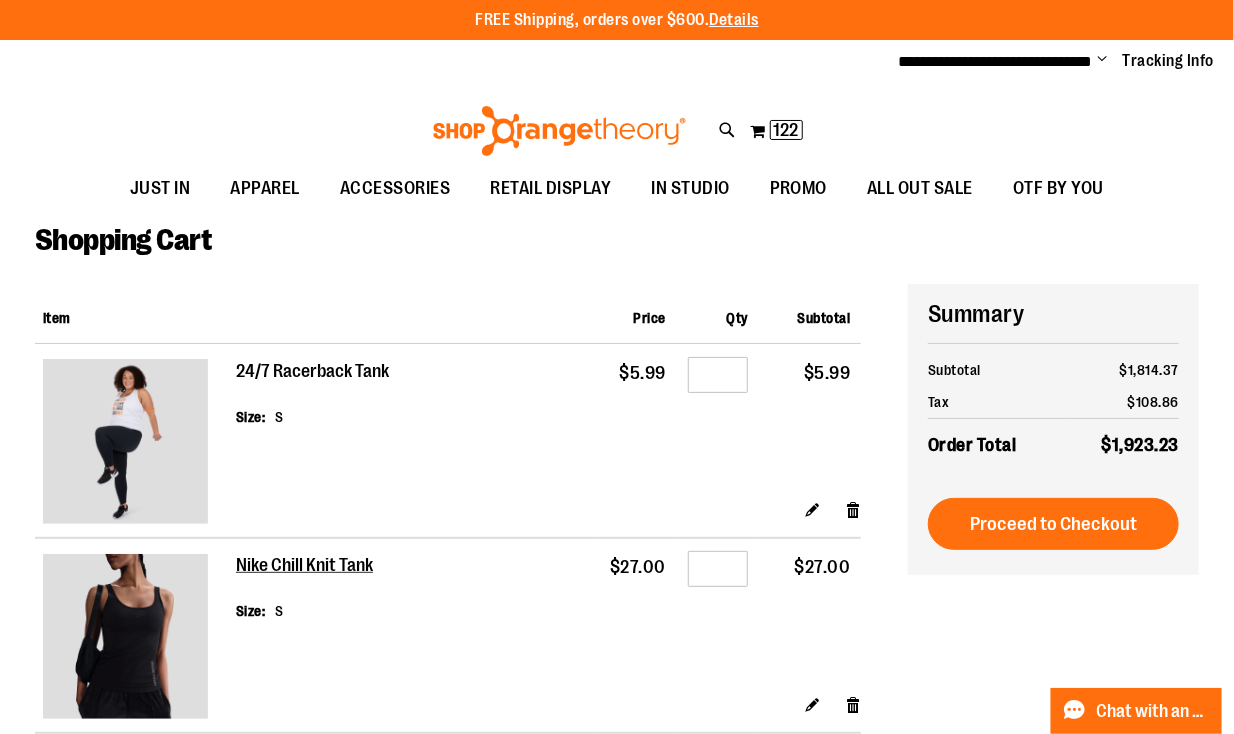 click on "24/7 Racerback Tank" at bounding box center [313, 372] 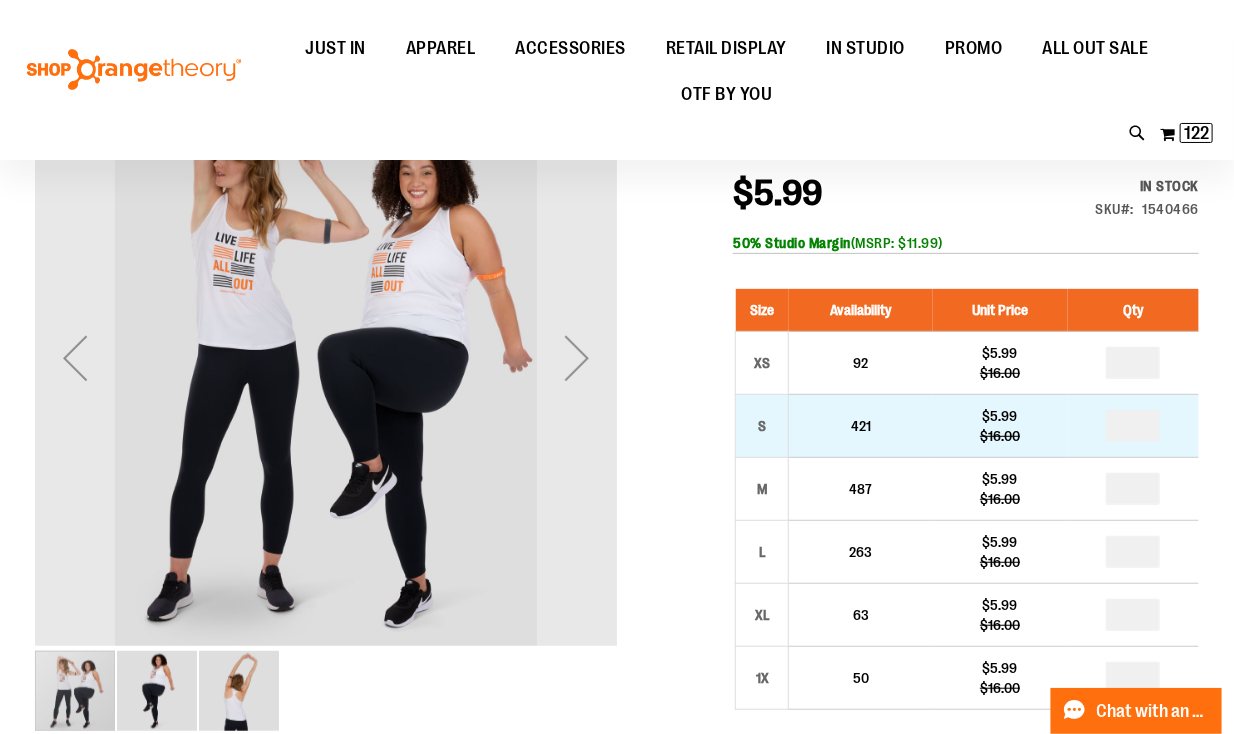 scroll, scrollTop: 240, scrollLeft: 0, axis: vertical 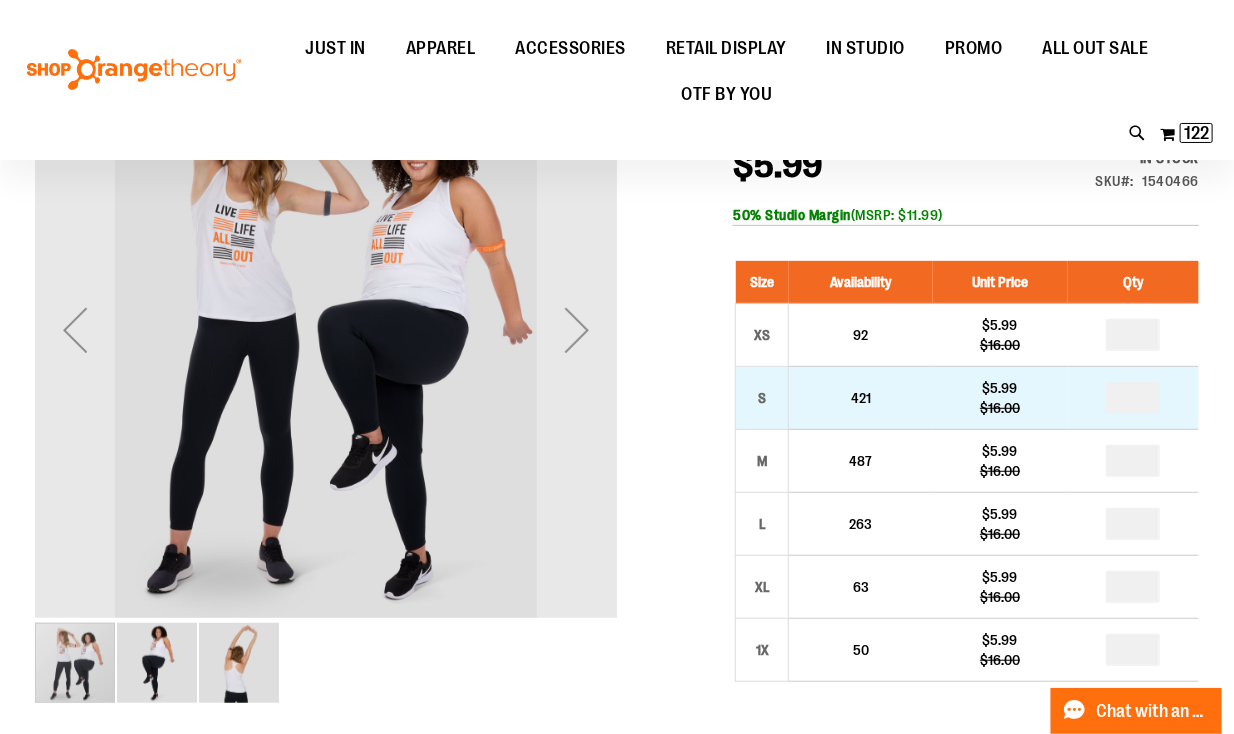 type on "**********" 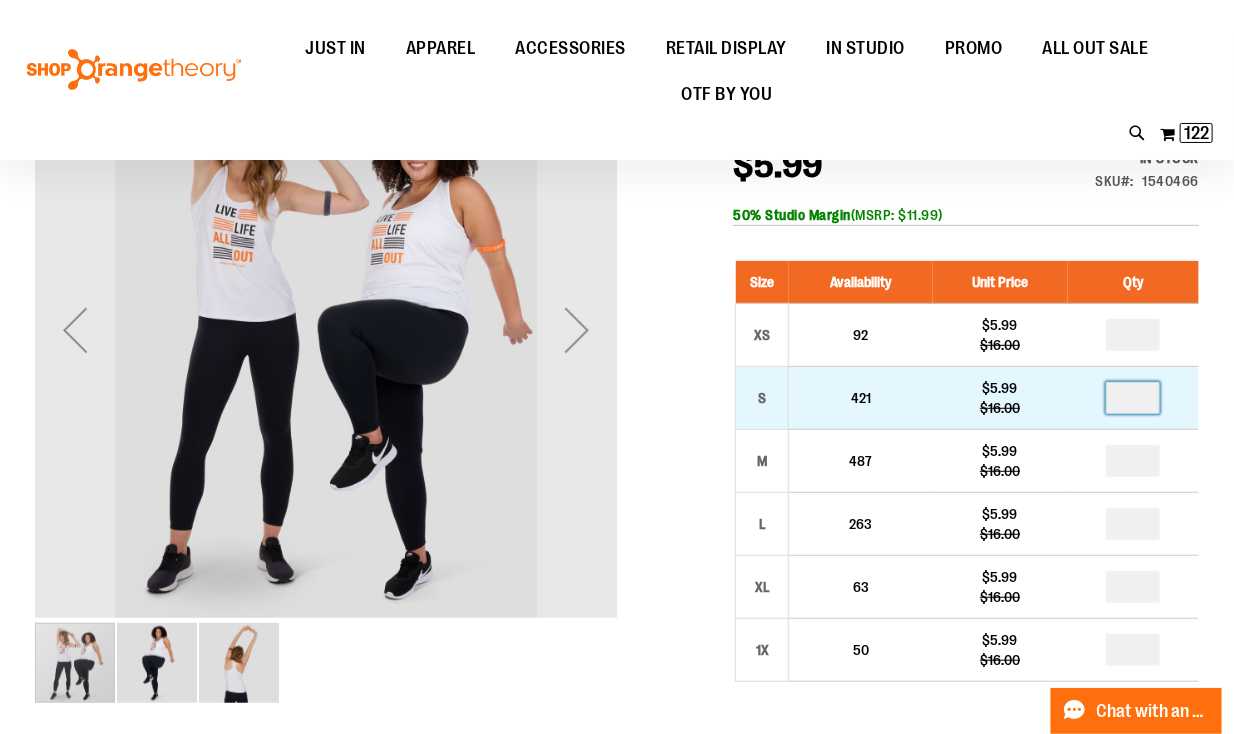 click at bounding box center (1133, 398) 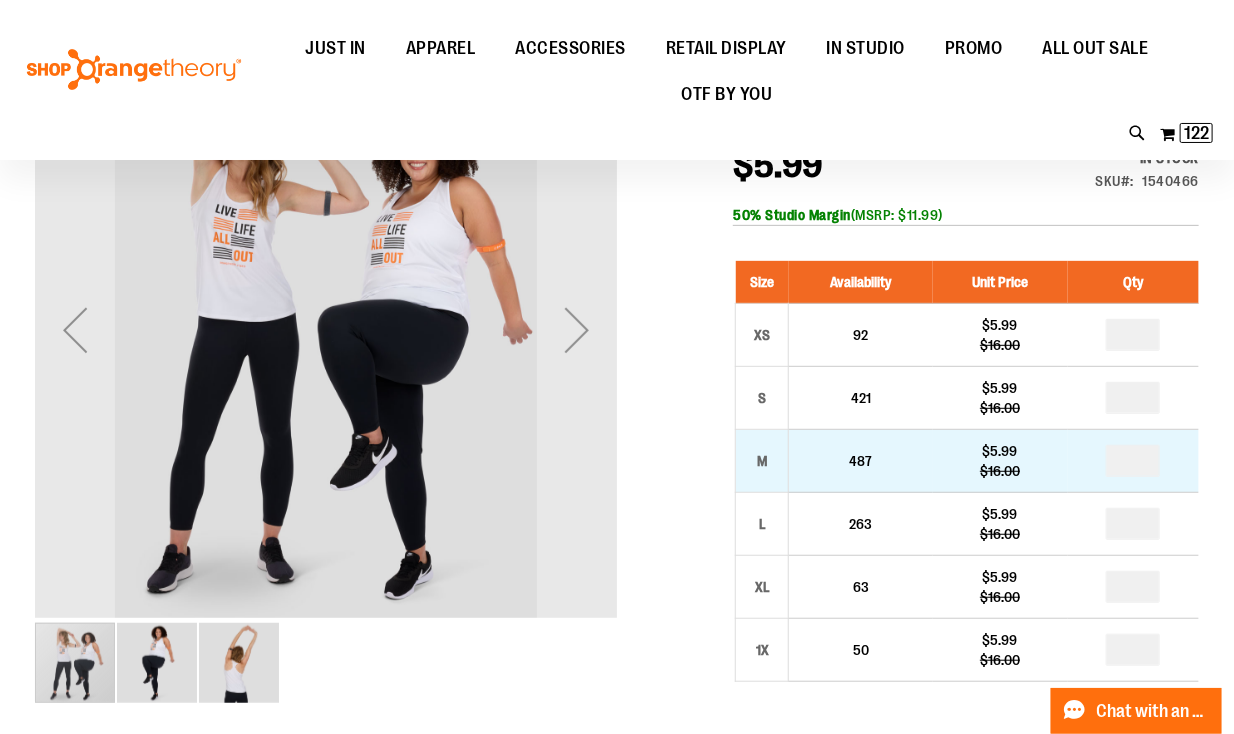 drag, startPoint x: 1149, startPoint y: 460, endPoint x: 1128, endPoint y: 461, distance: 21.023796 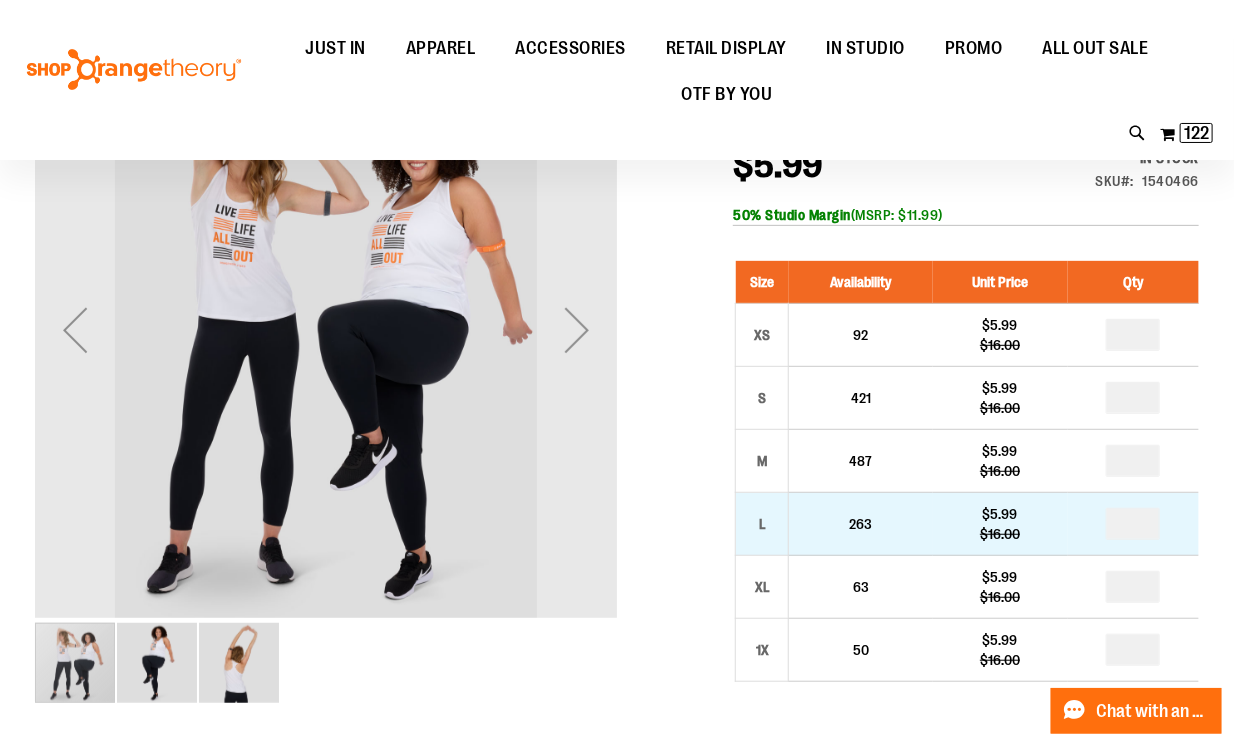 type on "*" 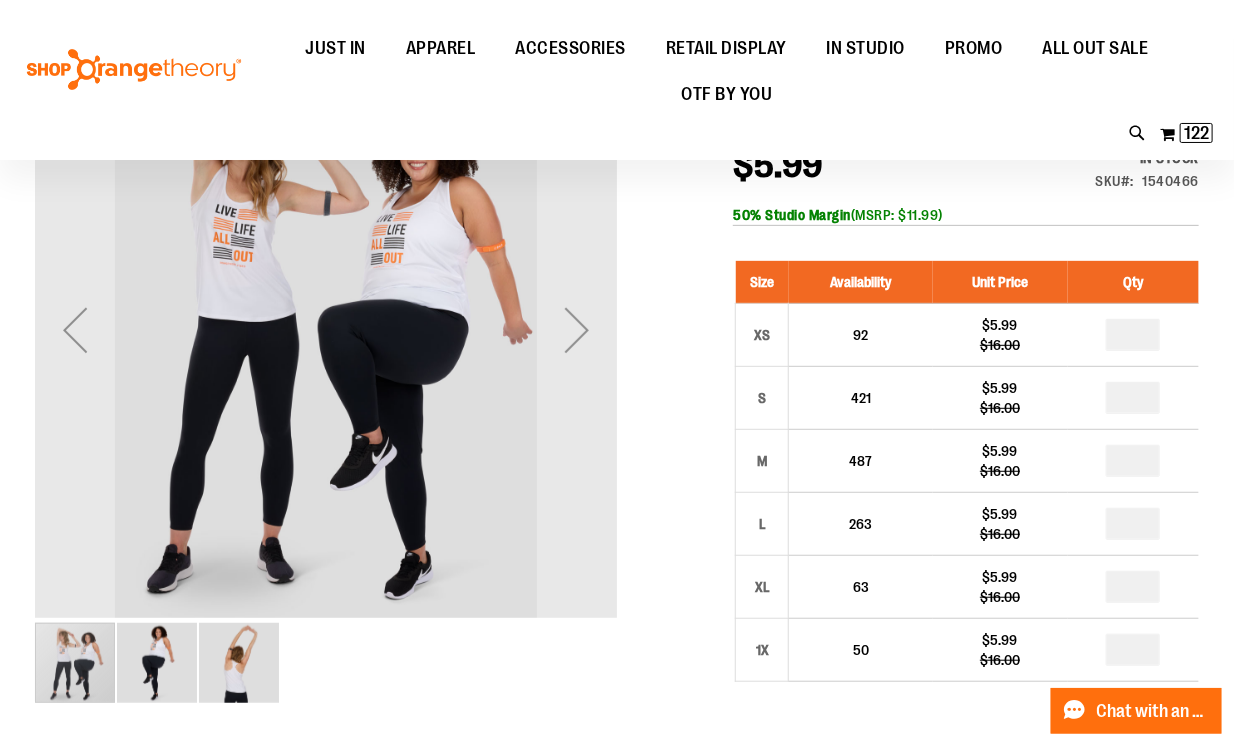 click on "24/7 Racerback Tank
$5.99
Regular Price
$16.00
In stock
Only  %1  left
SKU
1540466
50% Studio Margin  (MSRP: $11.99)
Size
Availability
Unit Price
Qty
XS
92" at bounding box center (966, 677) 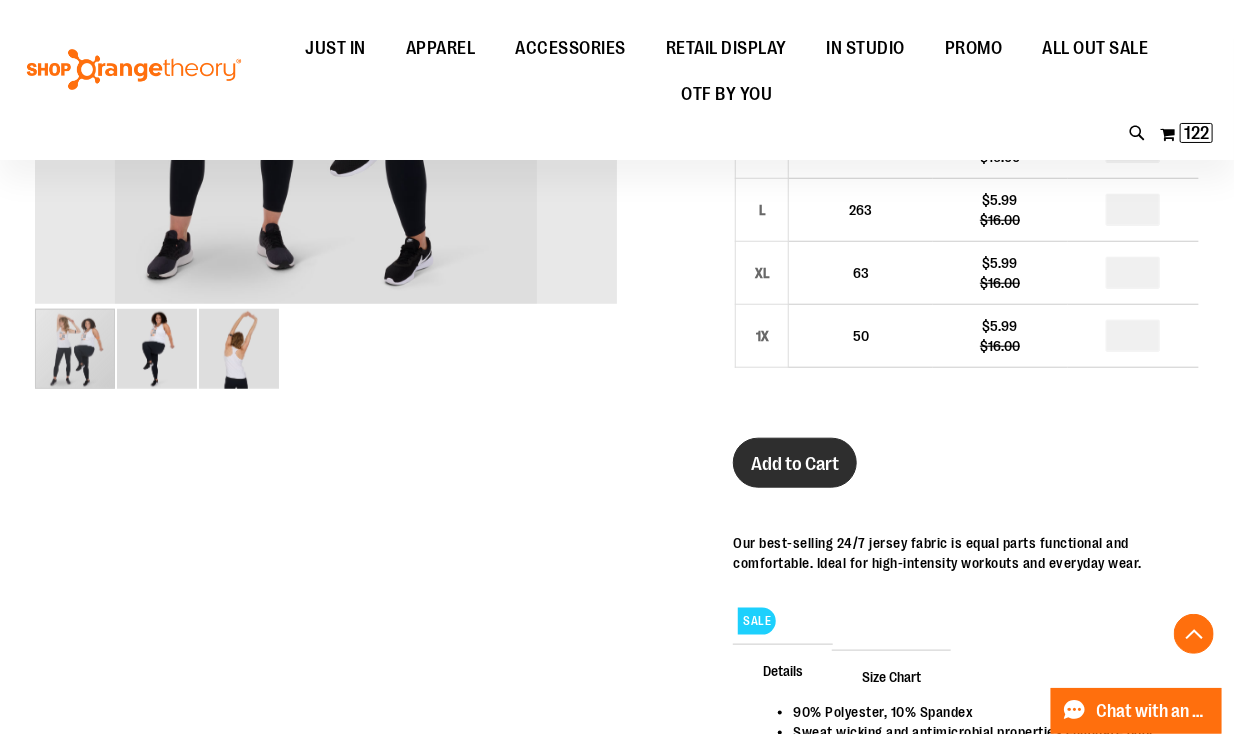 scroll, scrollTop: 560, scrollLeft: 0, axis: vertical 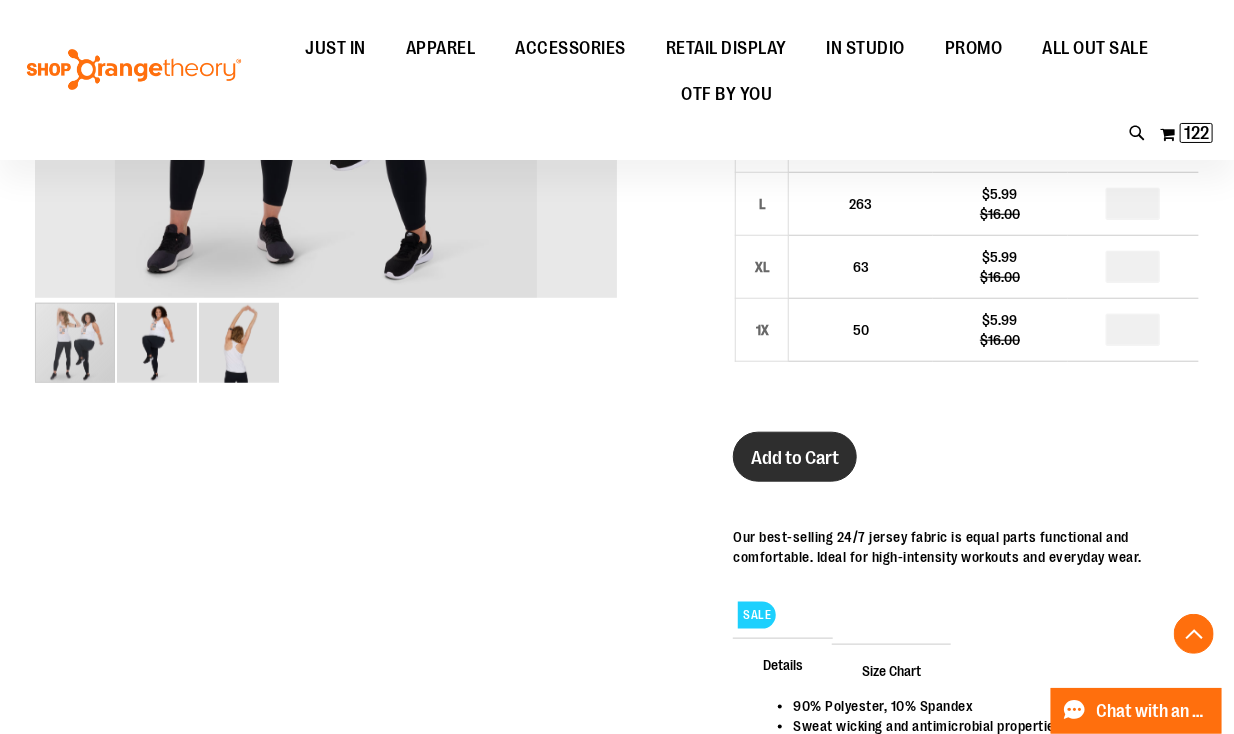 click on "Add to Cart" at bounding box center (795, 458) 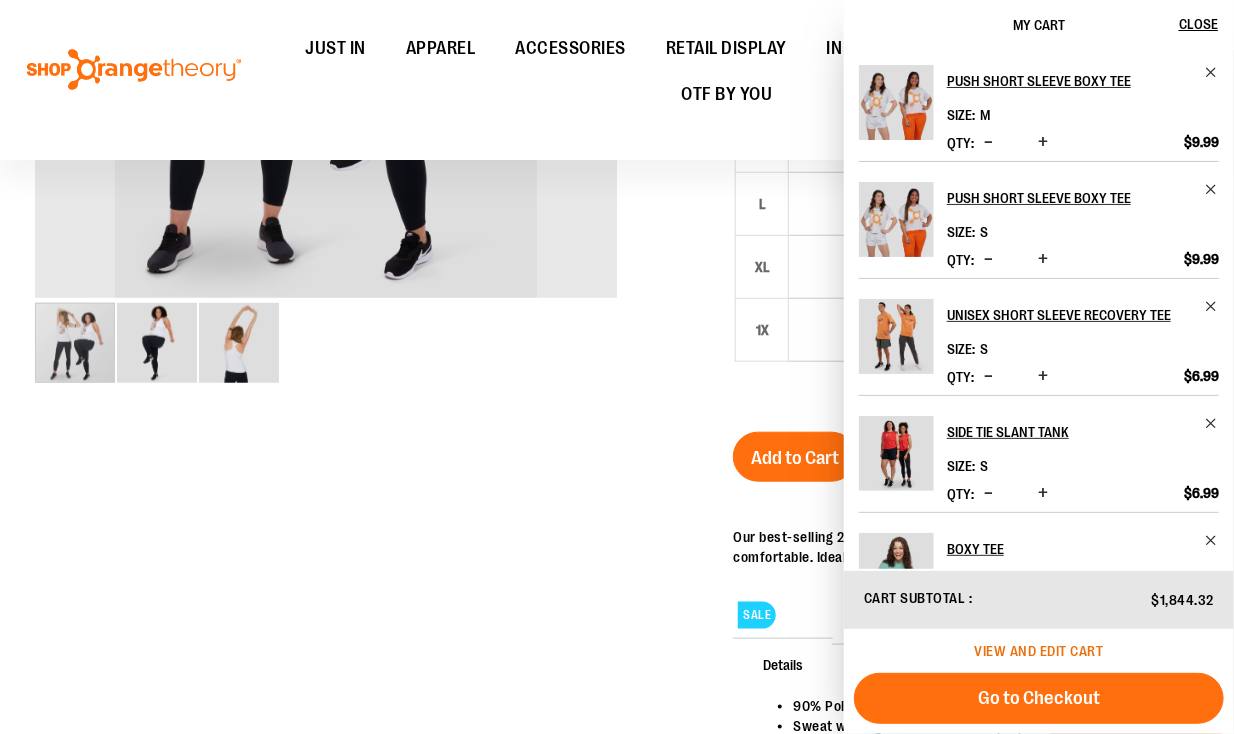 click on "View and edit cart" at bounding box center [1039, 651] 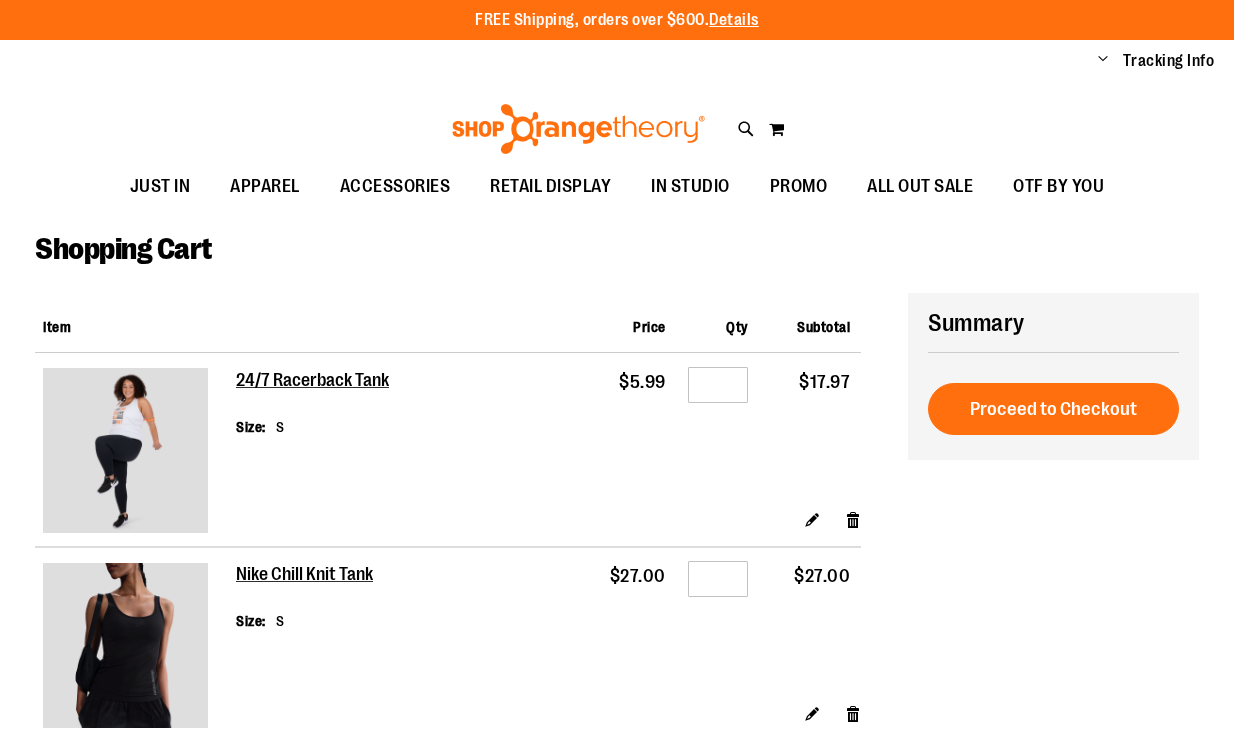 scroll, scrollTop: 0, scrollLeft: 0, axis: both 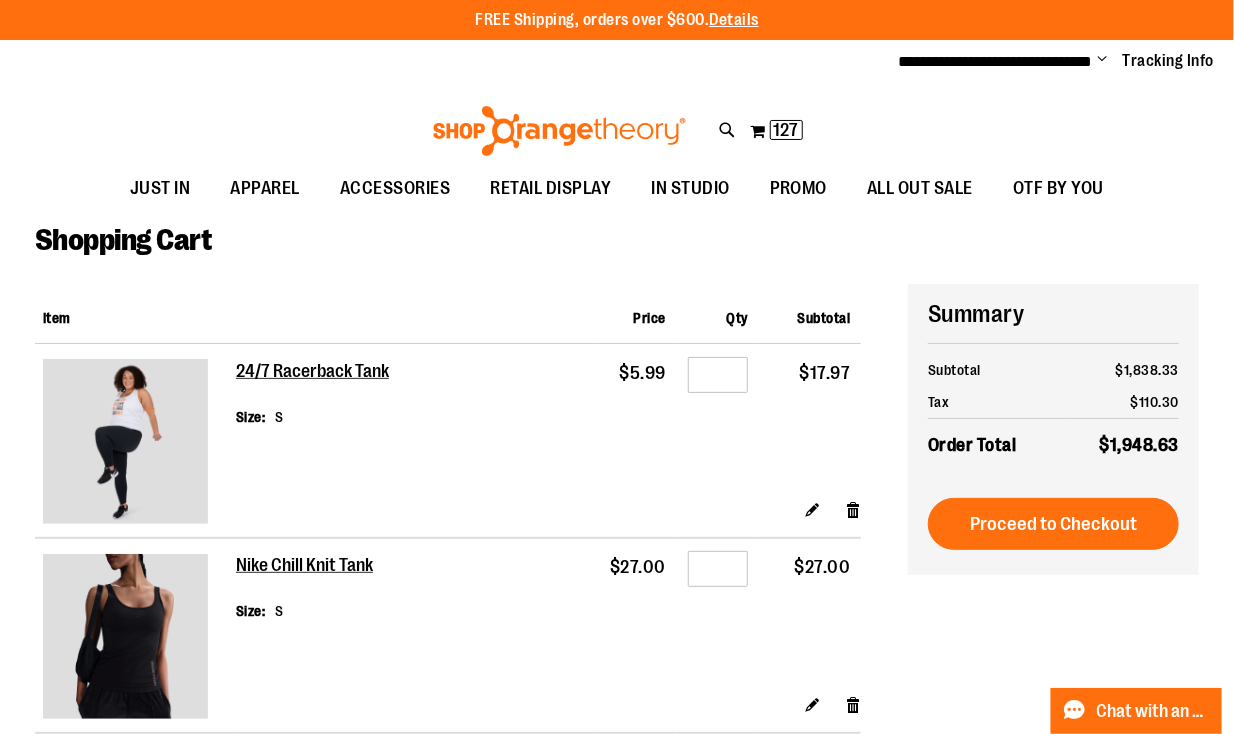 type on "**********" 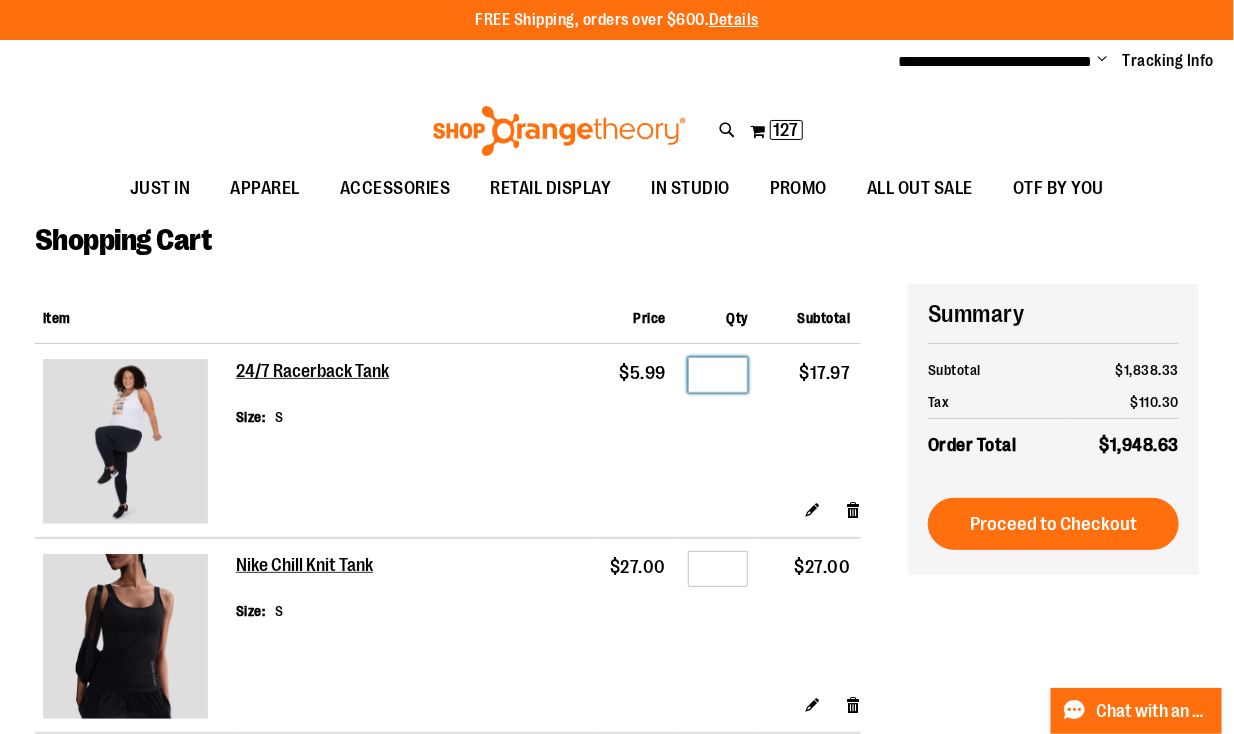 drag, startPoint x: 720, startPoint y: 374, endPoint x: 709, endPoint y: 375, distance: 11.045361 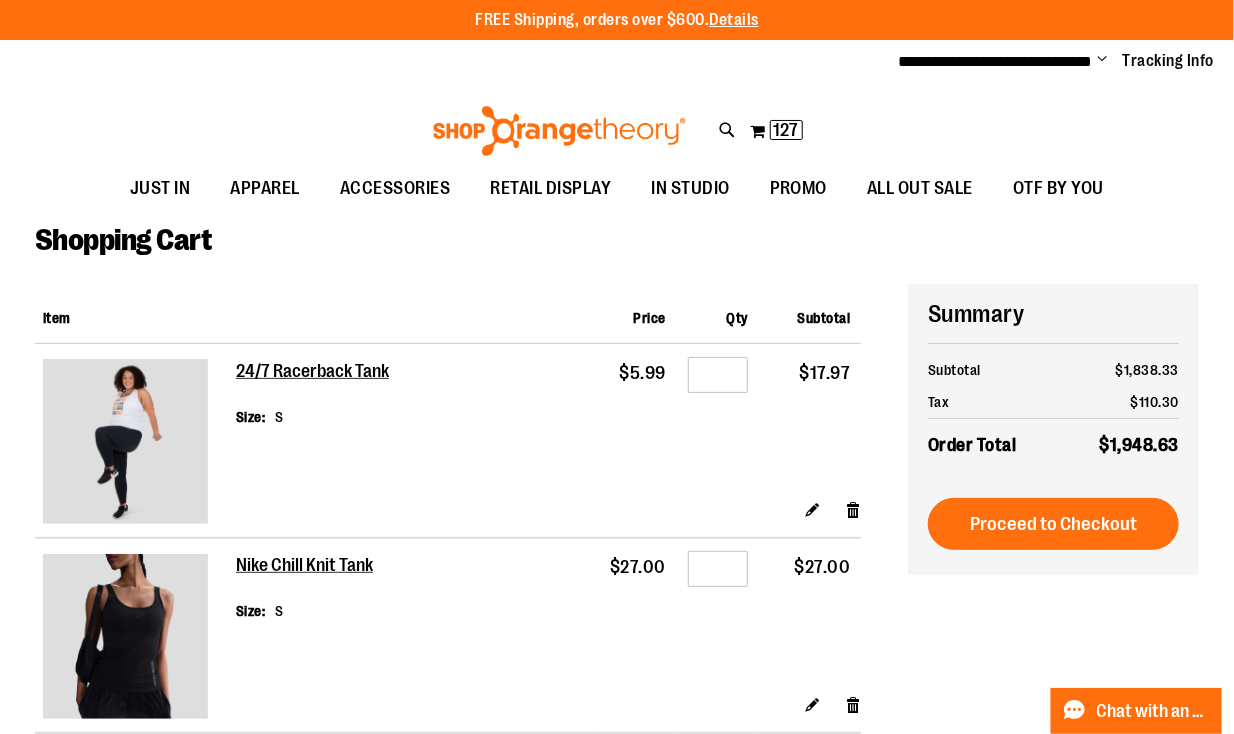 click on "Qty
*" at bounding box center (718, 421) 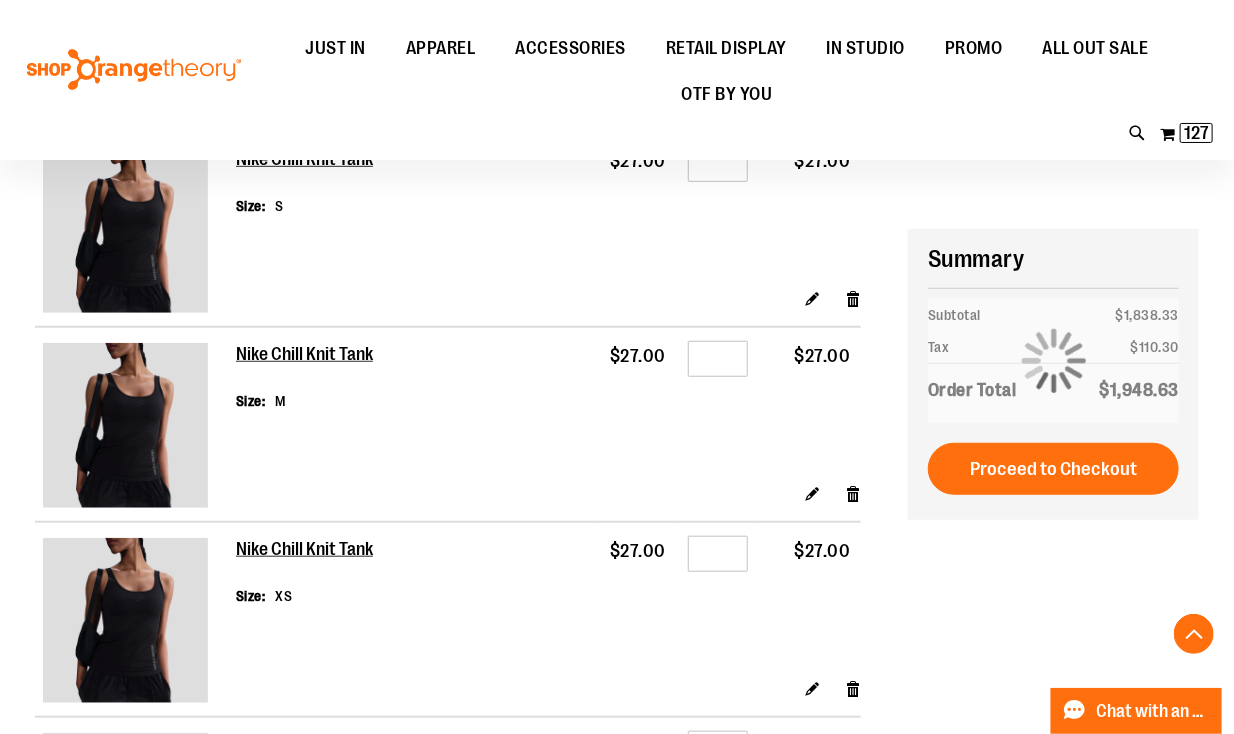 scroll, scrollTop: 479, scrollLeft: 0, axis: vertical 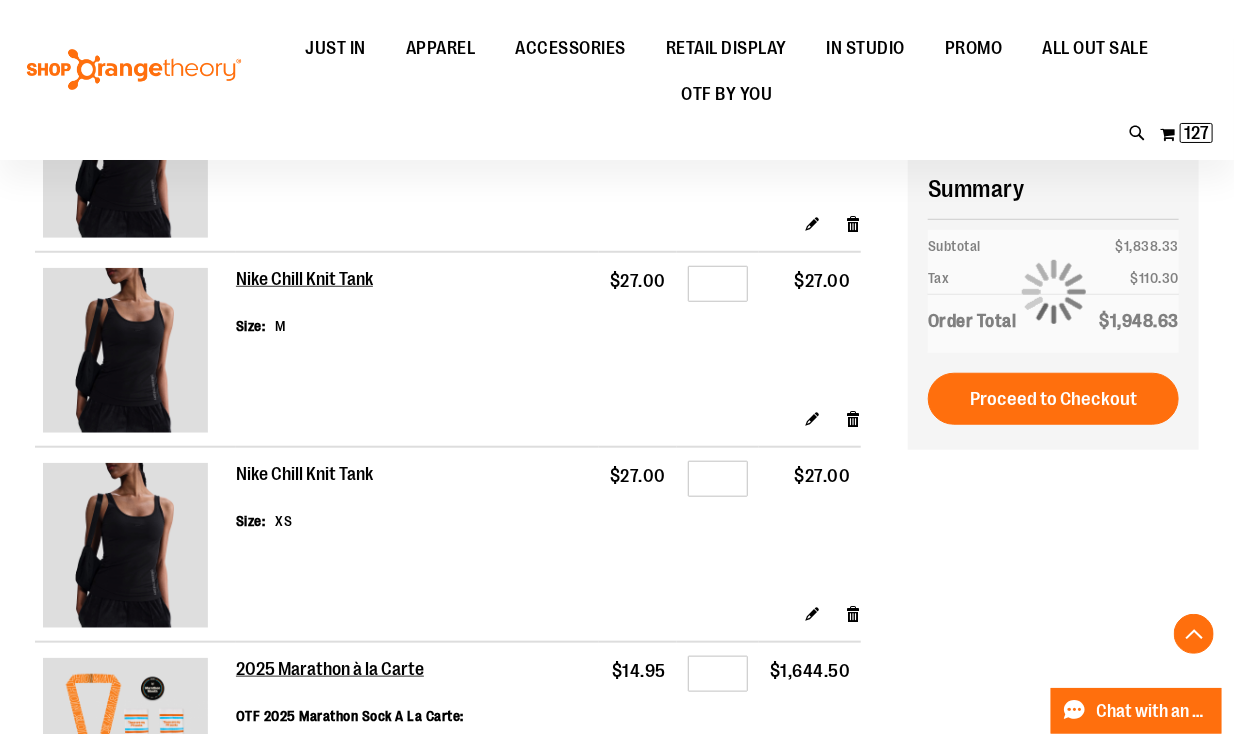 click on "Nike Chill Knit Tank" at bounding box center [305, 475] 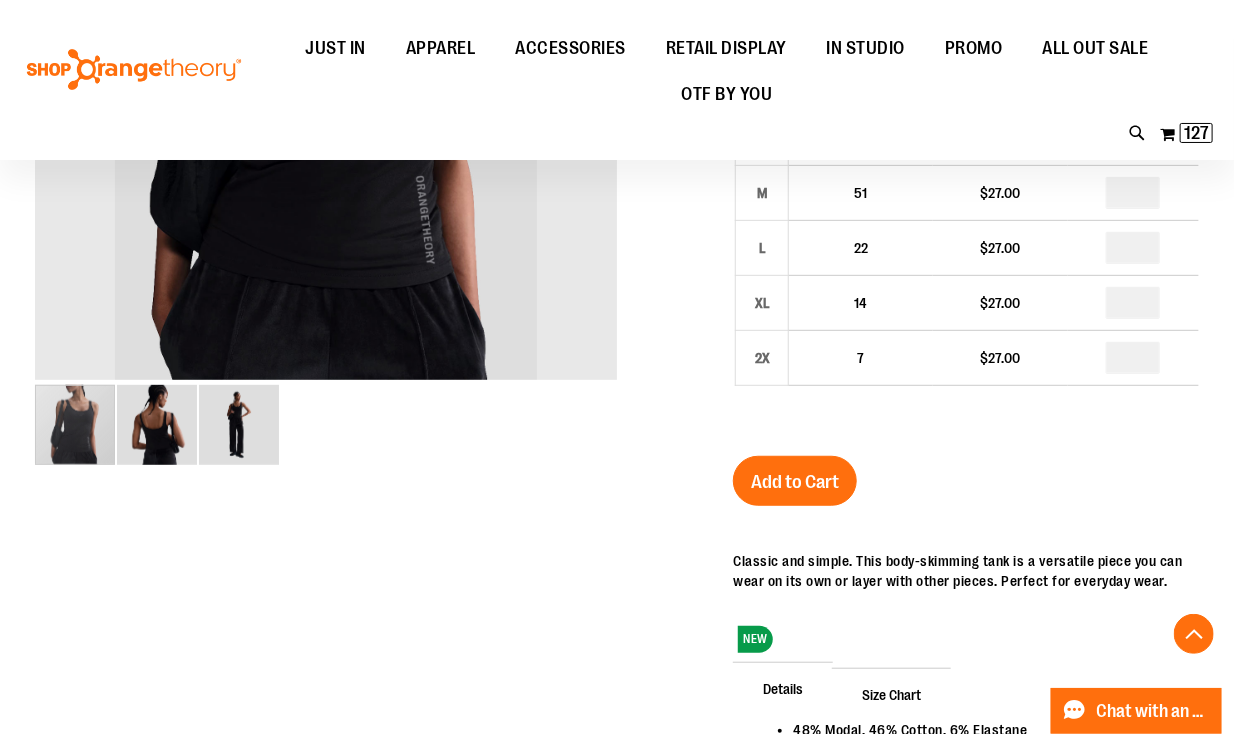 scroll, scrollTop: 240, scrollLeft: 0, axis: vertical 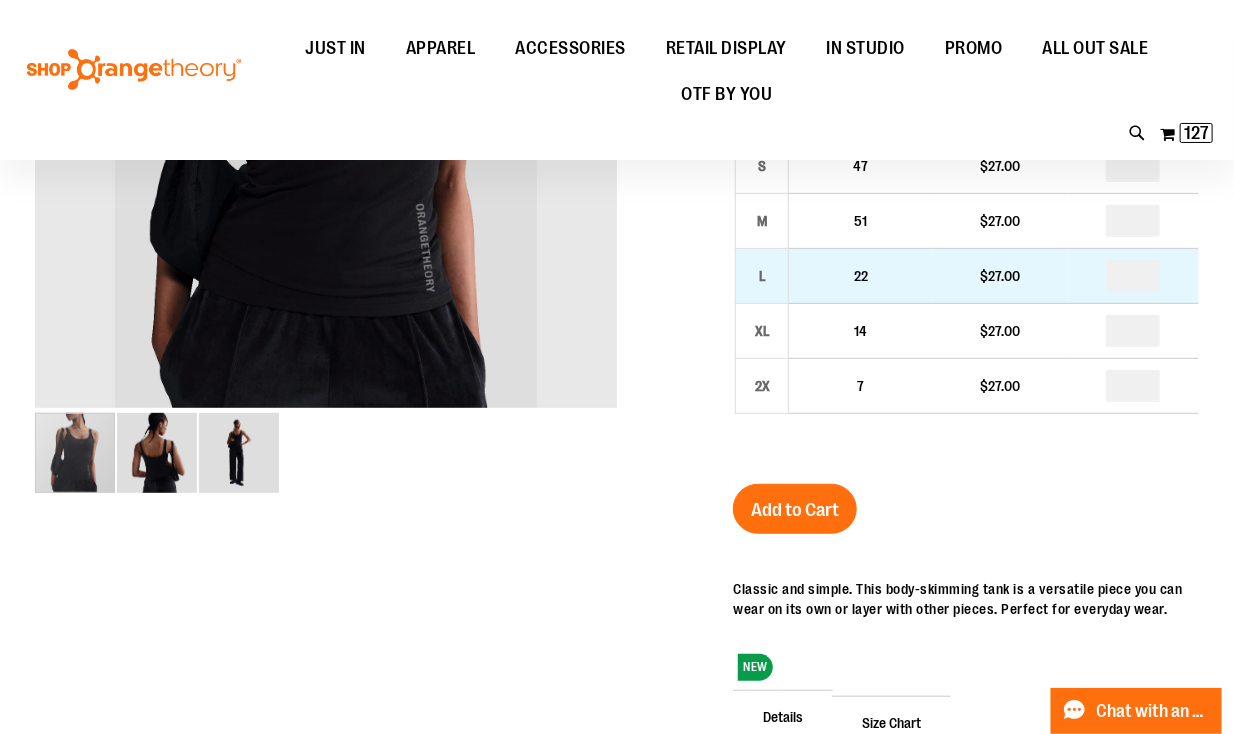 type on "**********" 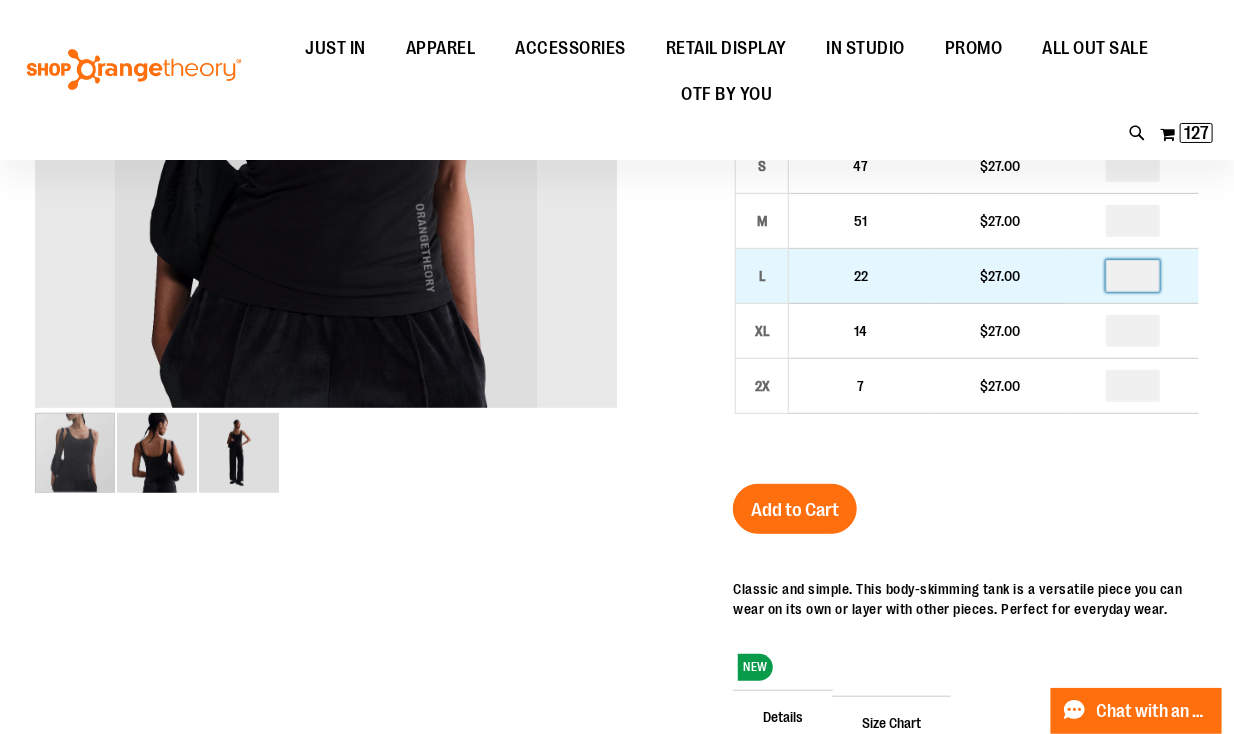 drag, startPoint x: 1153, startPoint y: 275, endPoint x: 1138, endPoint y: 273, distance: 15.132746 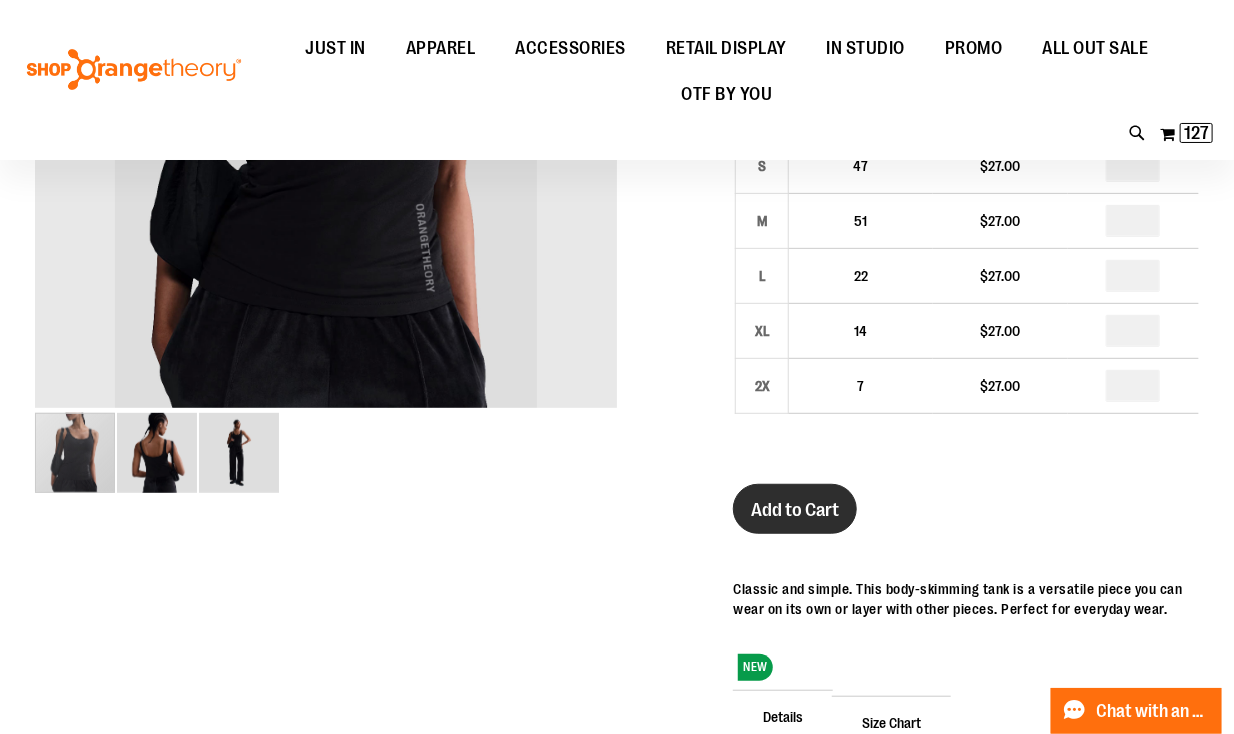 click on "Add to Cart" at bounding box center (795, 509) 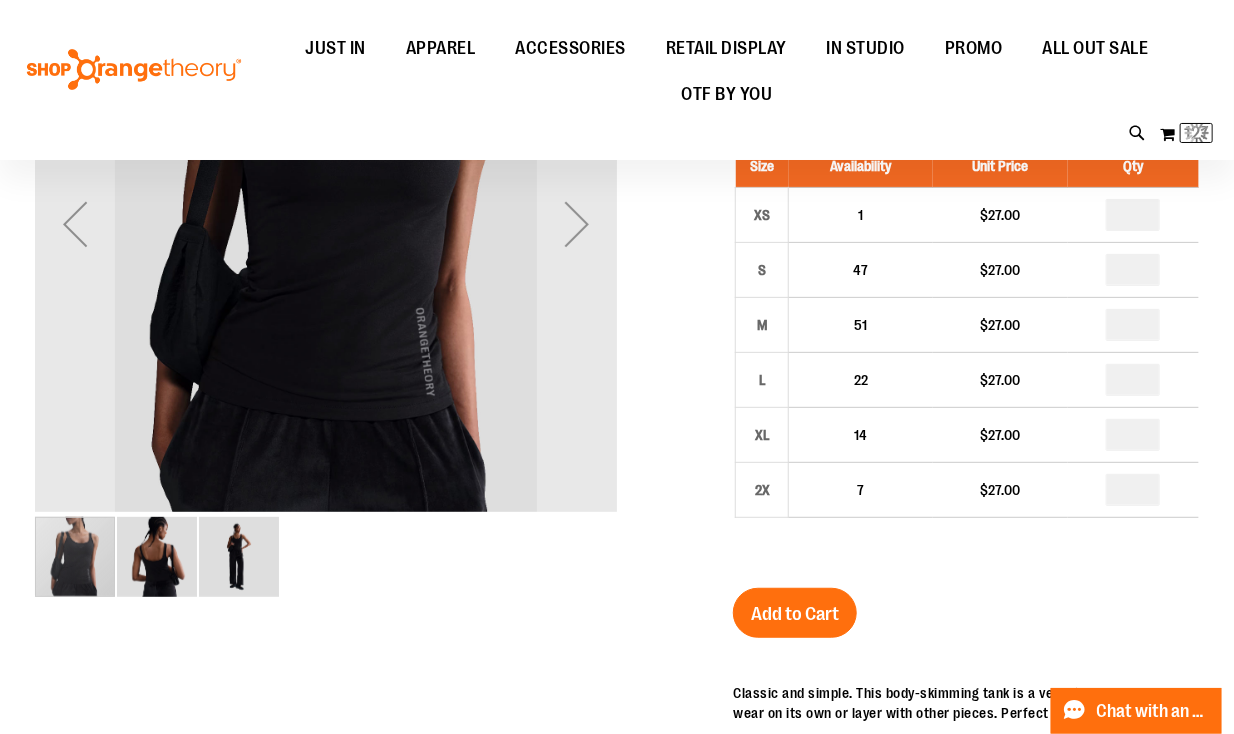scroll, scrollTop: 0, scrollLeft: 0, axis: both 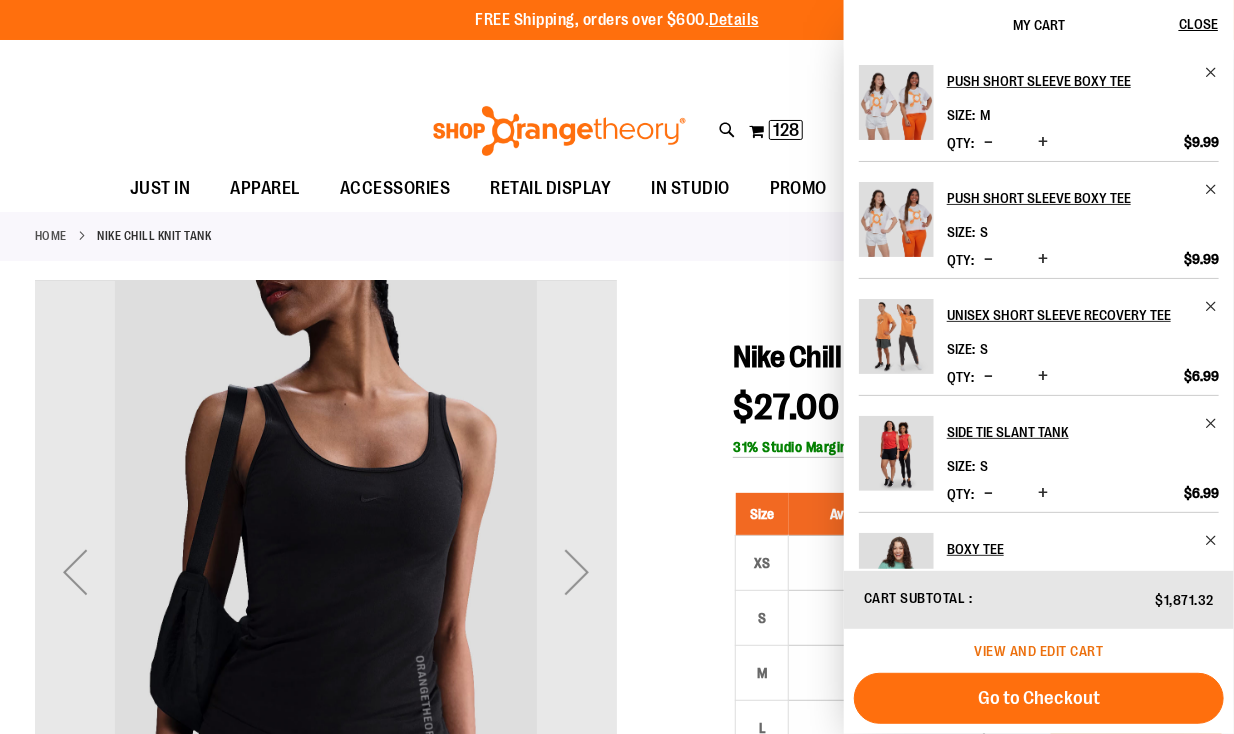 click on "View and edit cart" at bounding box center (1039, 651) 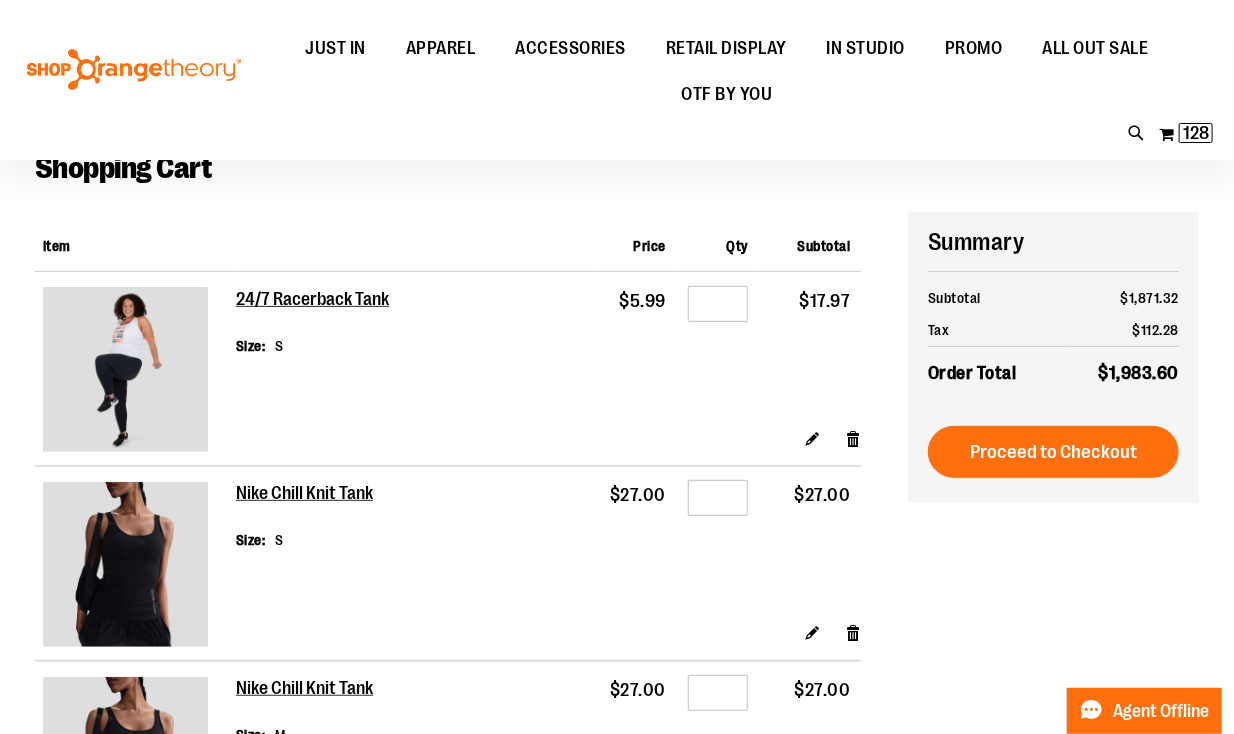 scroll, scrollTop: 79, scrollLeft: 0, axis: vertical 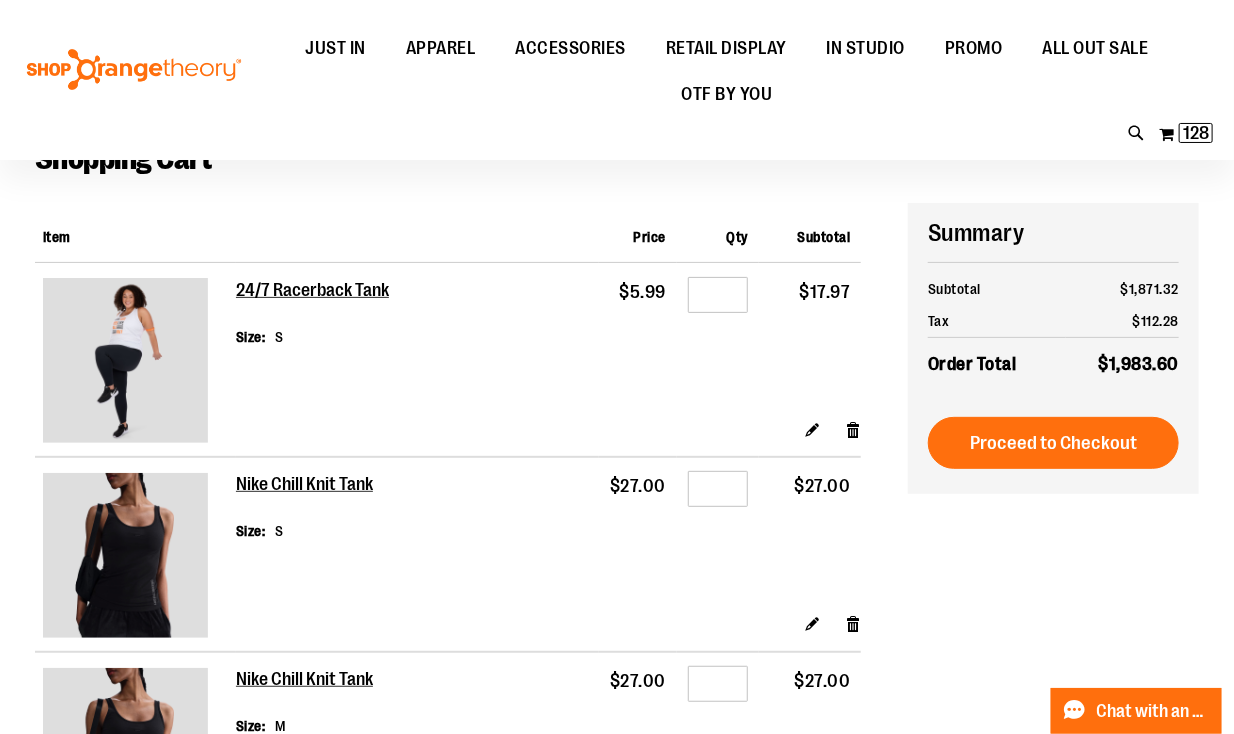 type on "**********" 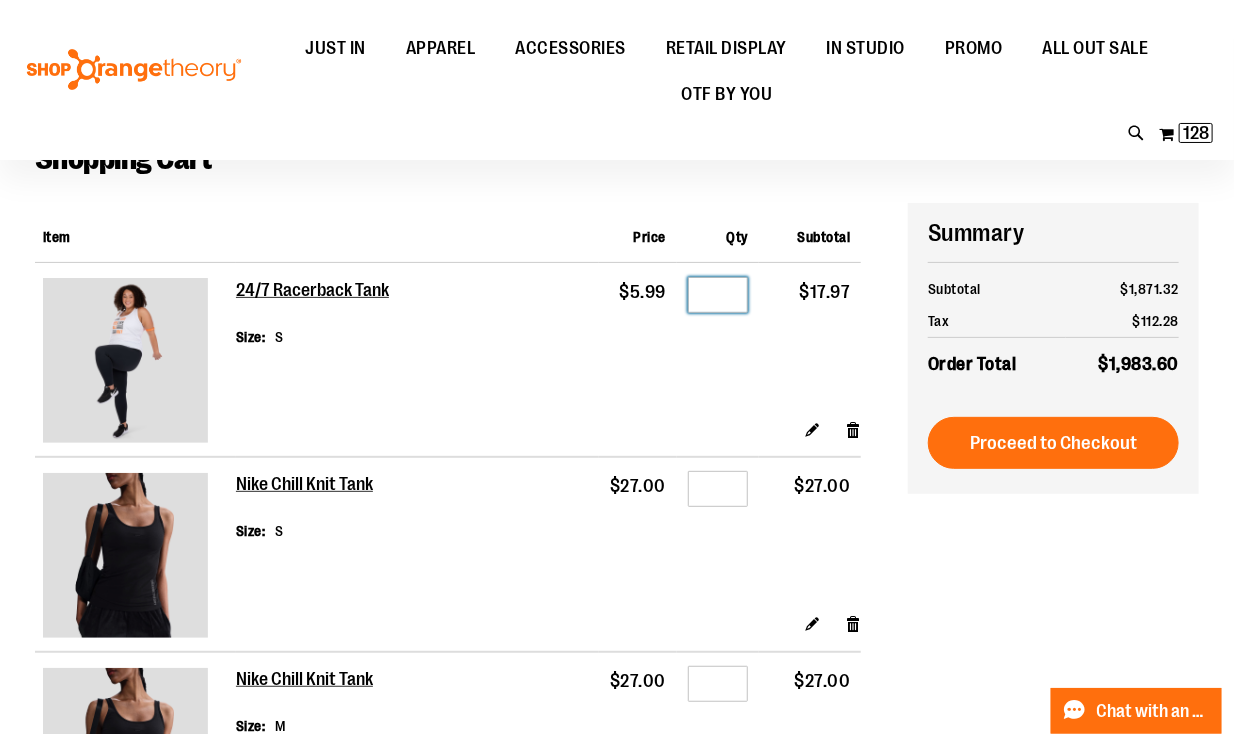 click on "*" at bounding box center [718, 295] 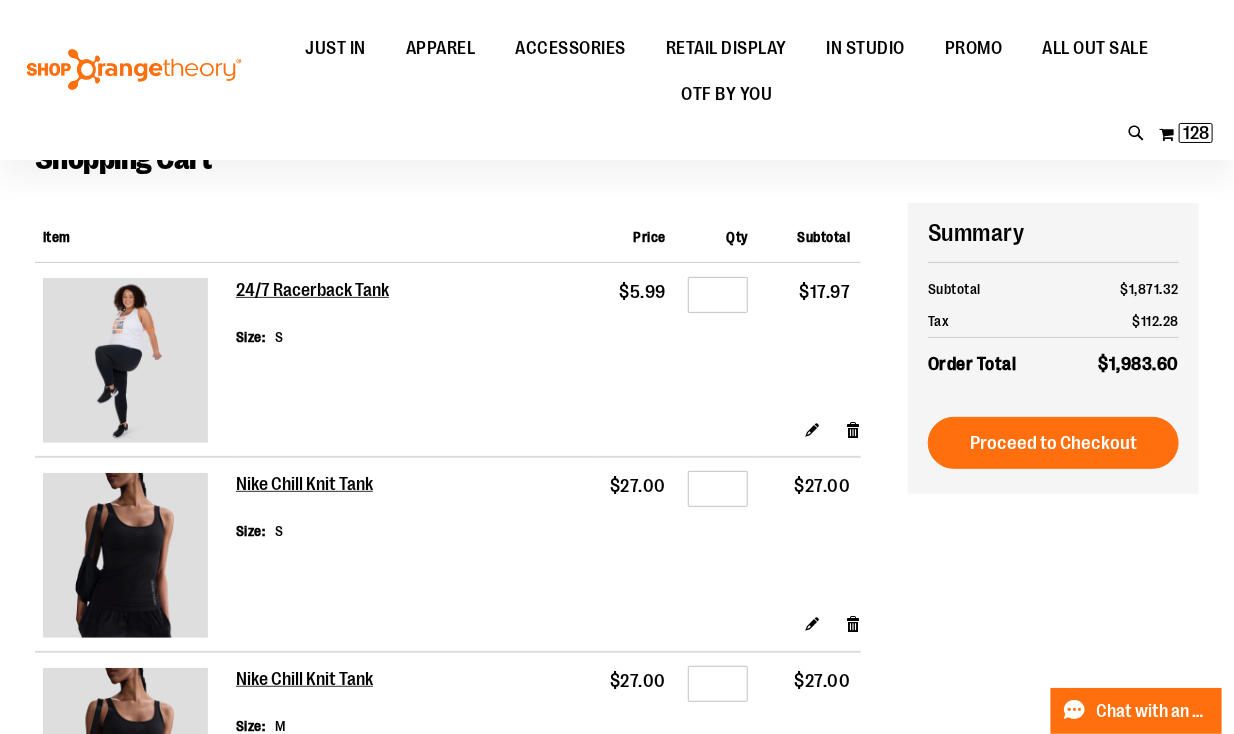 click on "$5.99" at bounding box center (638, 340) 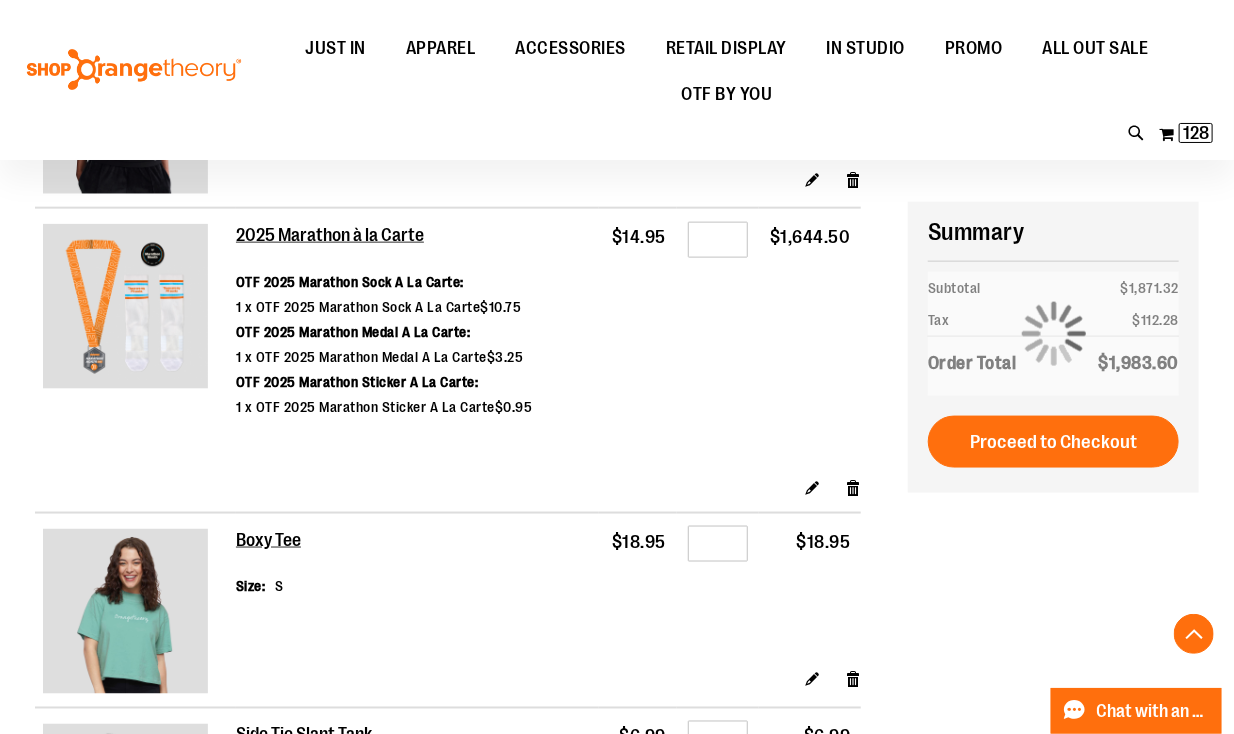 scroll, scrollTop: 959, scrollLeft: 0, axis: vertical 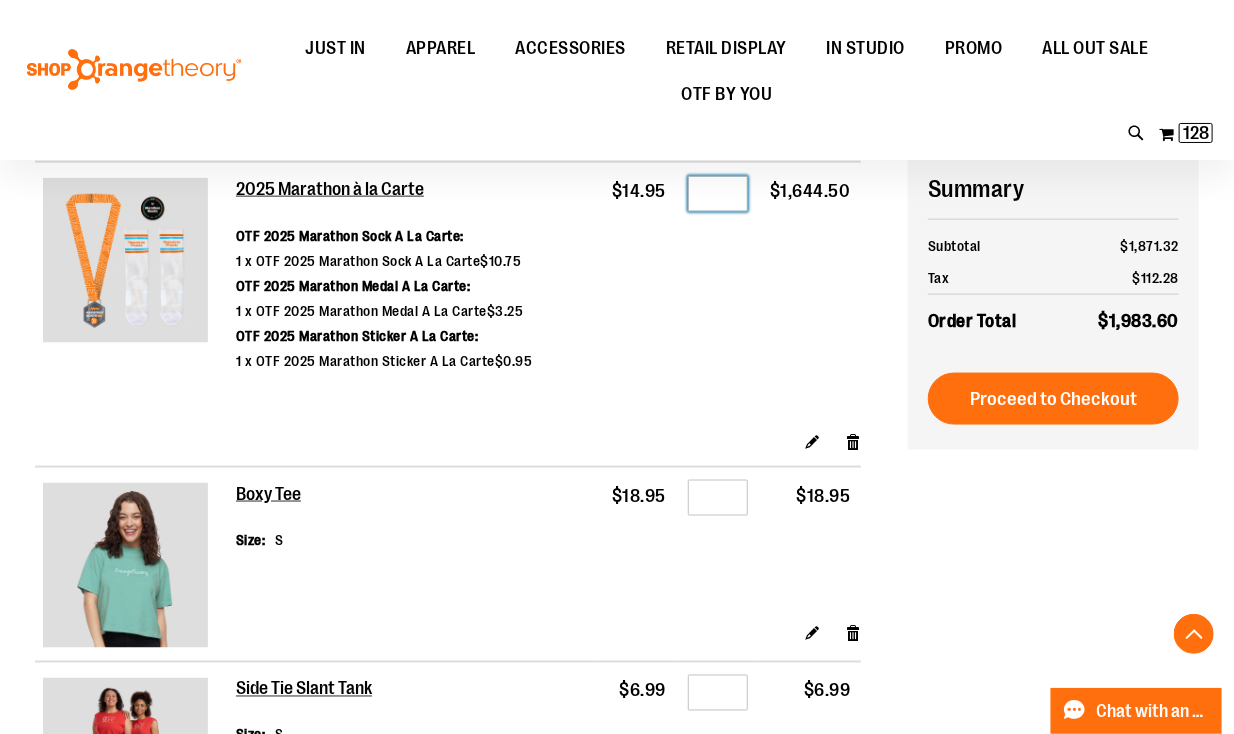 click on "***" at bounding box center [718, 194] 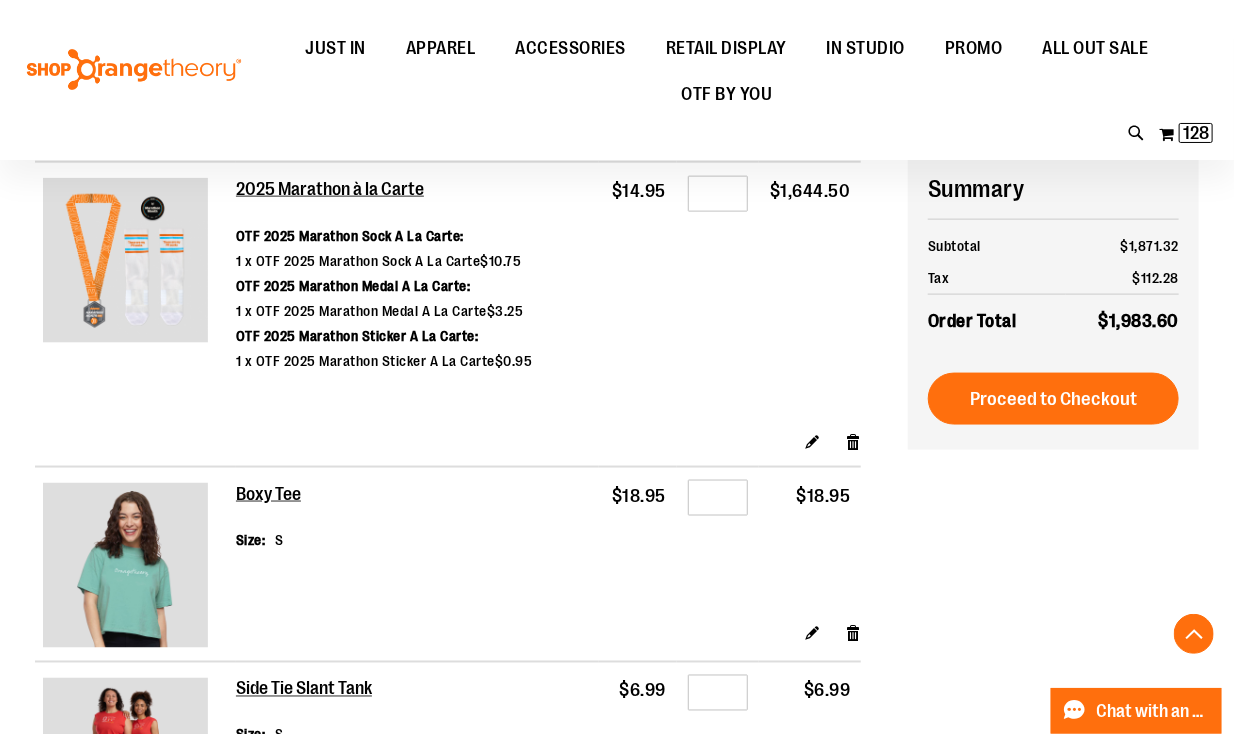 click on "Qty
***" at bounding box center [718, 296] 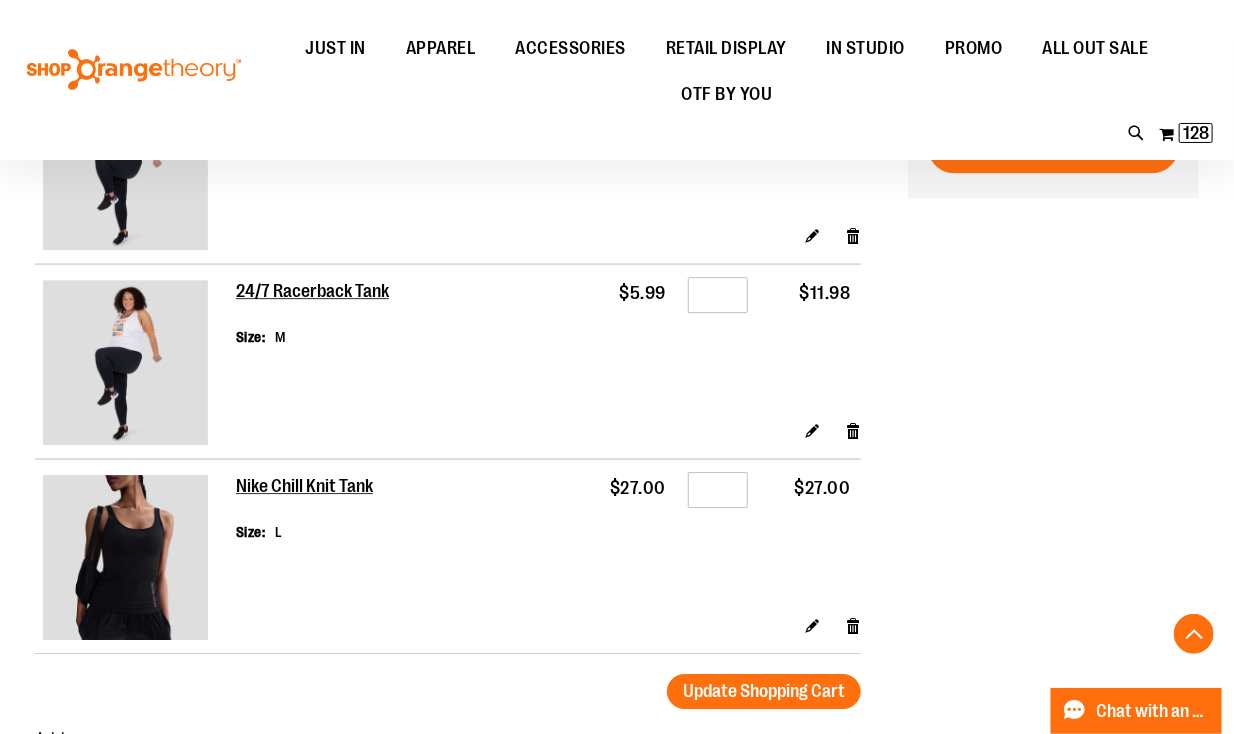 scroll, scrollTop: 2559, scrollLeft: 0, axis: vertical 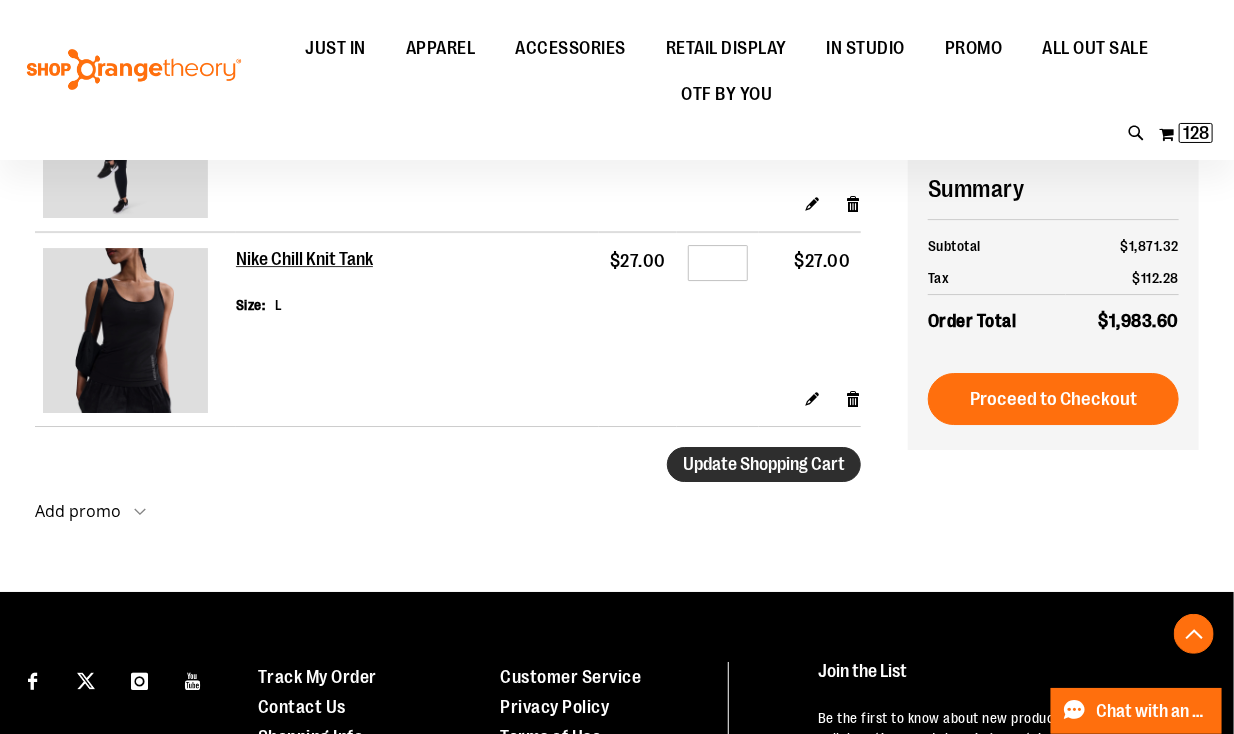 click on "Update Shopping Cart" at bounding box center [764, 464] 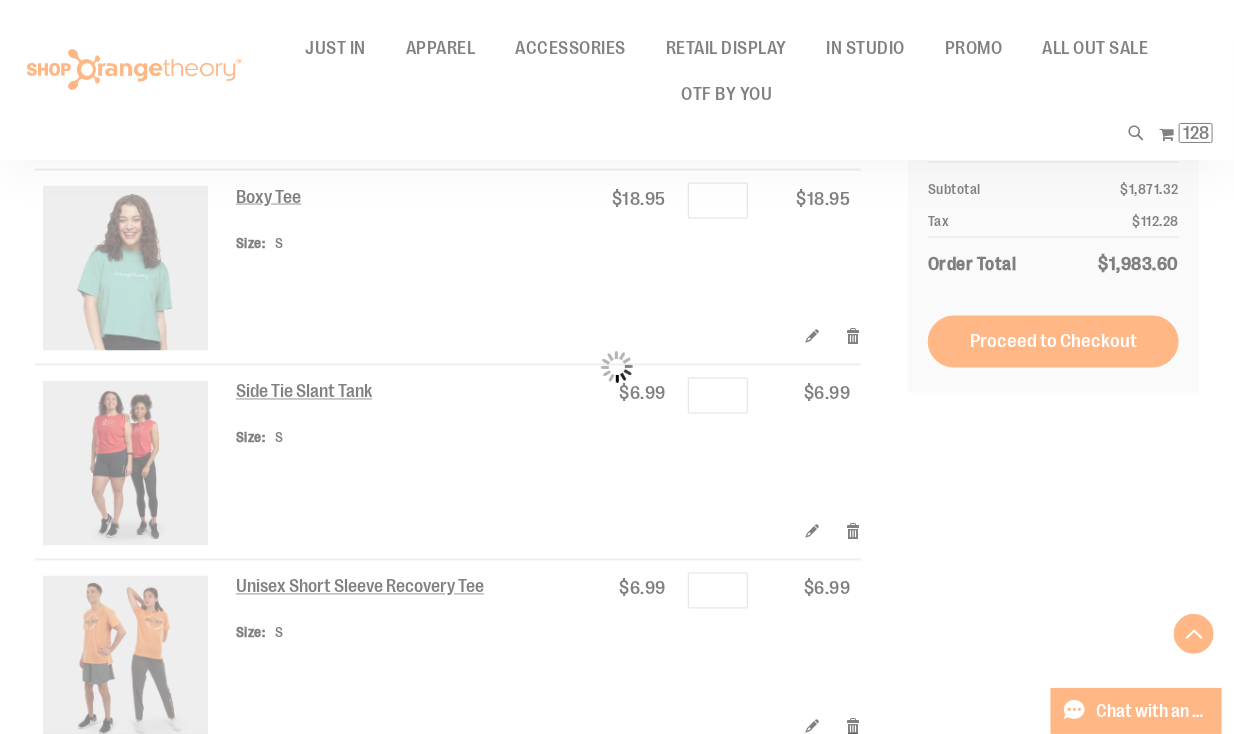 scroll, scrollTop: 1199, scrollLeft: 0, axis: vertical 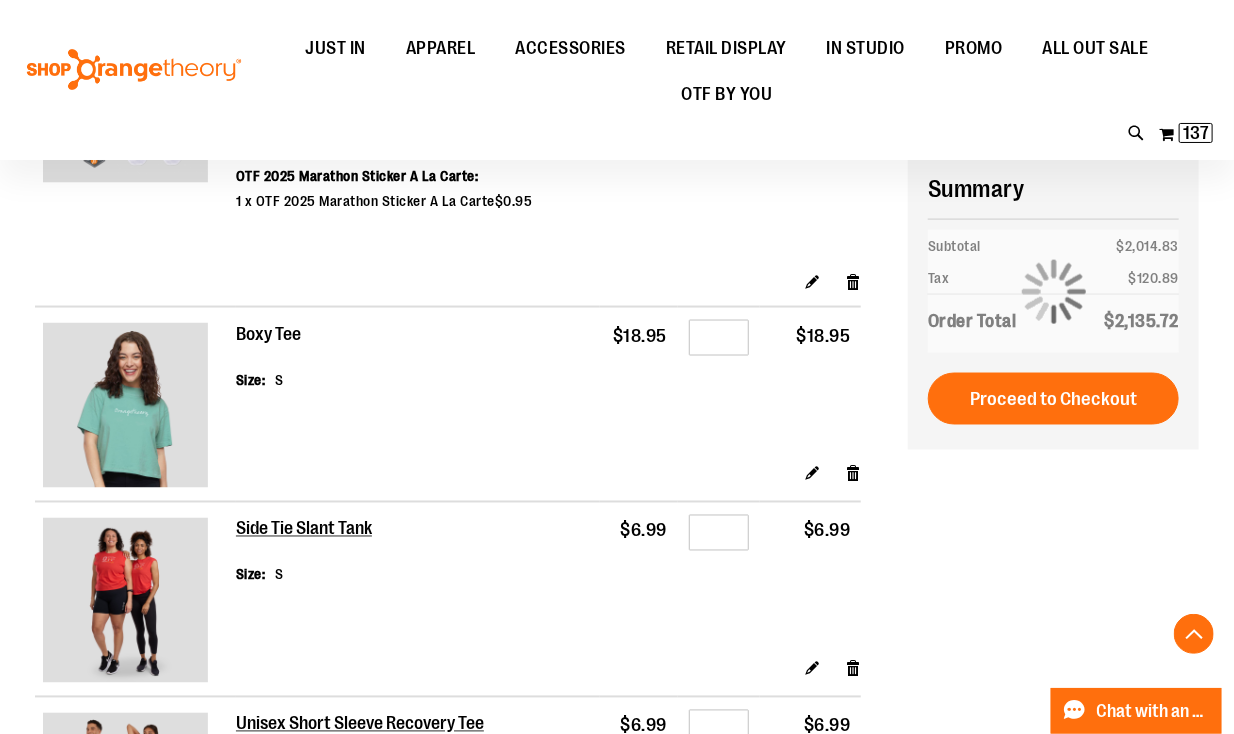 type on "**********" 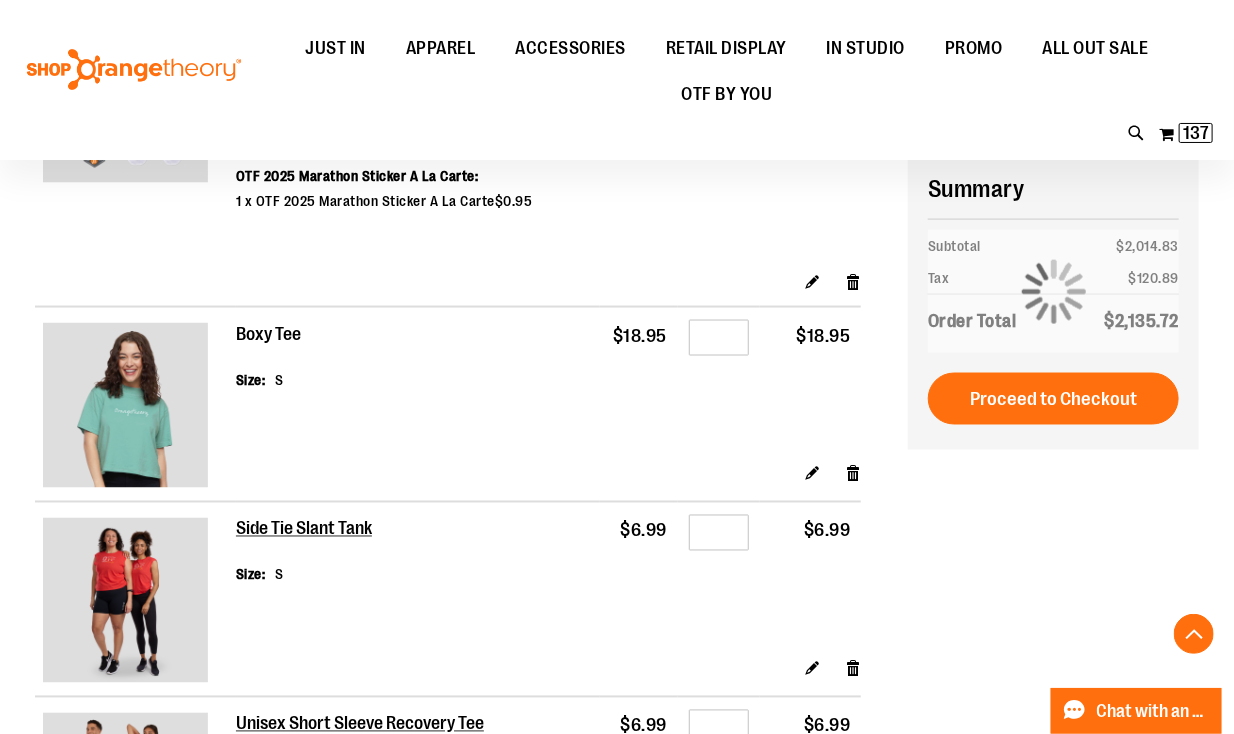 click on "Boxy Tee" at bounding box center (269, 335) 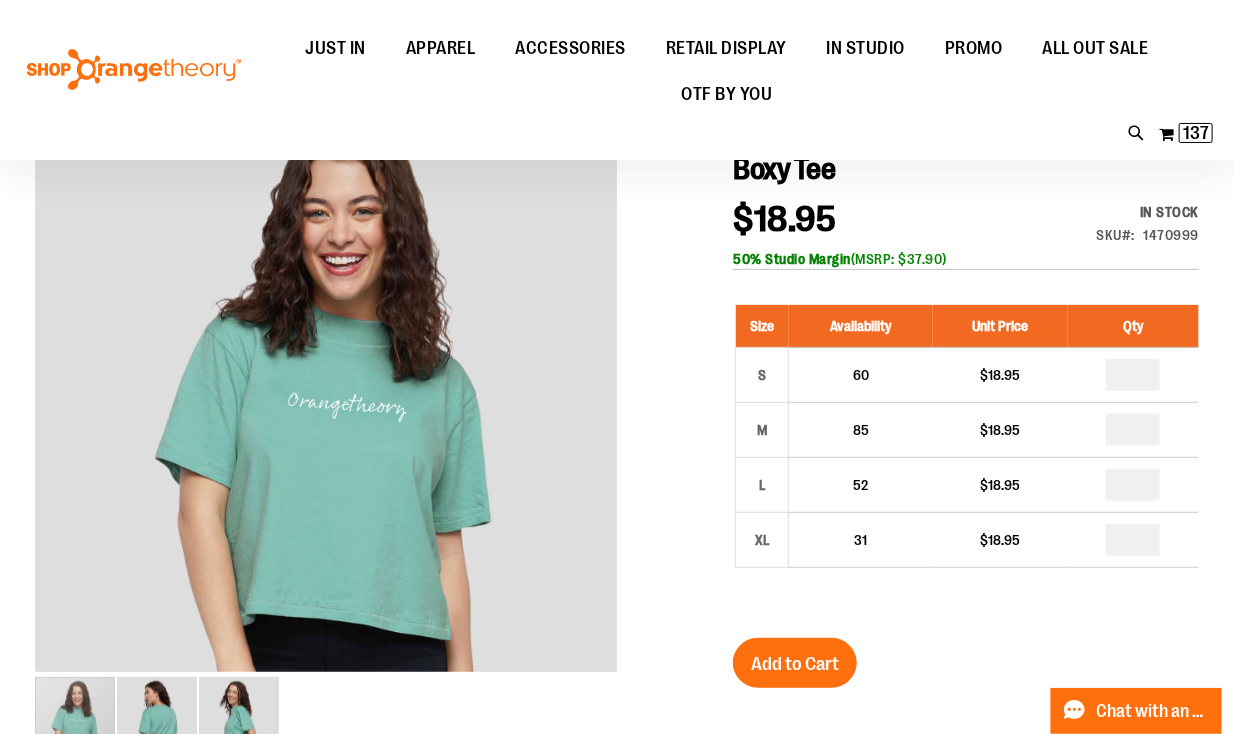 scroll, scrollTop: 160, scrollLeft: 0, axis: vertical 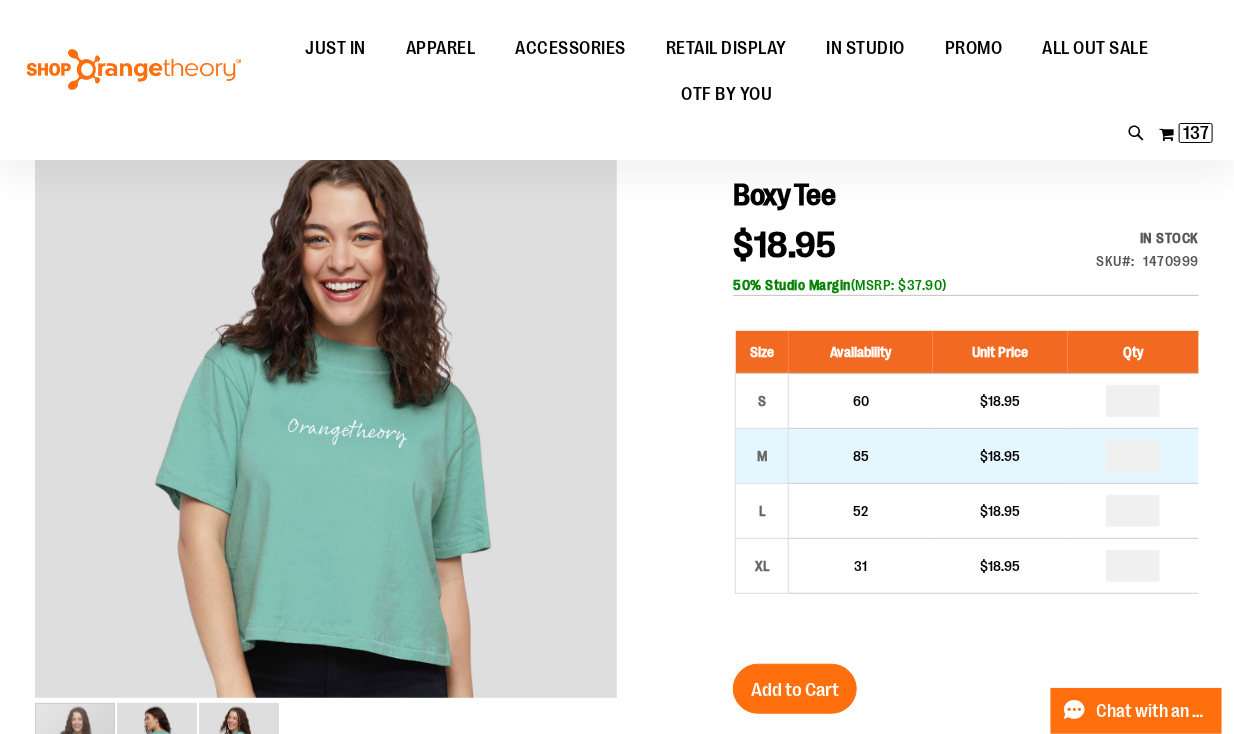 type on "**********" 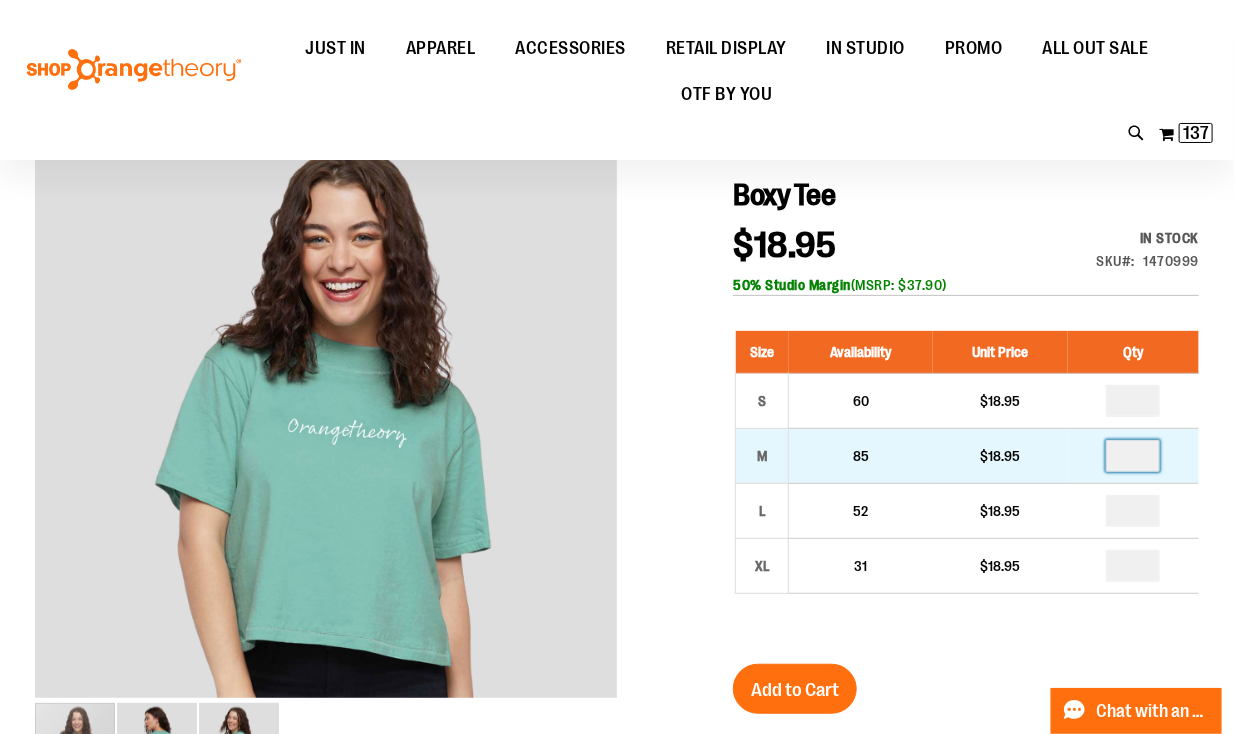 drag, startPoint x: 1150, startPoint y: 456, endPoint x: 1138, endPoint y: 452, distance: 12.649111 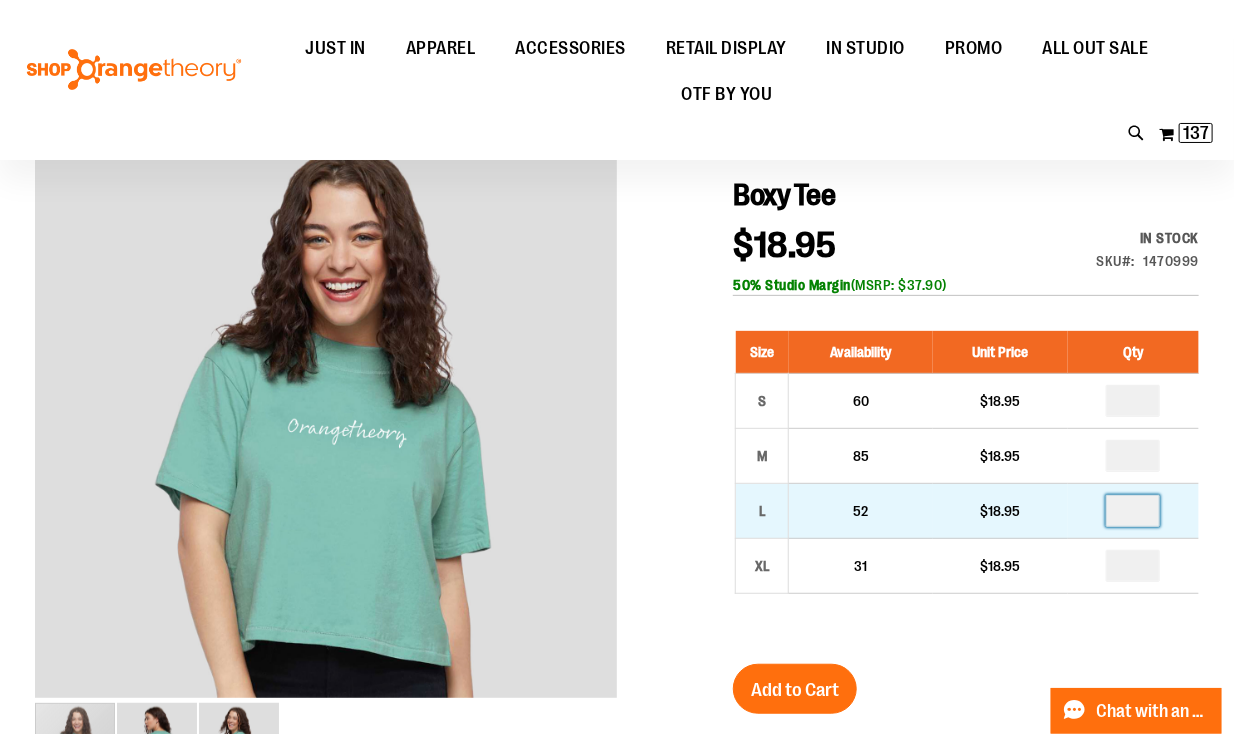 type on "*" 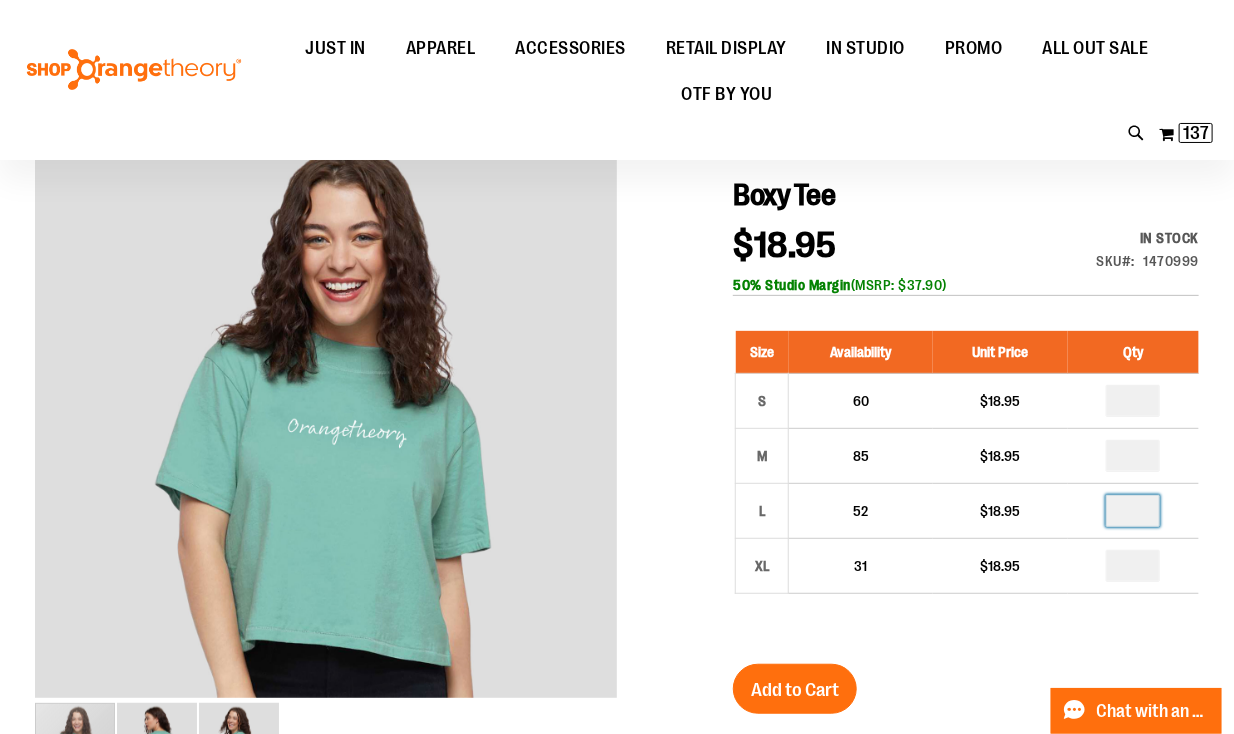 click on "Boxy Tee
$18.95
In stock
Only  %1  left
SKU
1470999
50% Studio Margin  (MSRP: $37.90)
Size
Availability
Unit Price
Qty
S
60
$18.95
* M *" at bounding box center (966, 673) 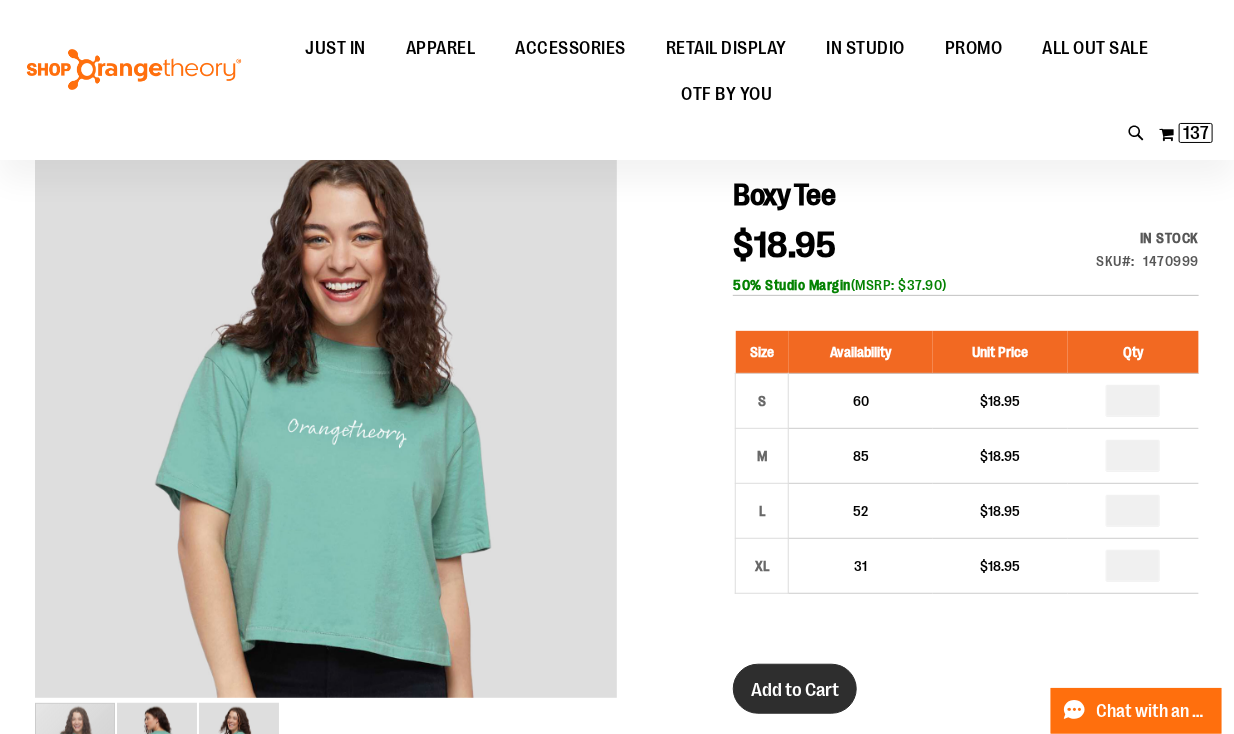 click on "Add to Cart" at bounding box center (795, 690) 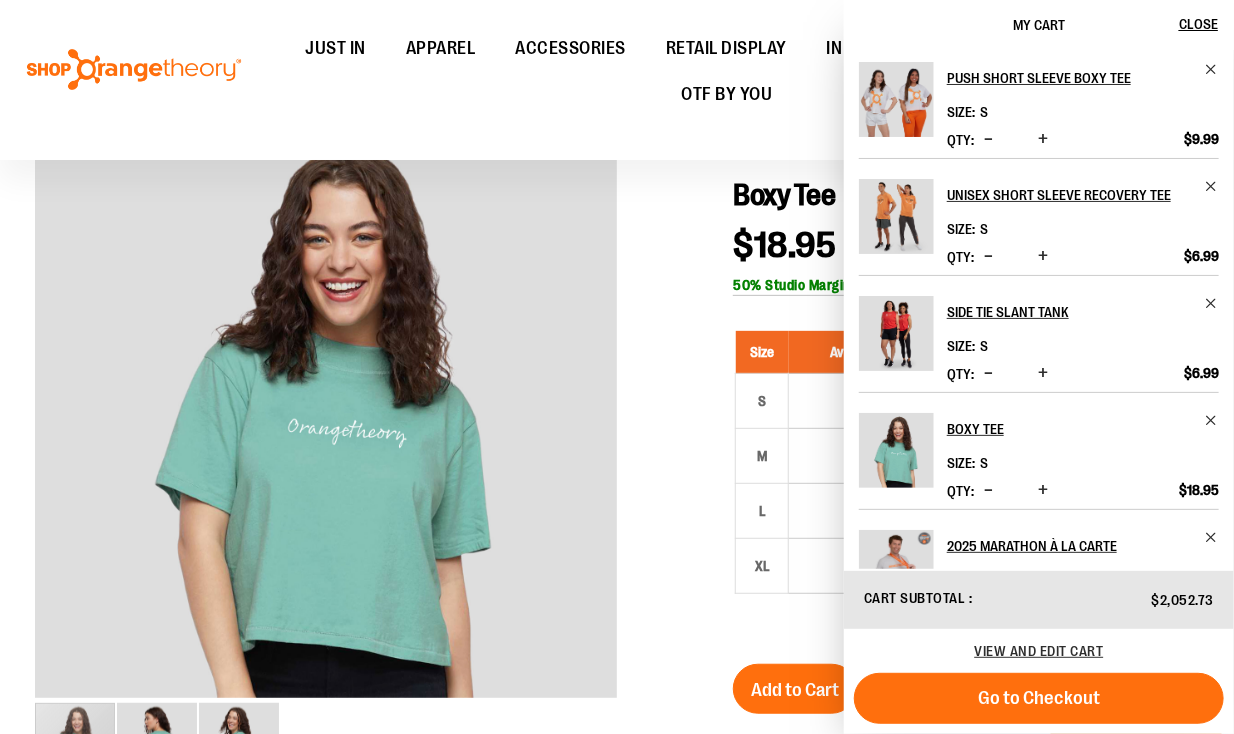 scroll, scrollTop: 0, scrollLeft: 0, axis: both 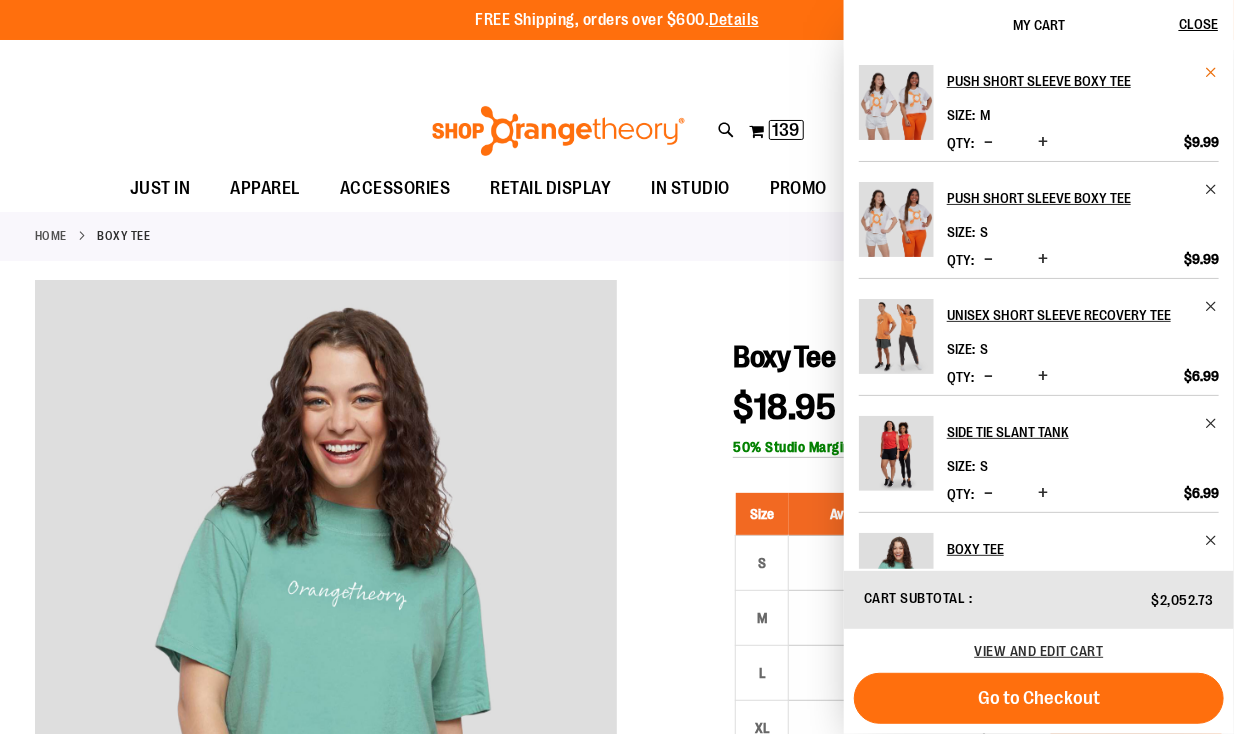 click at bounding box center [1211, 72] 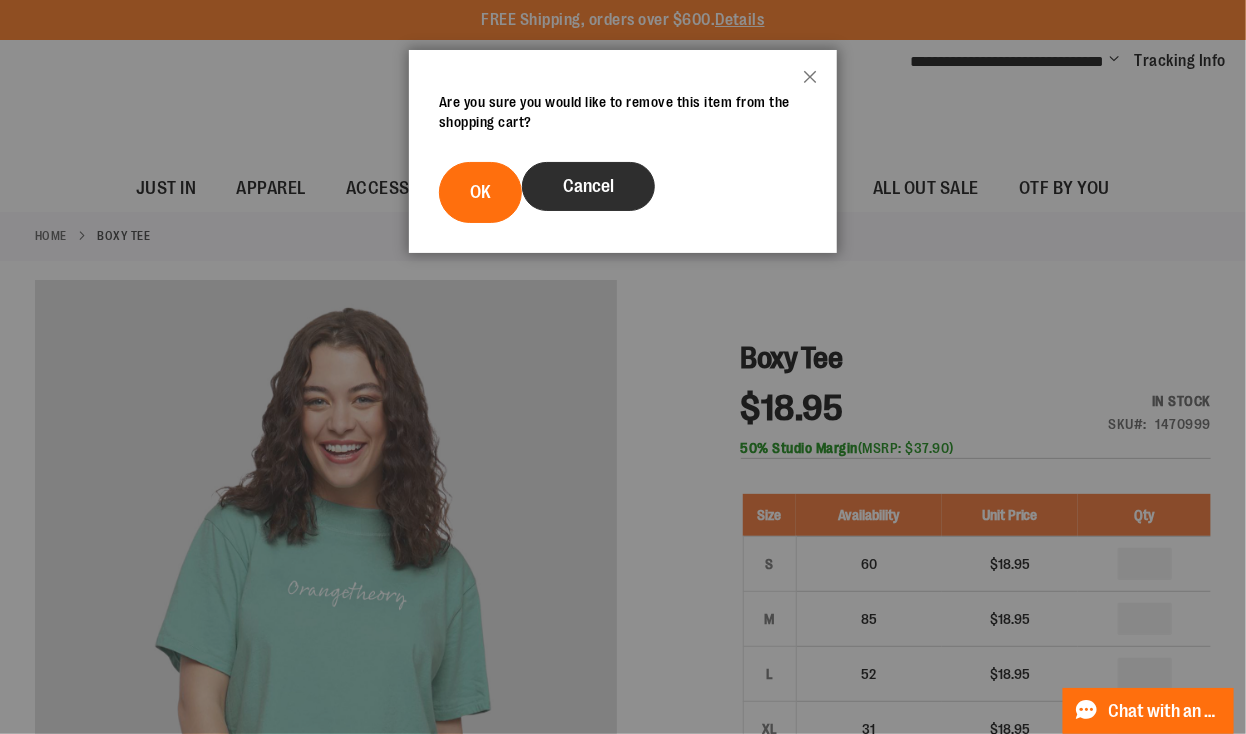 click on "Cancel" at bounding box center (588, 186) 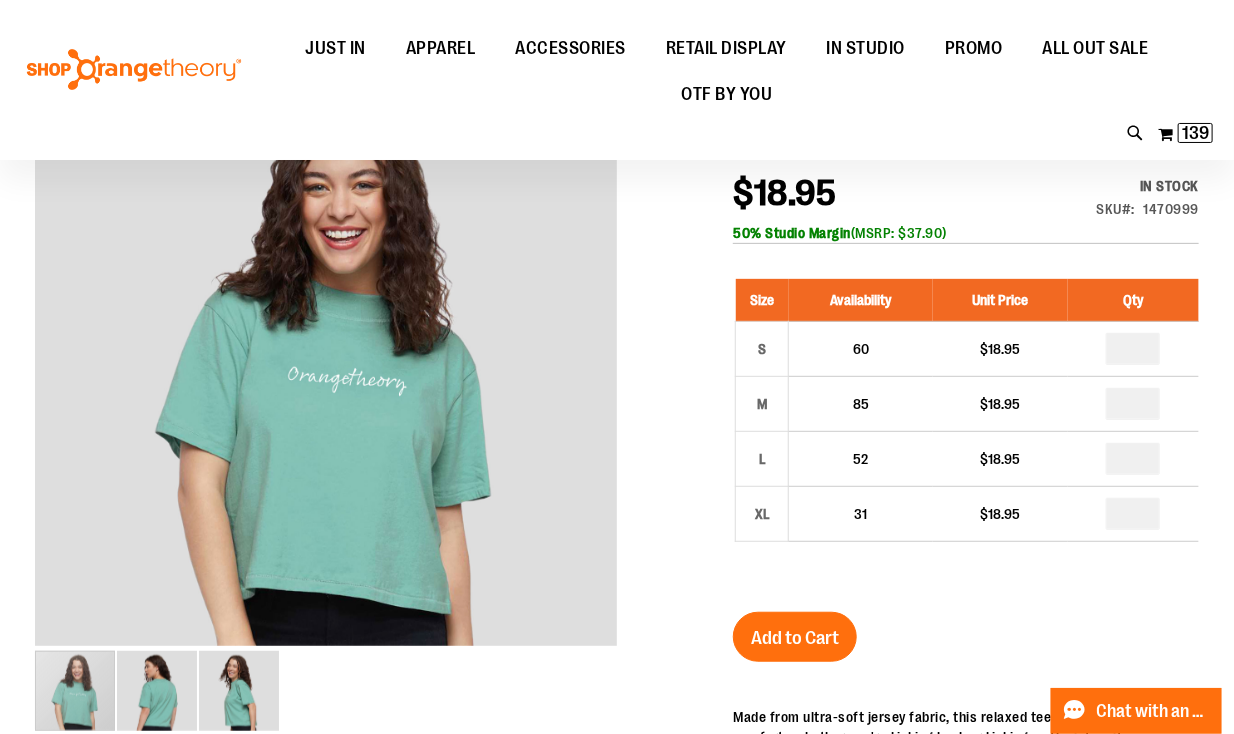 scroll, scrollTop: 240, scrollLeft: 0, axis: vertical 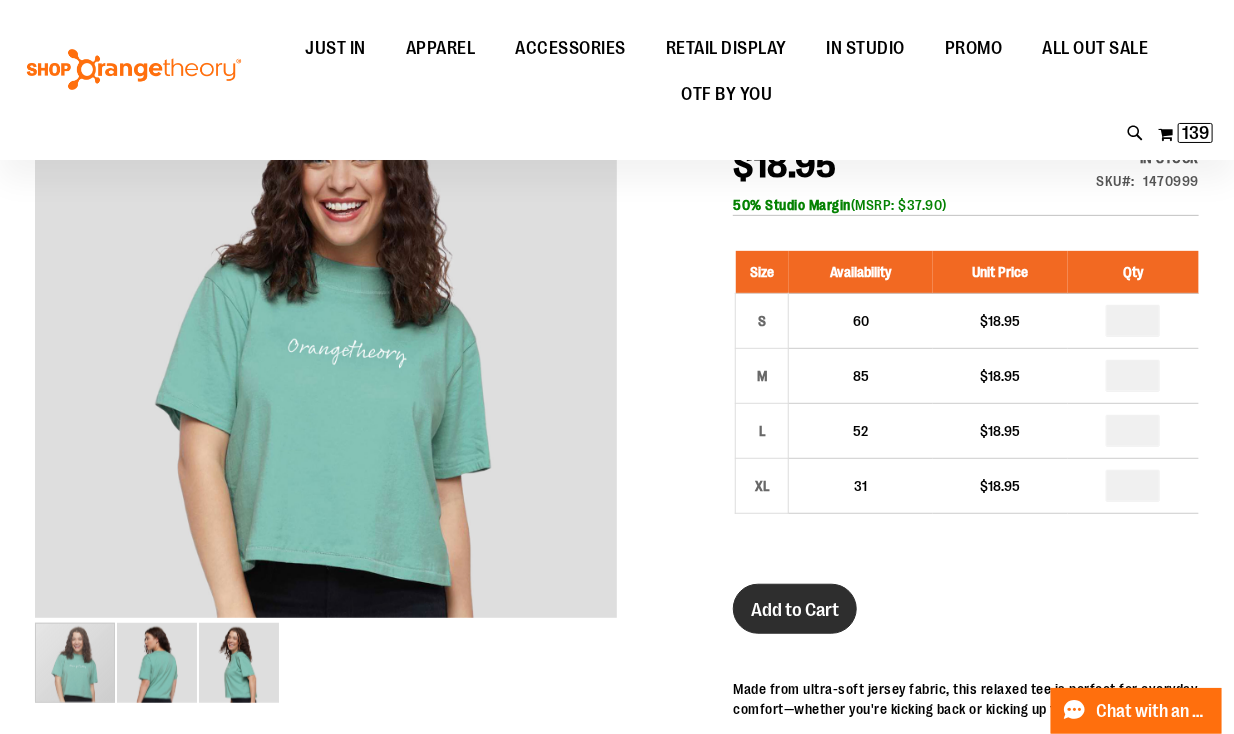 click on "Add to Cart" at bounding box center (795, 609) 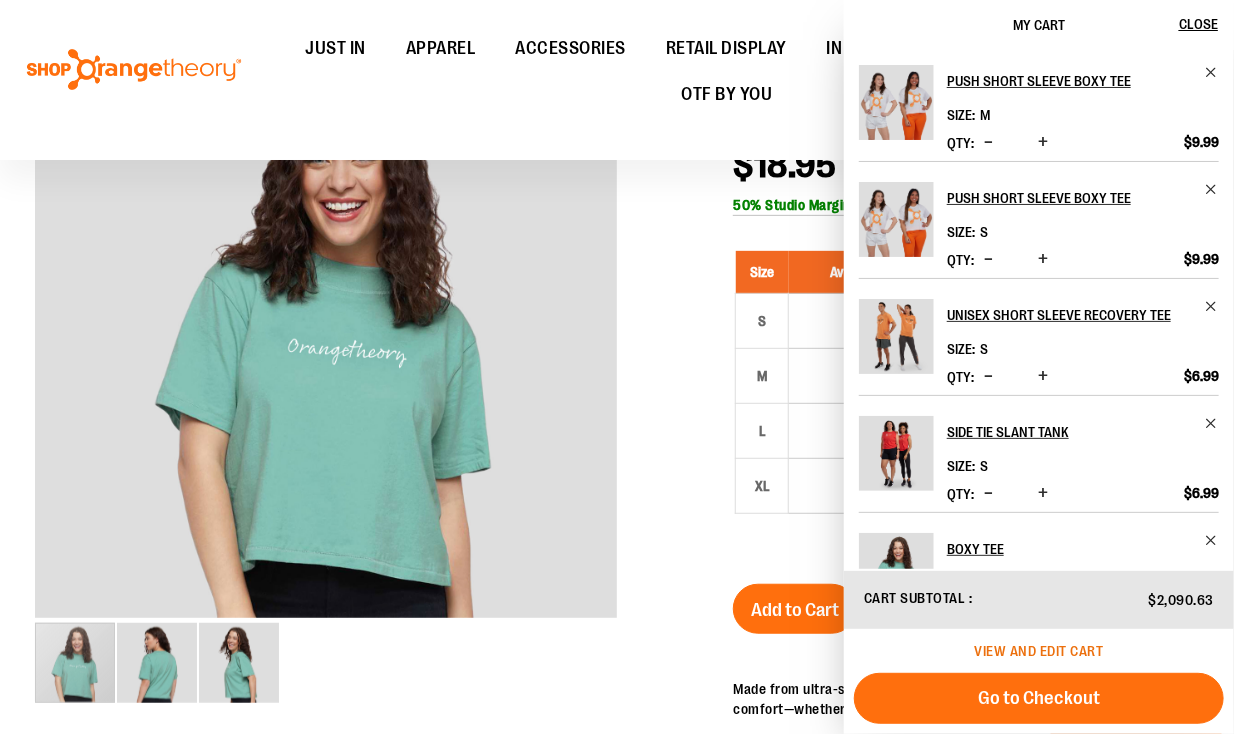 click on "View and edit cart" at bounding box center (1039, 651) 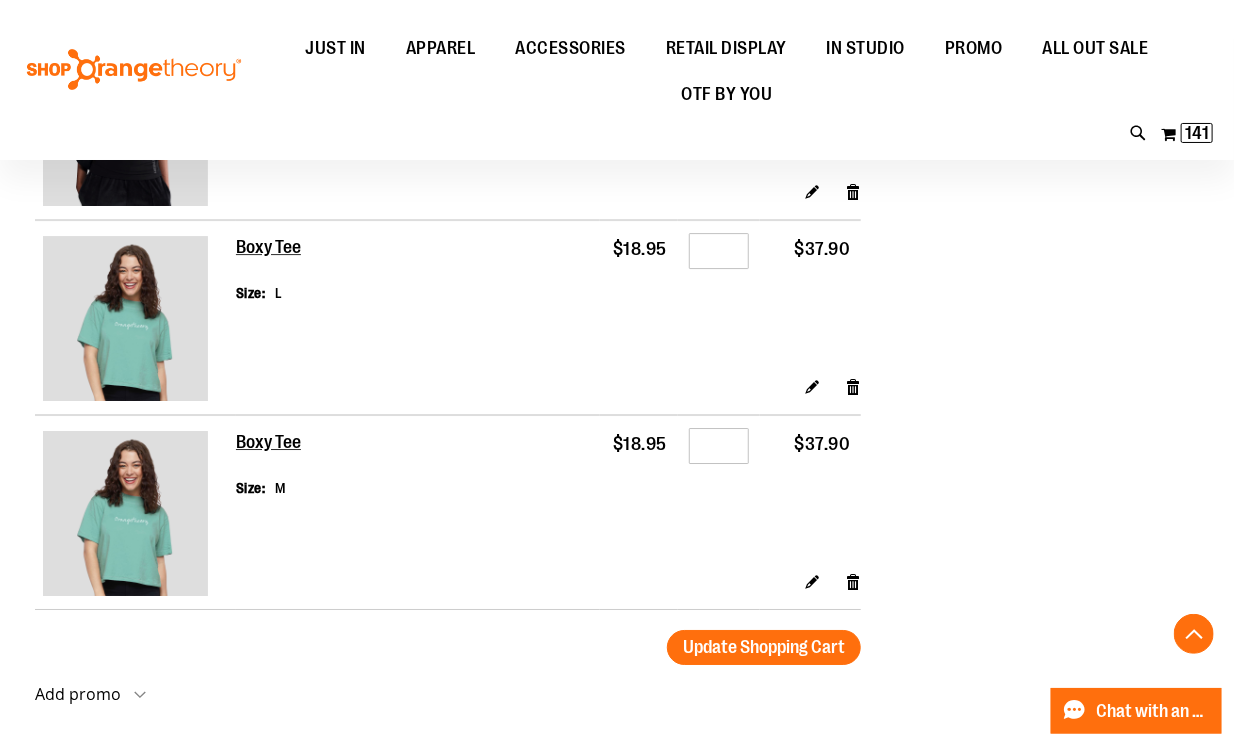 scroll, scrollTop: 2479, scrollLeft: 0, axis: vertical 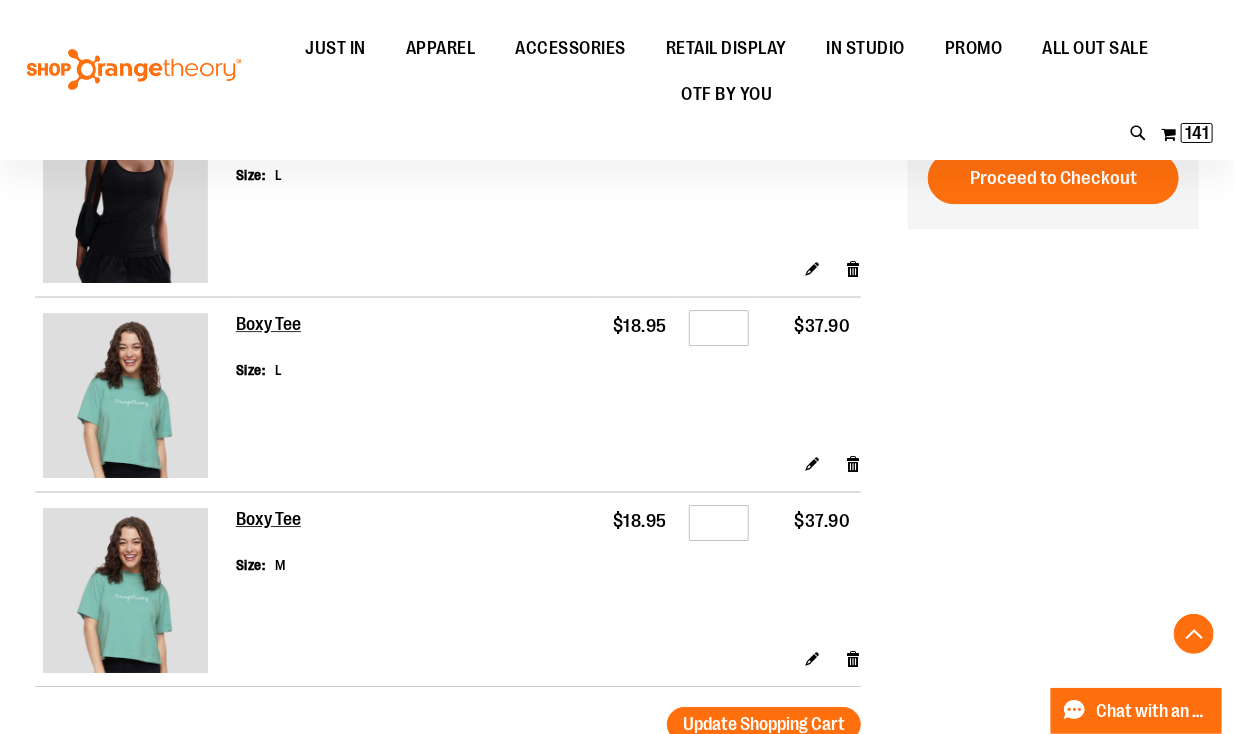 type on "**********" 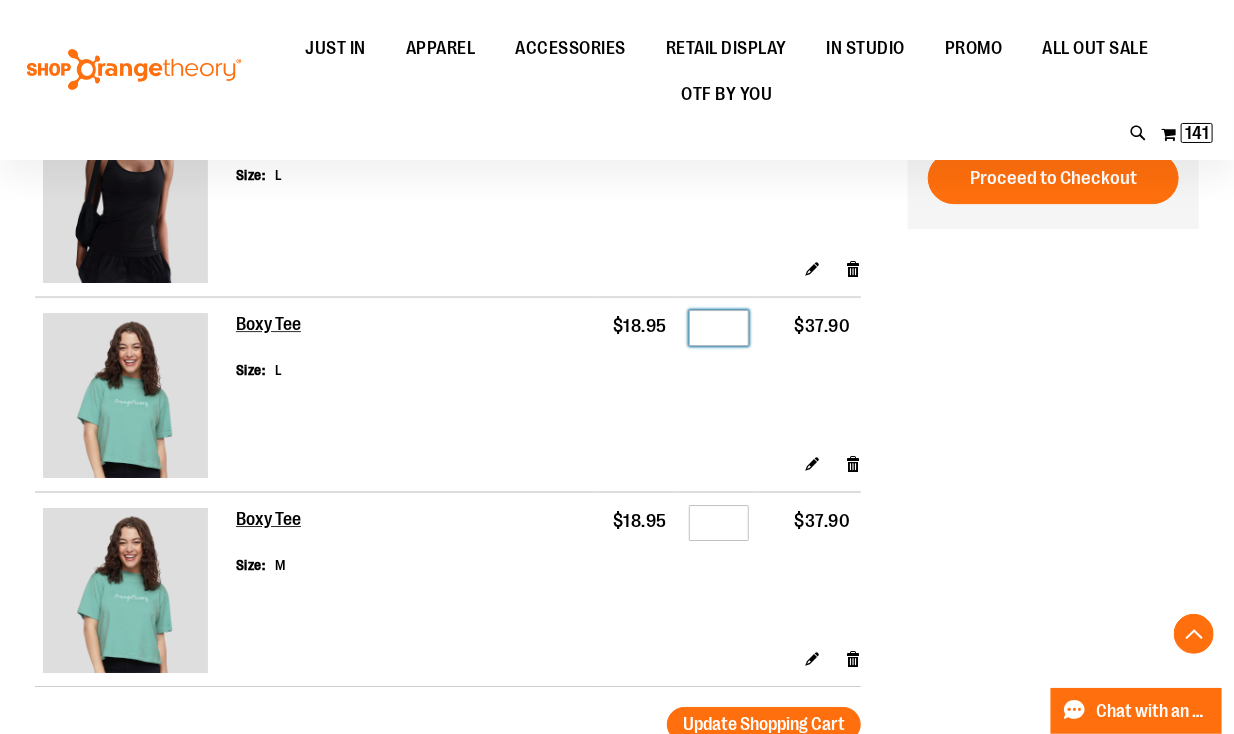 drag, startPoint x: 722, startPoint y: 330, endPoint x: 705, endPoint y: 326, distance: 17.464249 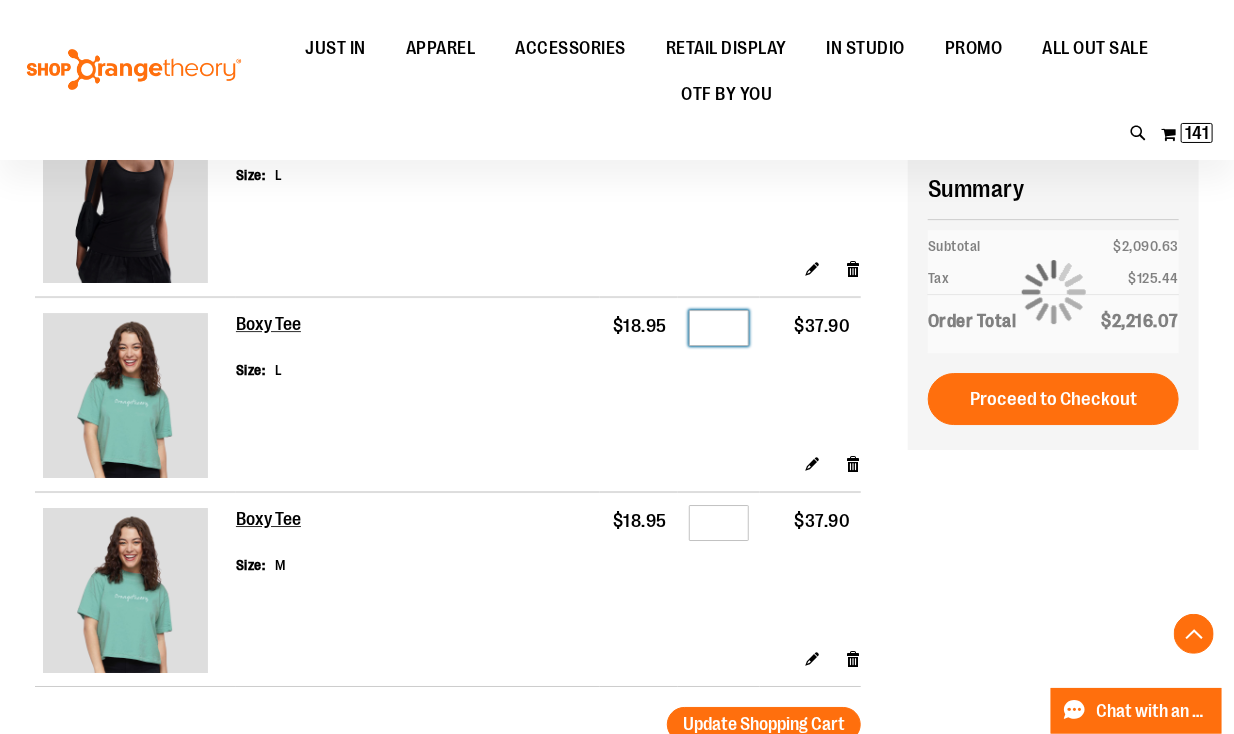 type on "*" 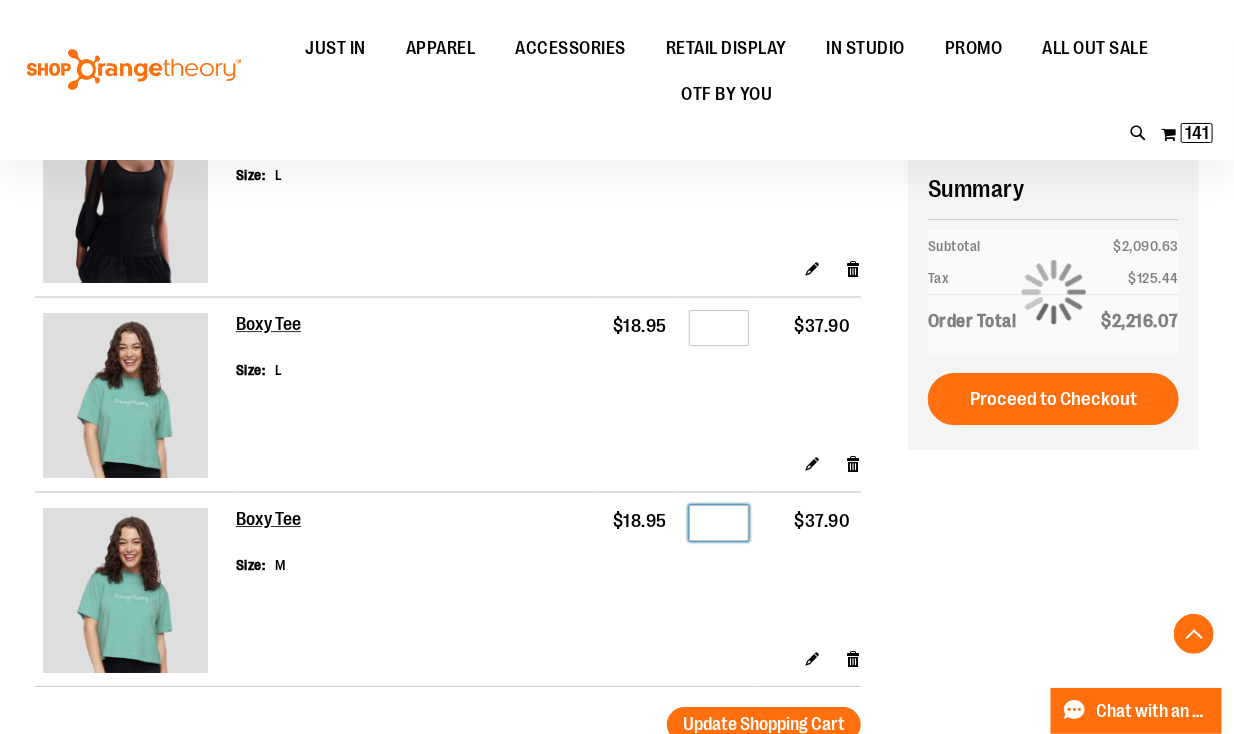 drag, startPoint x: 717, startPoint y: 525, endPoint x: 707, endPoint y: 523, distance: 10.198039 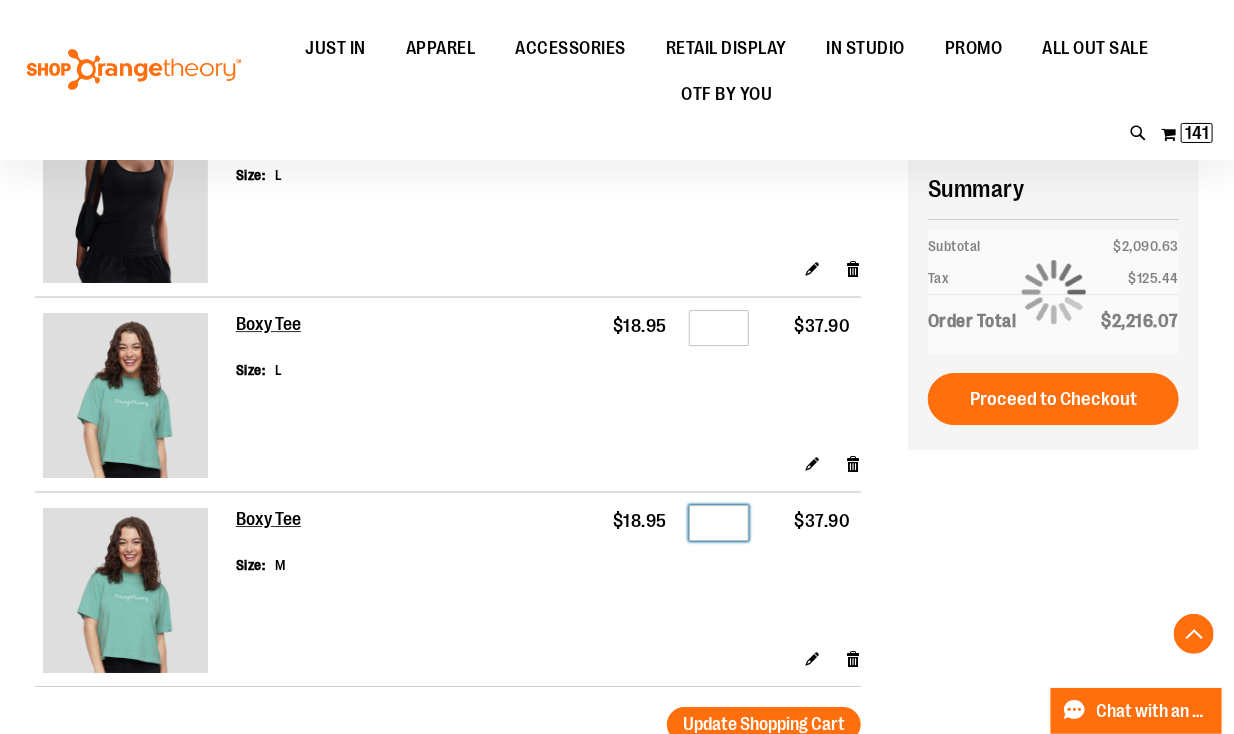 click on "*" at bounding box center (719, 523) 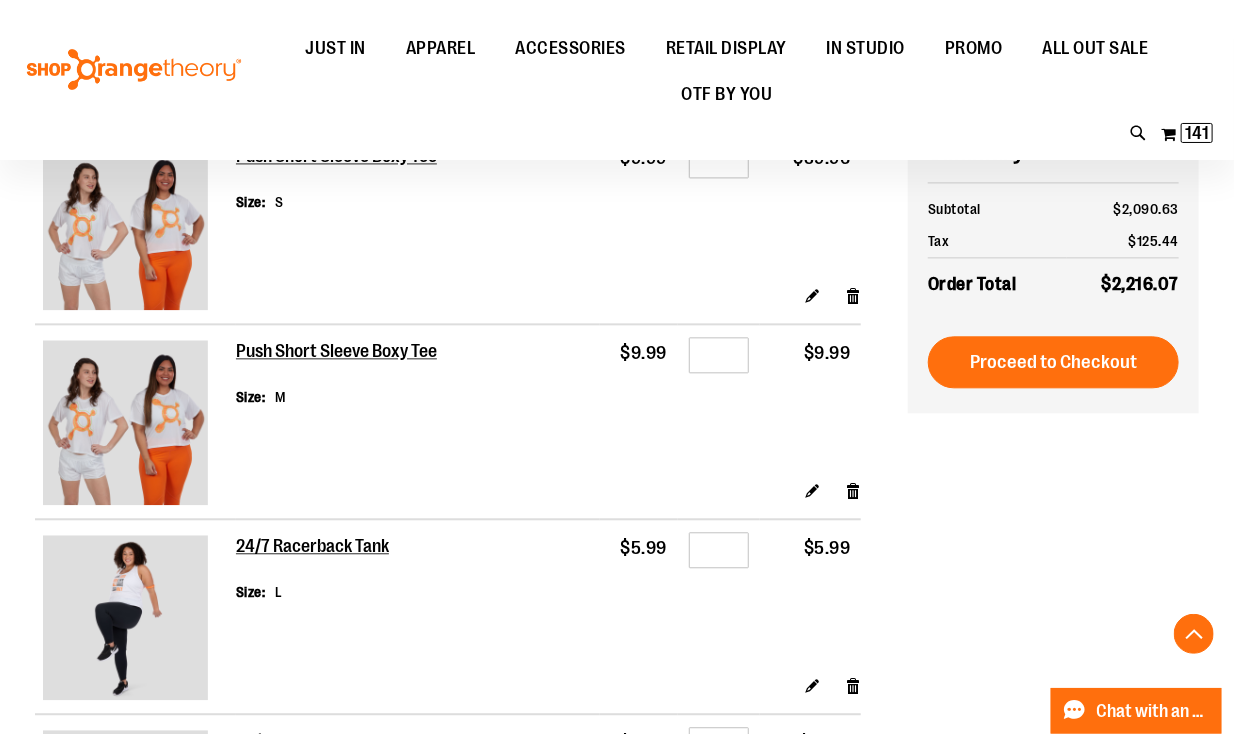 scroll, scrollTop: 1679, scrollLeft: 0, axis: vertical 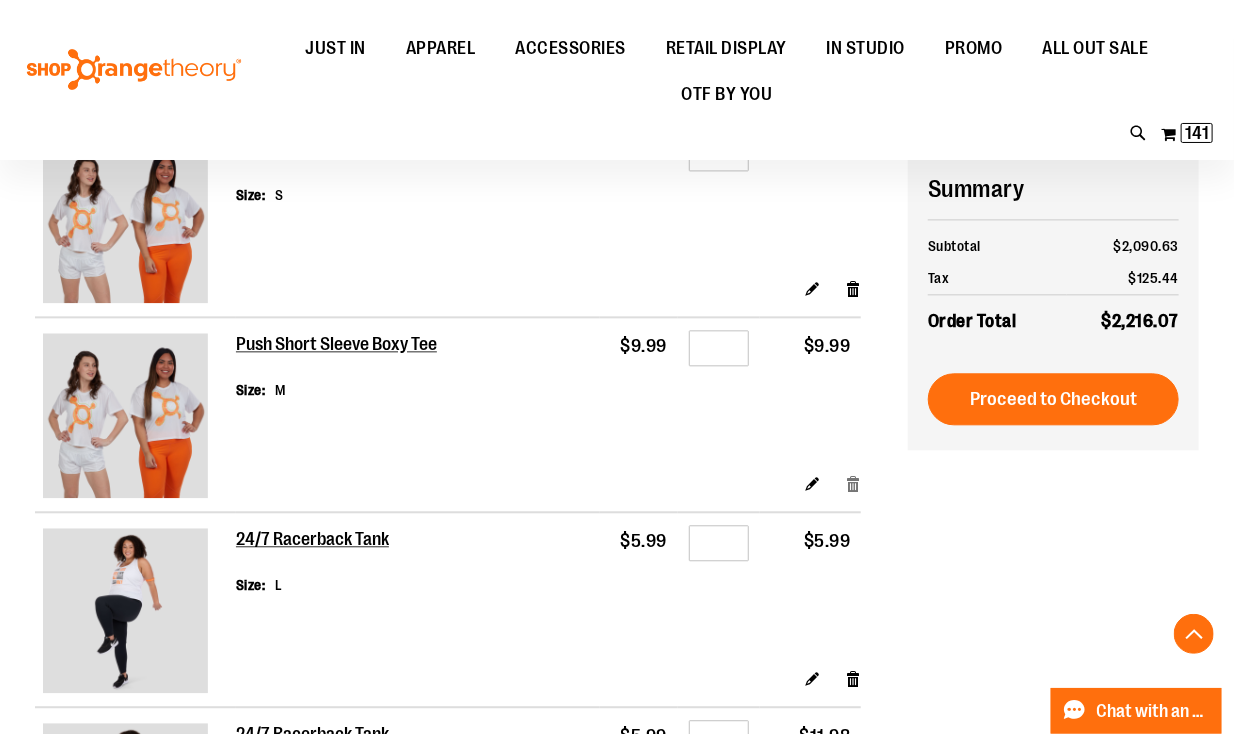 type on "*" 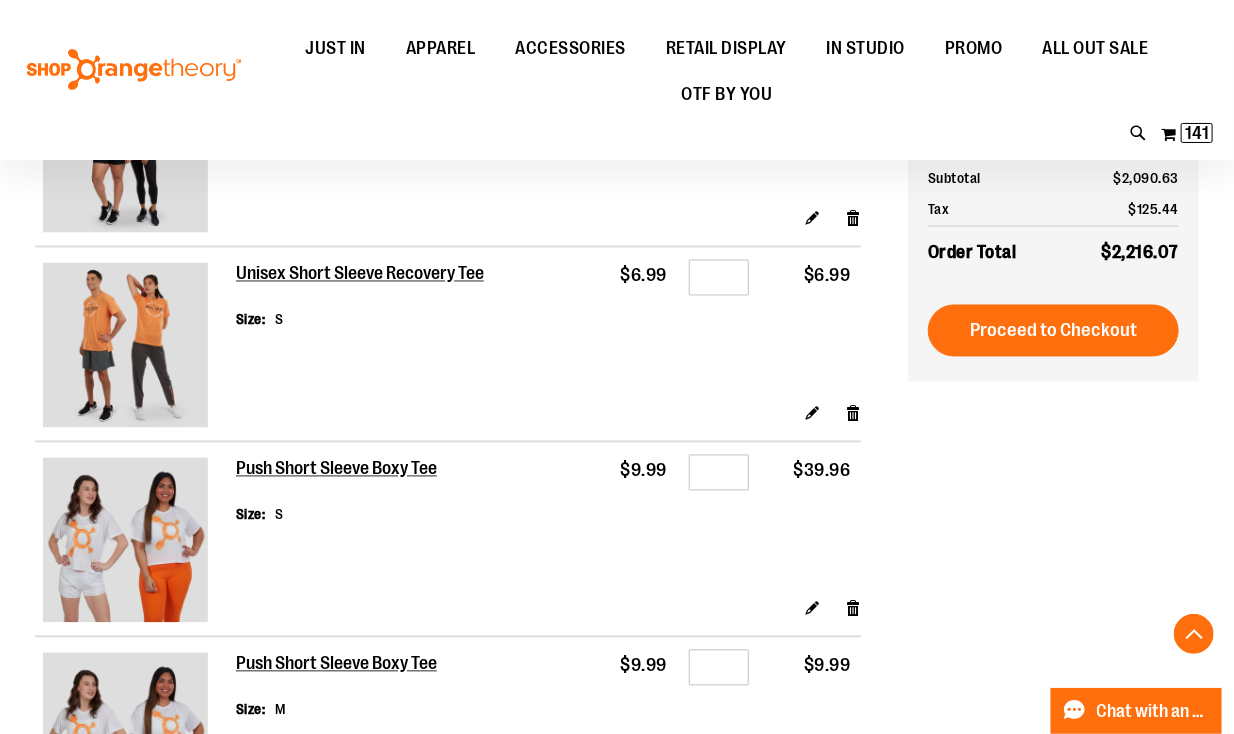 scroll, scrollTop: 1199, scrollLeft: 0, axis: vertical 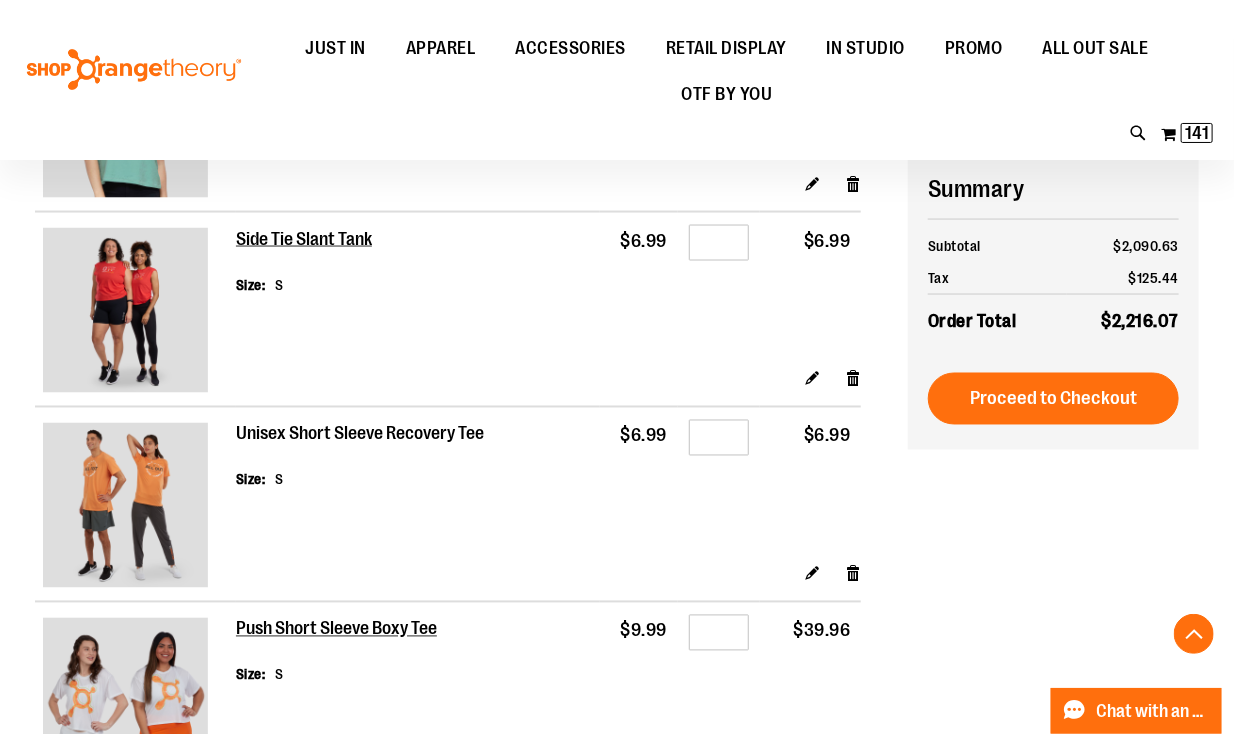 click on "Unisex Short Sleeve Recovery Tee" at bounding box center (361, 435) 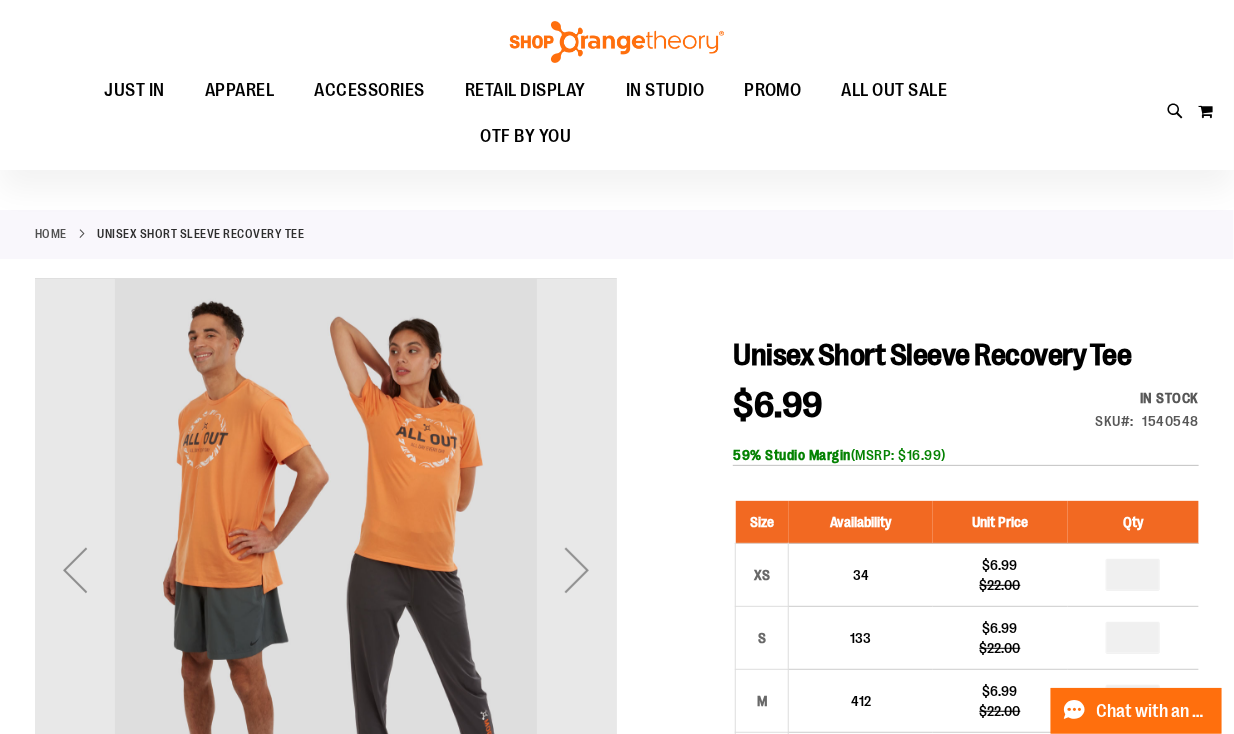 scroll, scrollTop: 80, scrollLeft: 0, axis: vertical 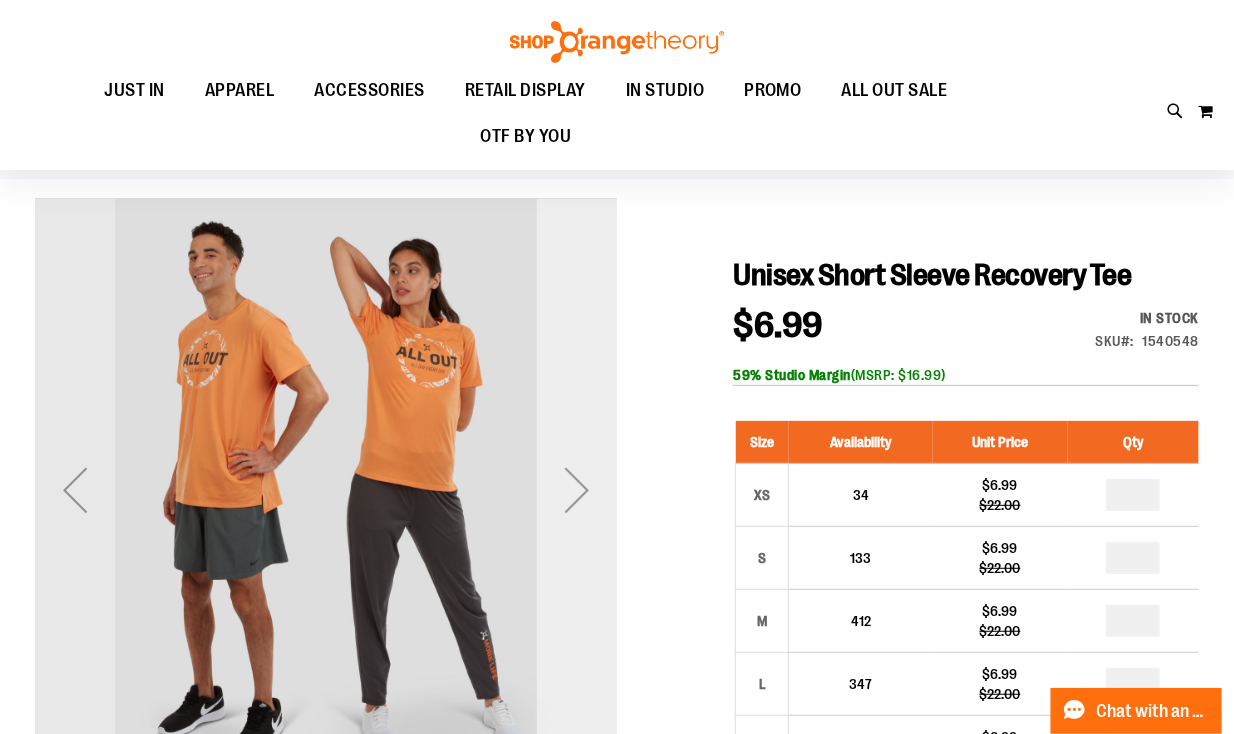 type on "**********" 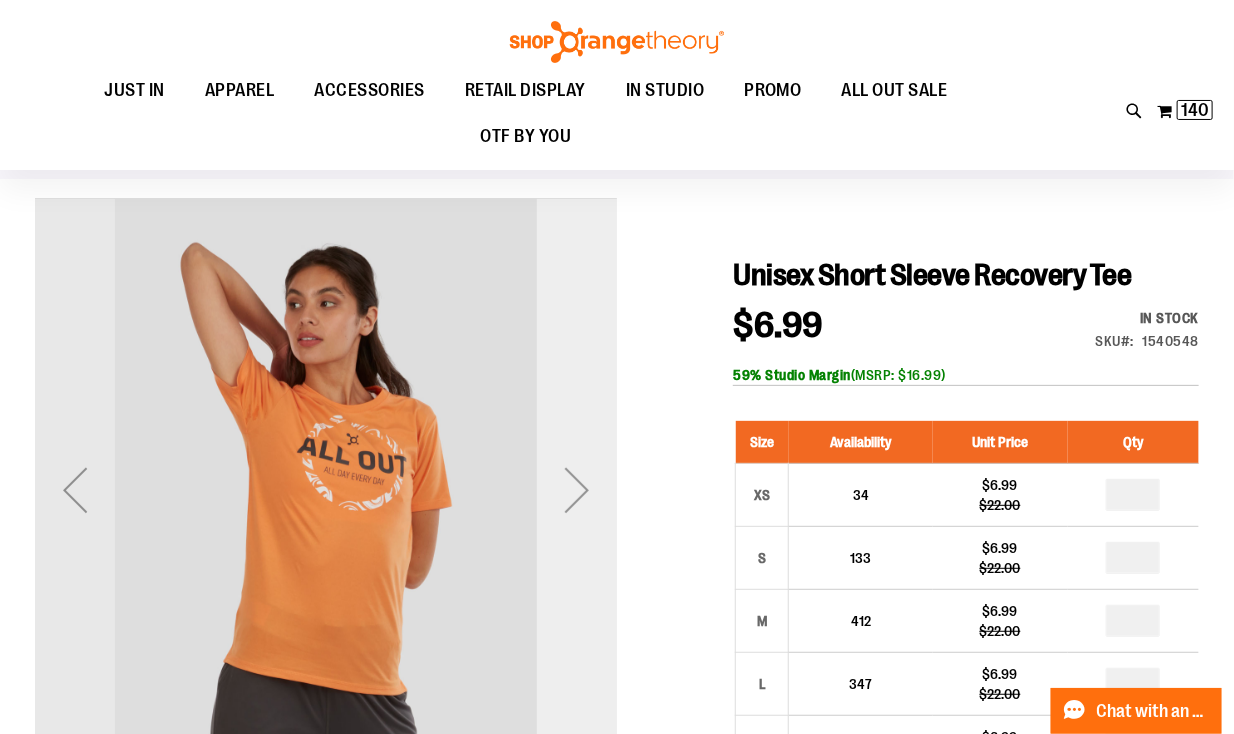 click at bounding box center (577, 490) 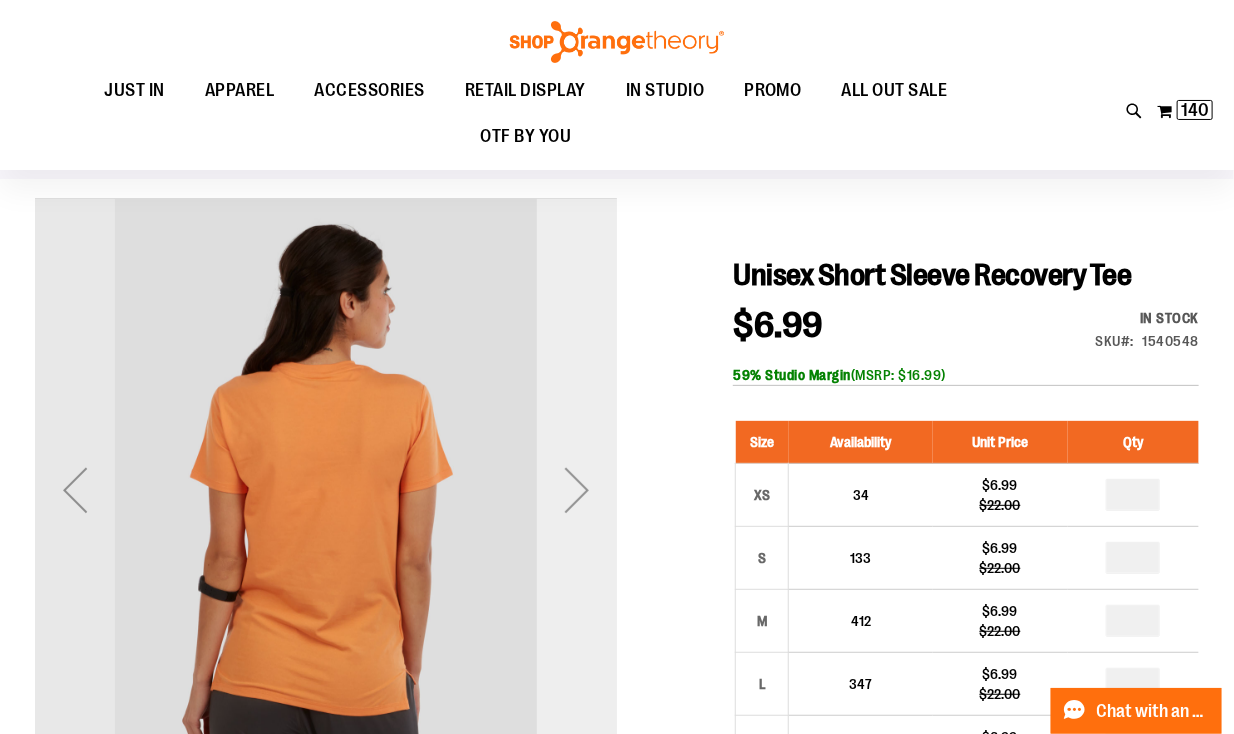 click at bounding box center [577, 490] 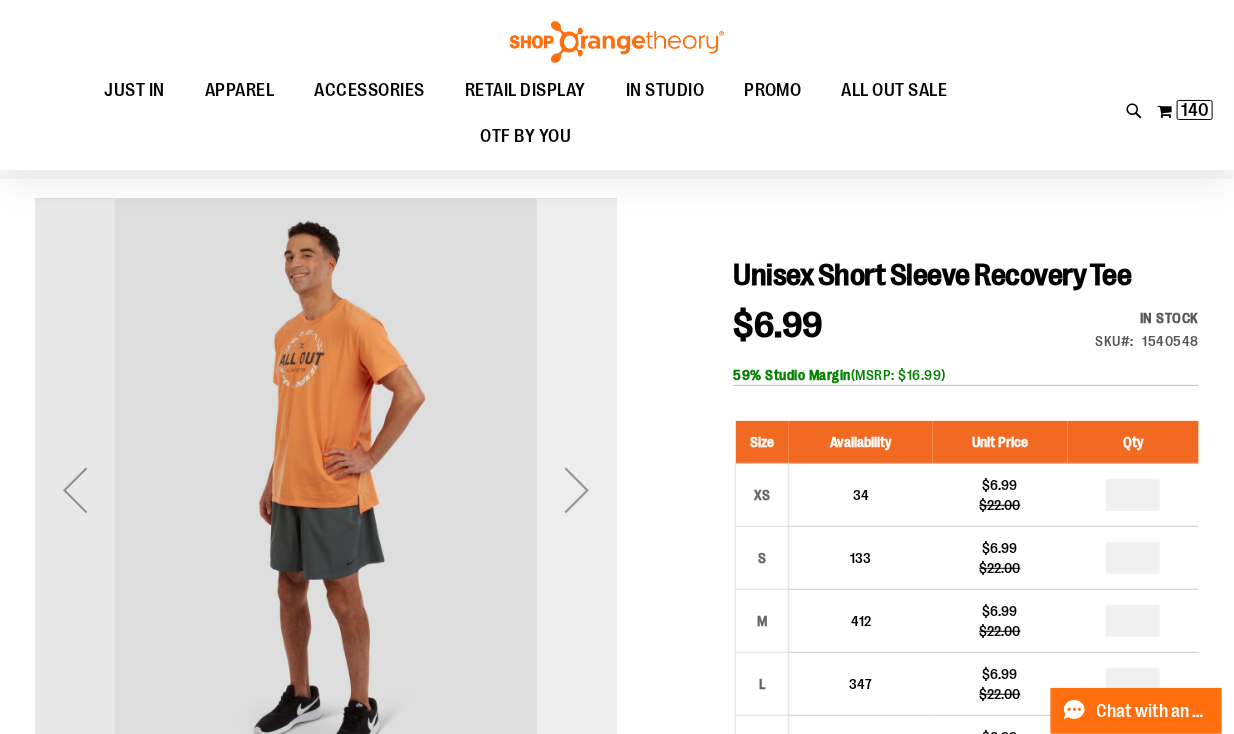click at bounding box center (577, 490) 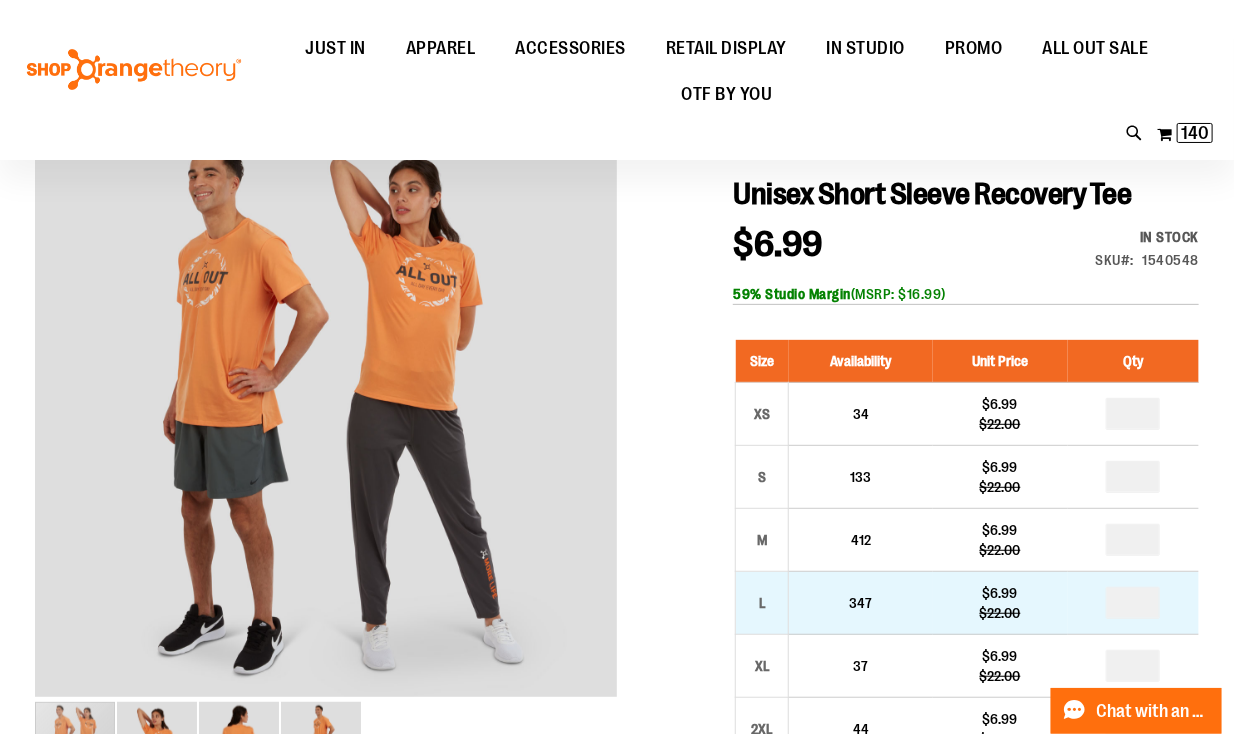 scroll, scrollTop: 160, scrollLeft: 0, axis: vertical 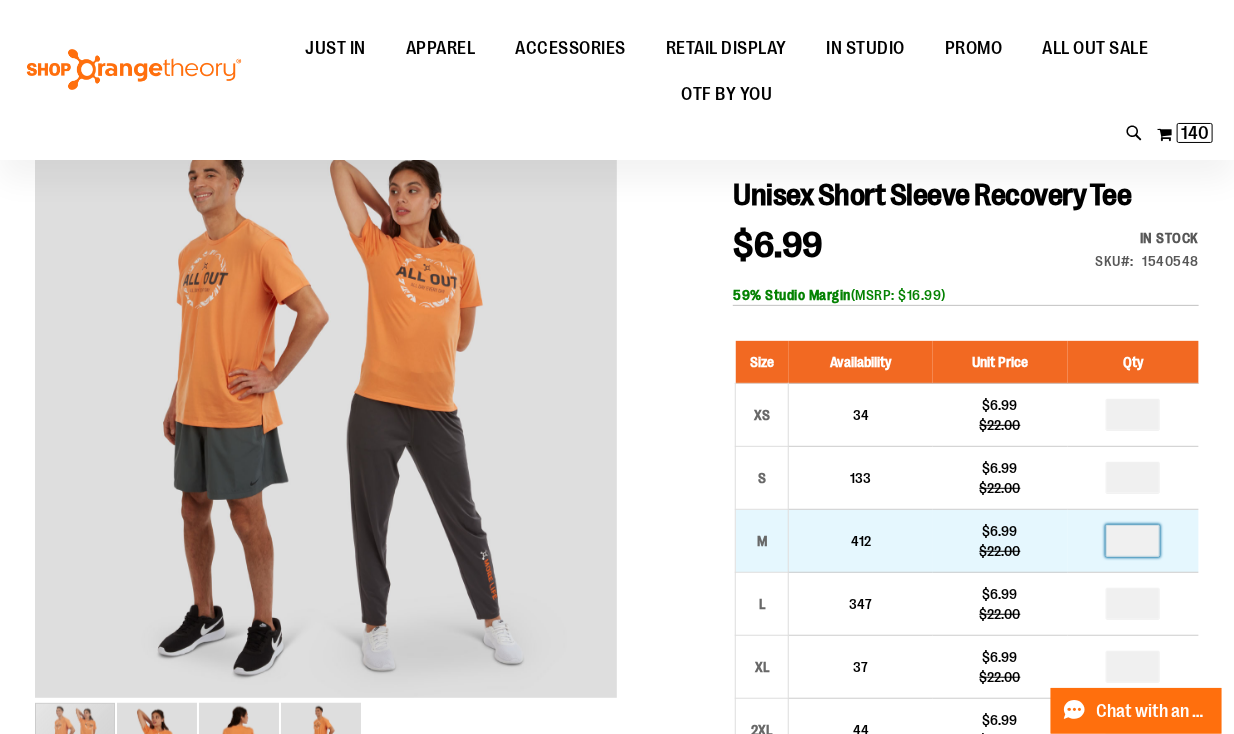 drag, startPoint x: 1151, startPoint y: 577, endPoint x: 1137, endPoint y: 576, distance: 14.035668 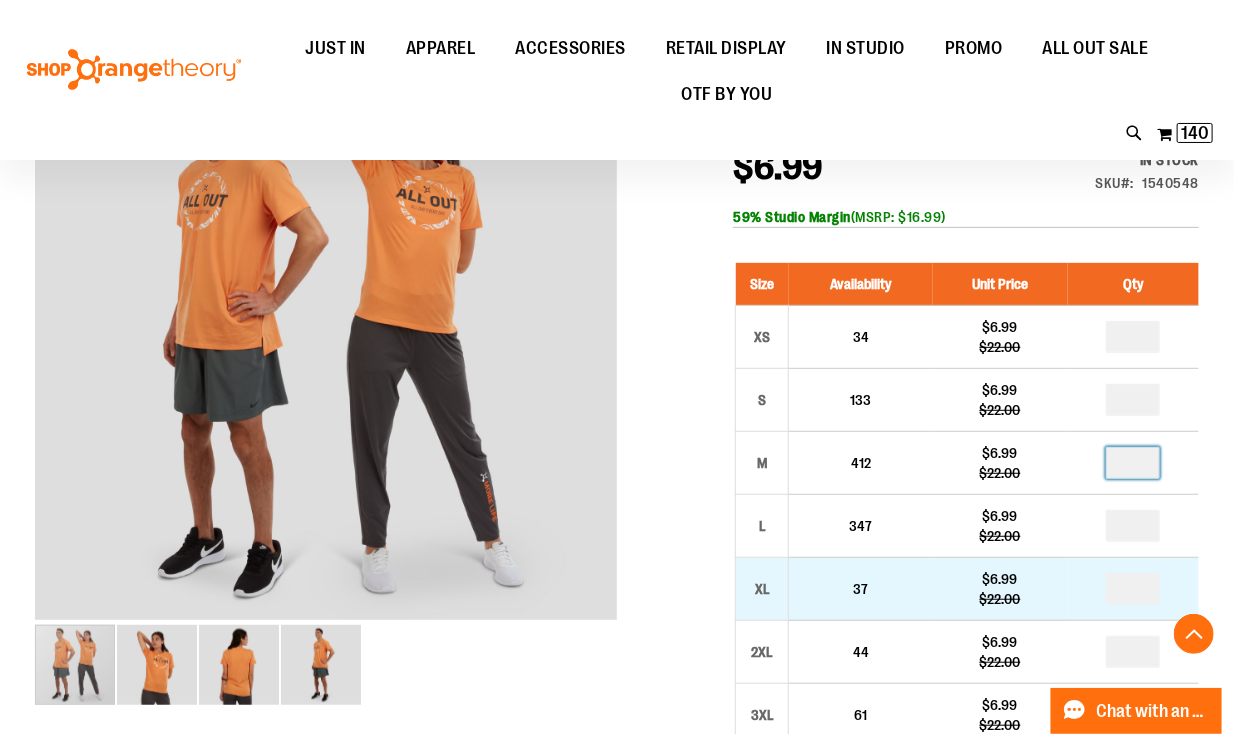 scroll, scrollTop: 320, scrollLeft: 0, axis: vertical 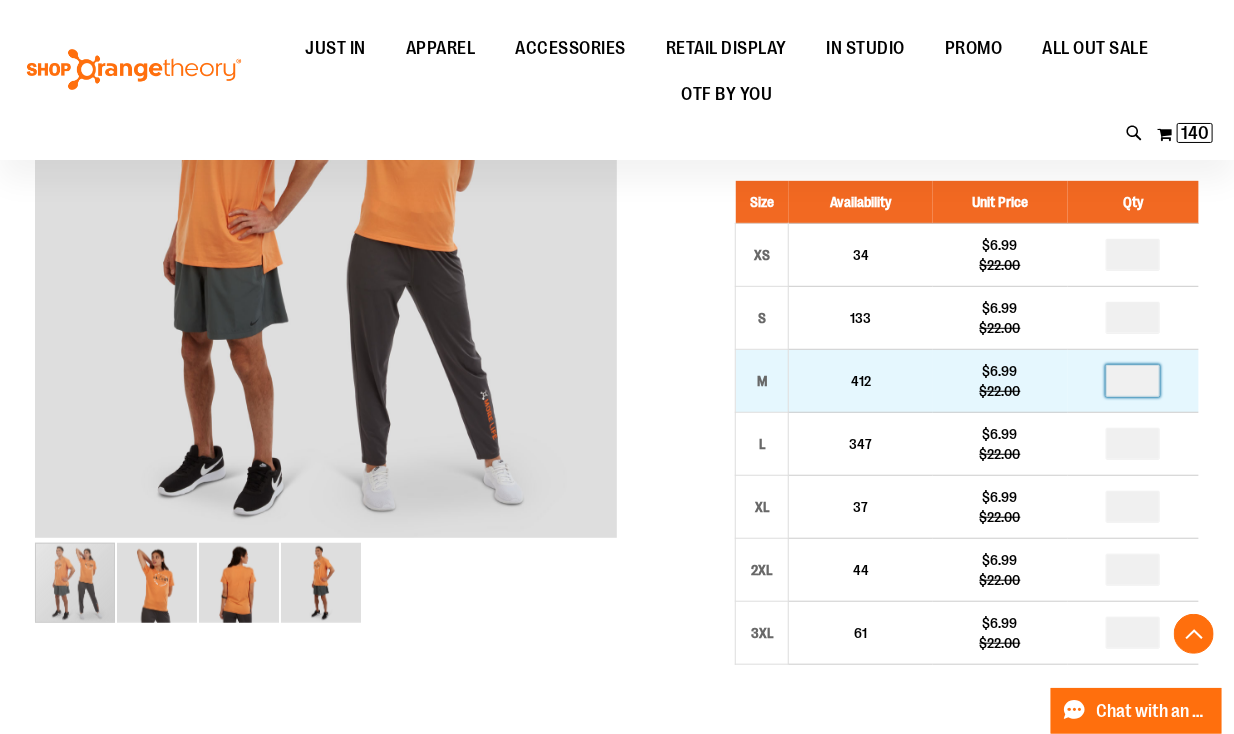 drag, startPoint x: 1147, startPoint y: 417, endPoint x: 1134, endPoint y: 416, distance: 13.038404 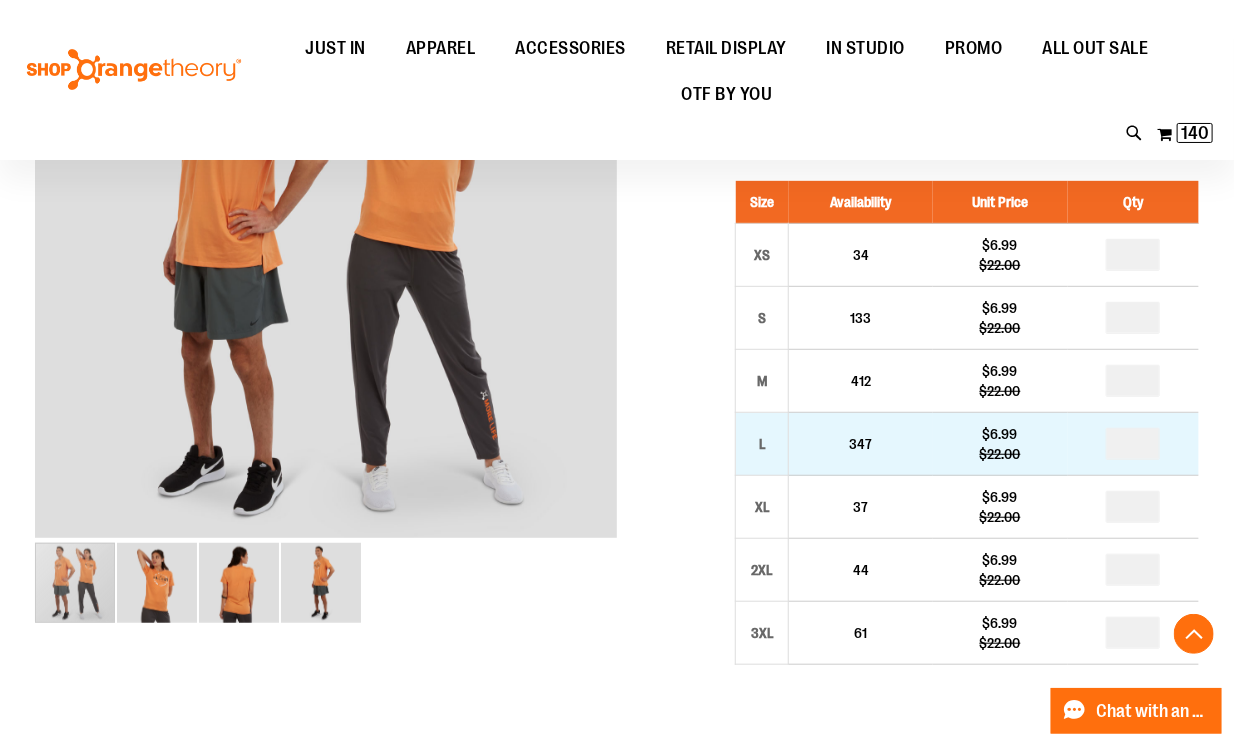 drag, startPoint x: 1151, startPoint y: 476, endPoint x: 1125, endPoint y: 474, distance: 26.076809 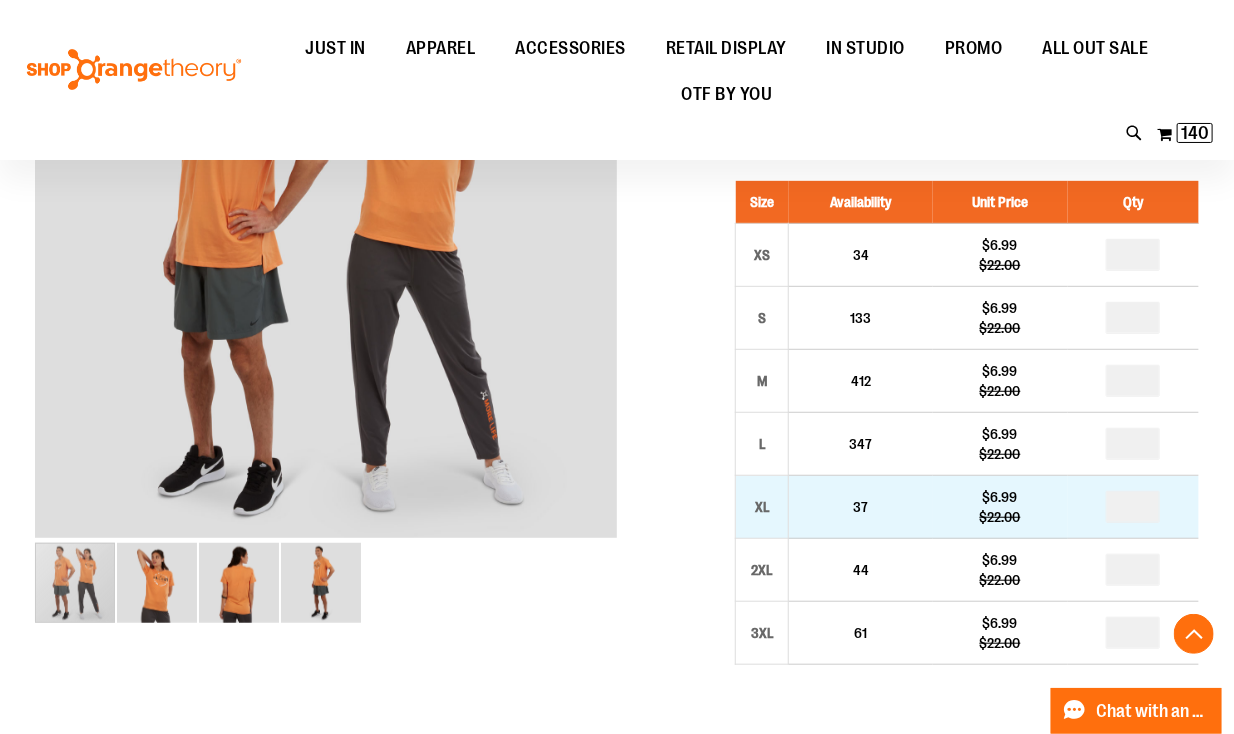 type on "*" 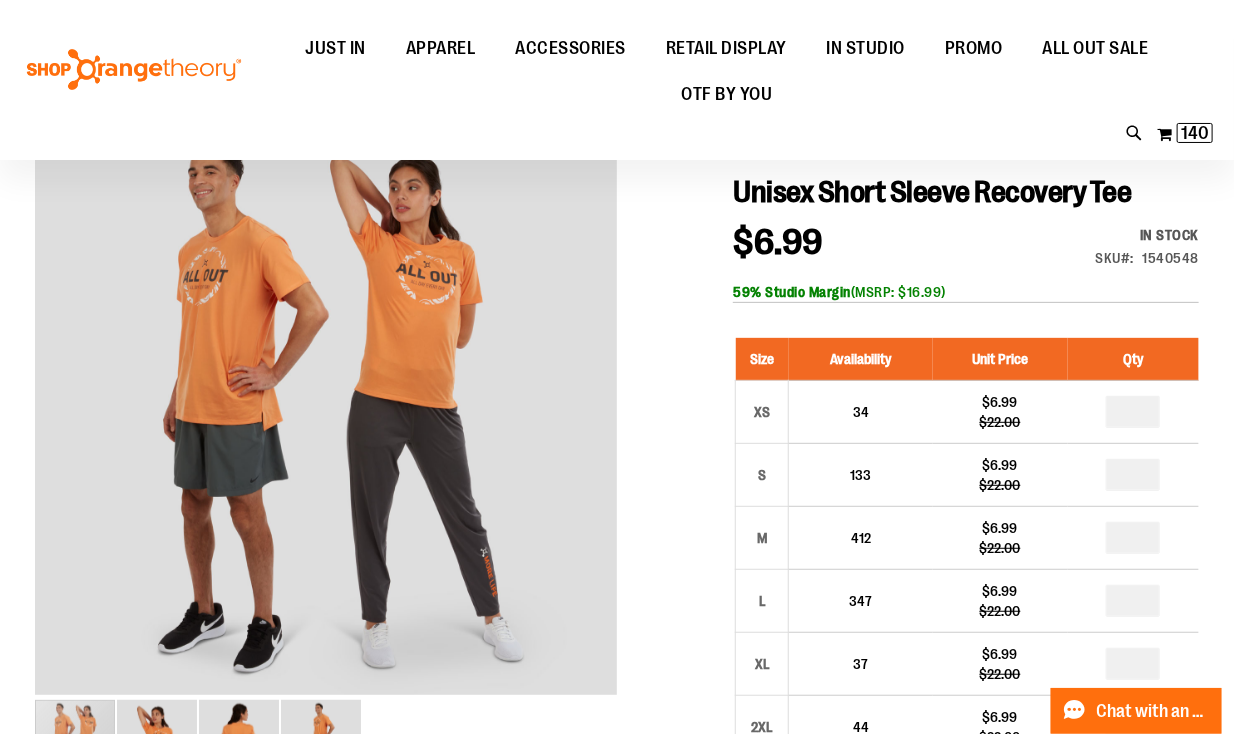 scroll, scrollTop: 160, scrollLeft: 0, axis: vertical 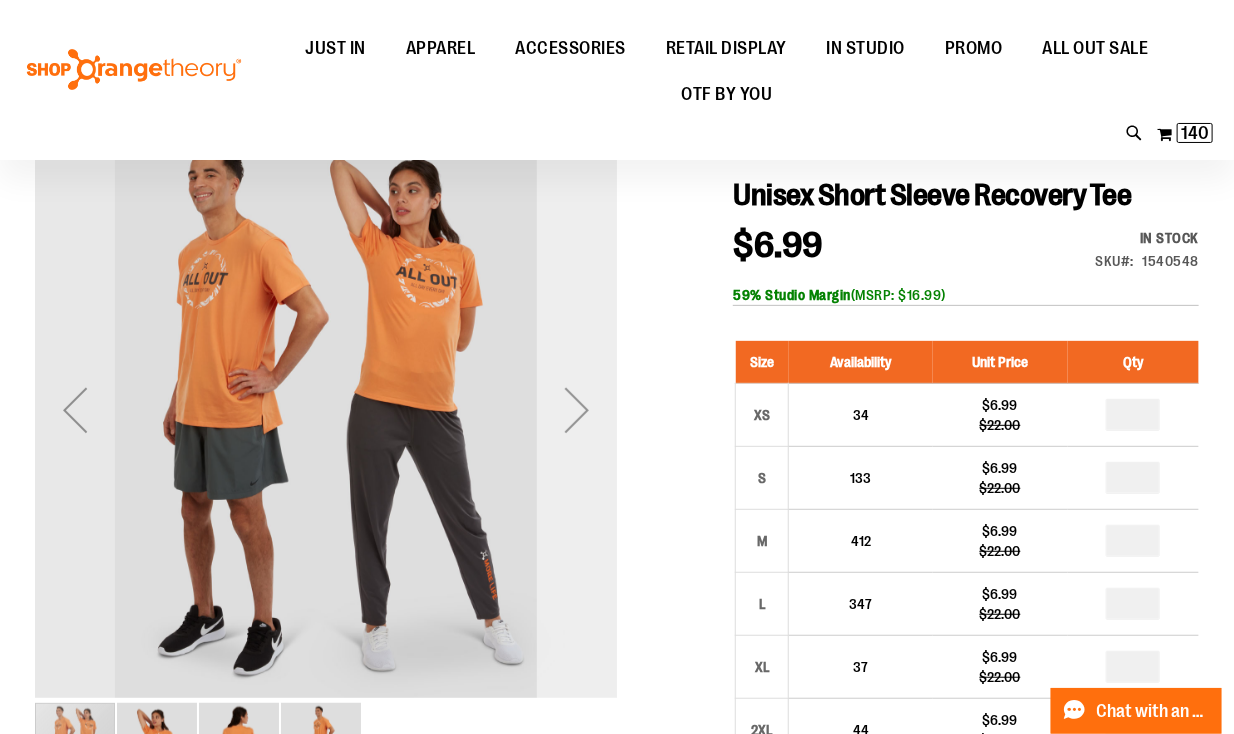 click at bounding box center [577, 410] 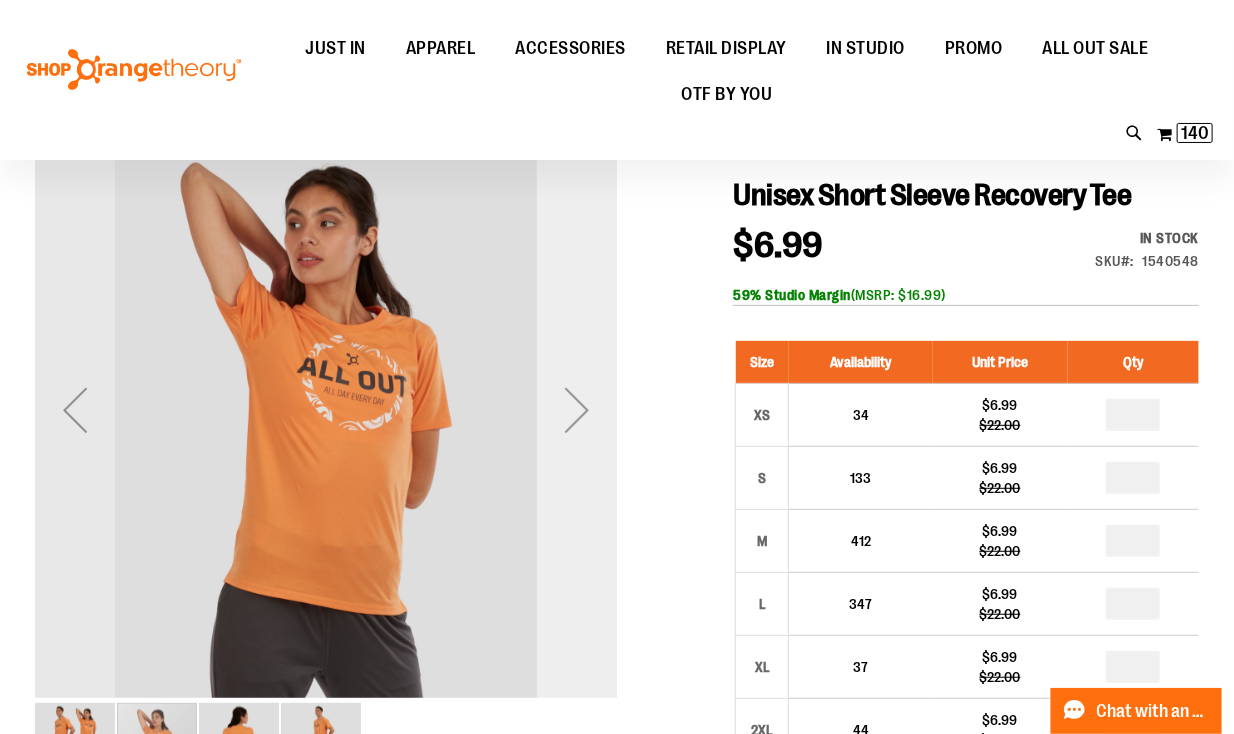 click at bounding box center (577, 410) 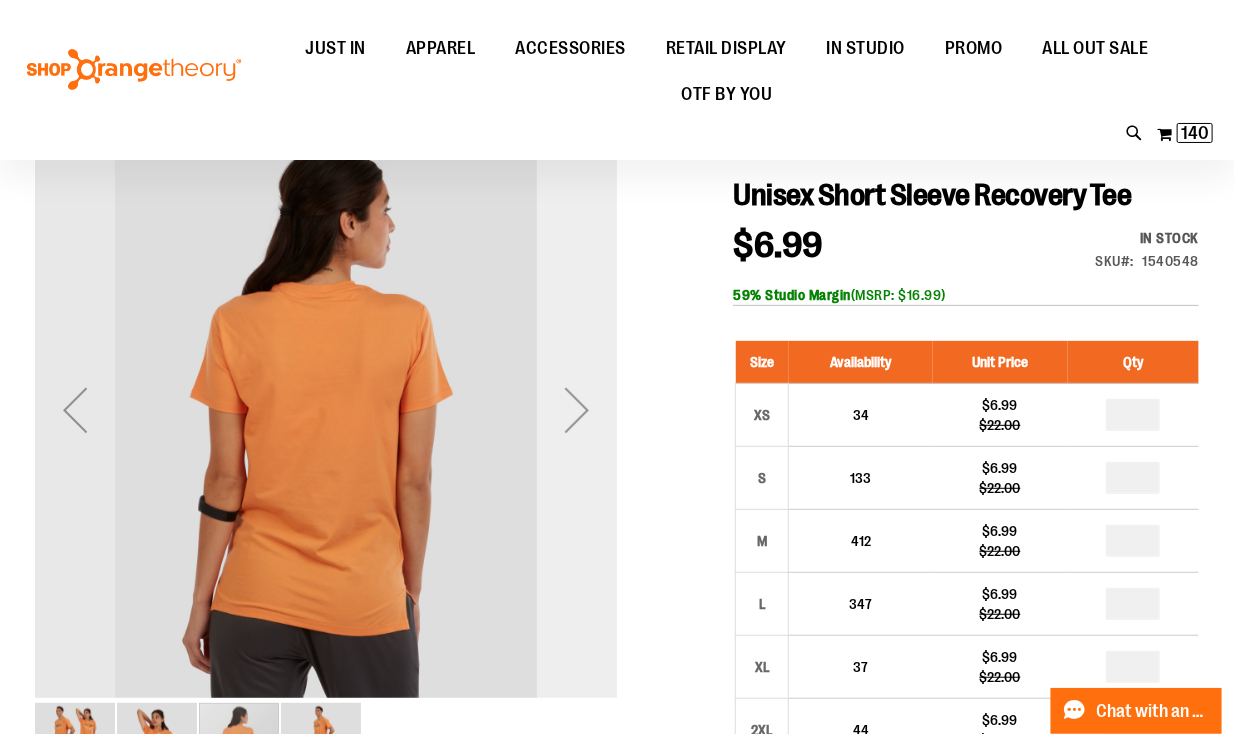 click at bounding box center [577, 410] 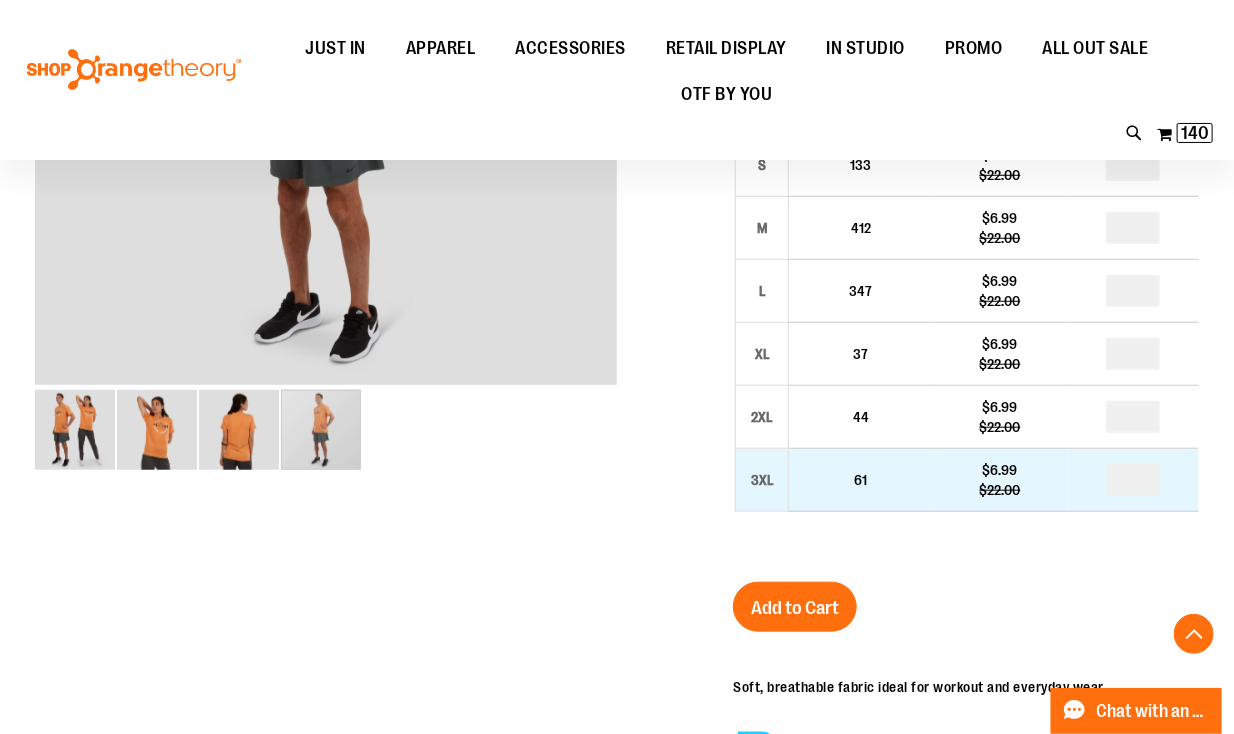scroll, scrollTop: 480, scrollLeft: 0, axis: vertical 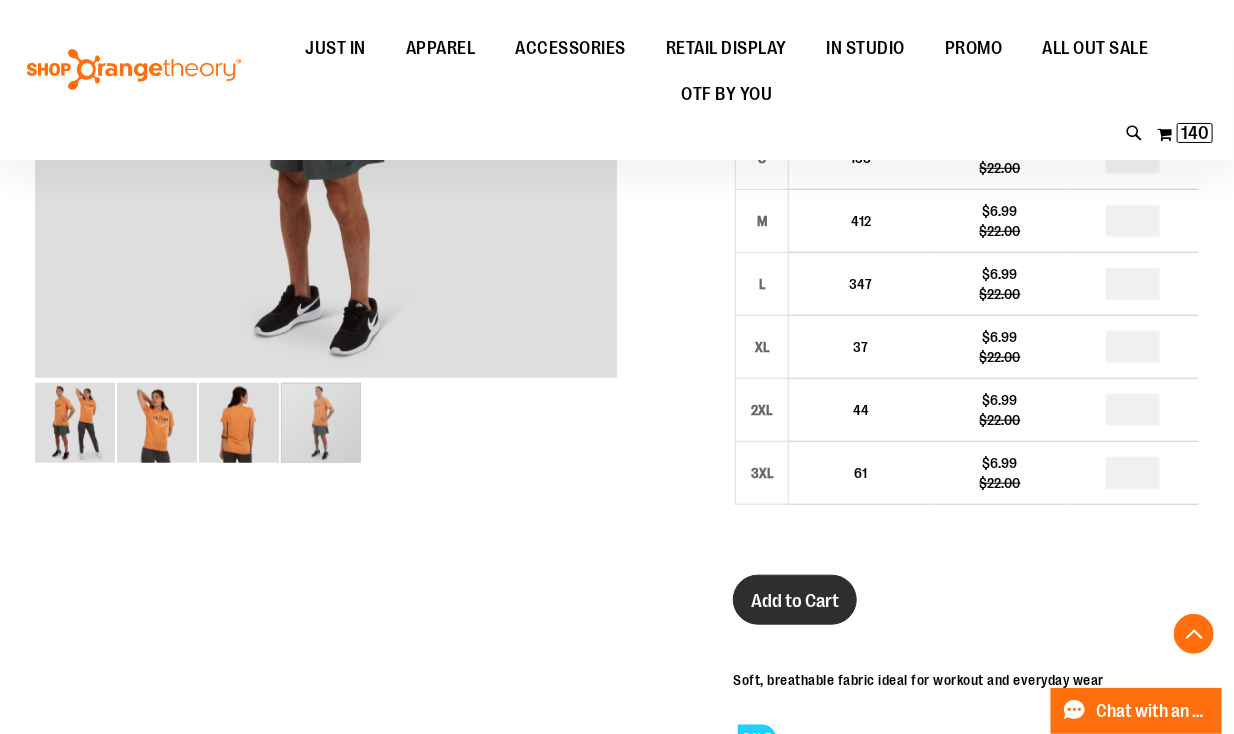 click on "Add to Cart" at bounding box center (795, 601) 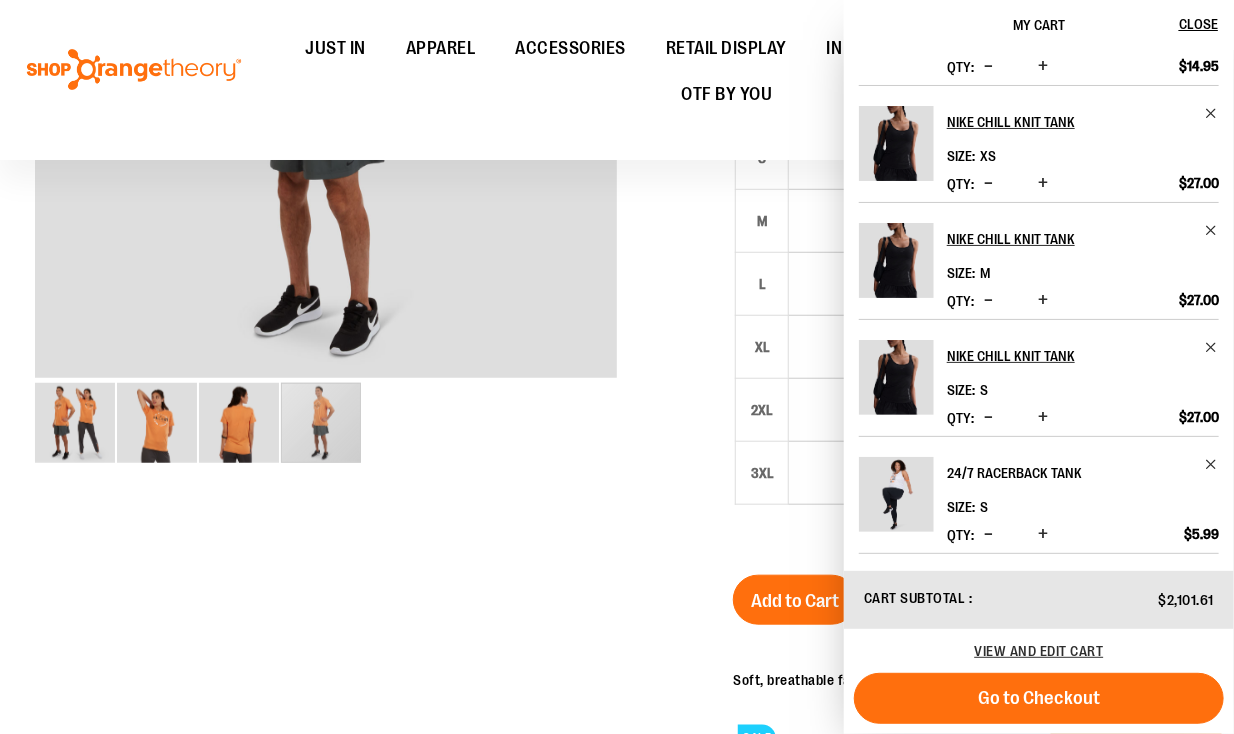 scroll, scrollTop: 893, scrollLeft: 0, axis: vertical 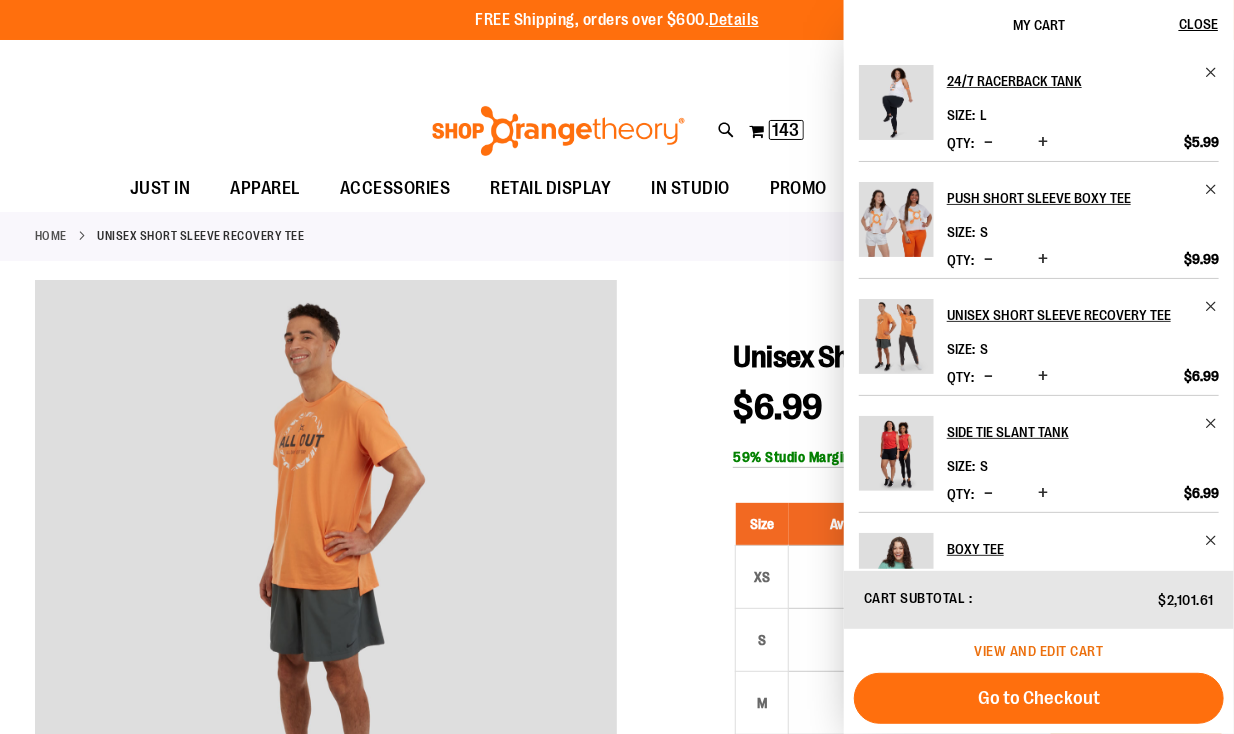click on "View and edit cart" at bounding box center (1039, 651) 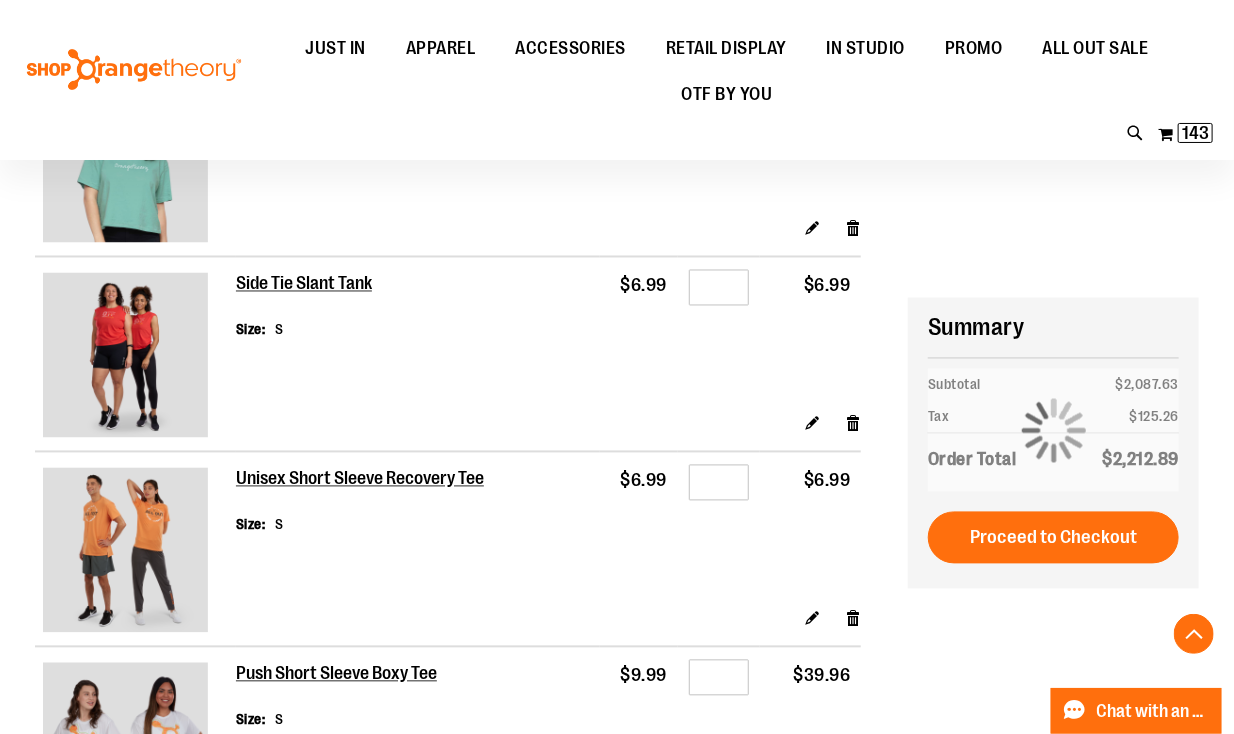 scroll, scrollTop: 1519, scrollLeft: 0, axis: vertical 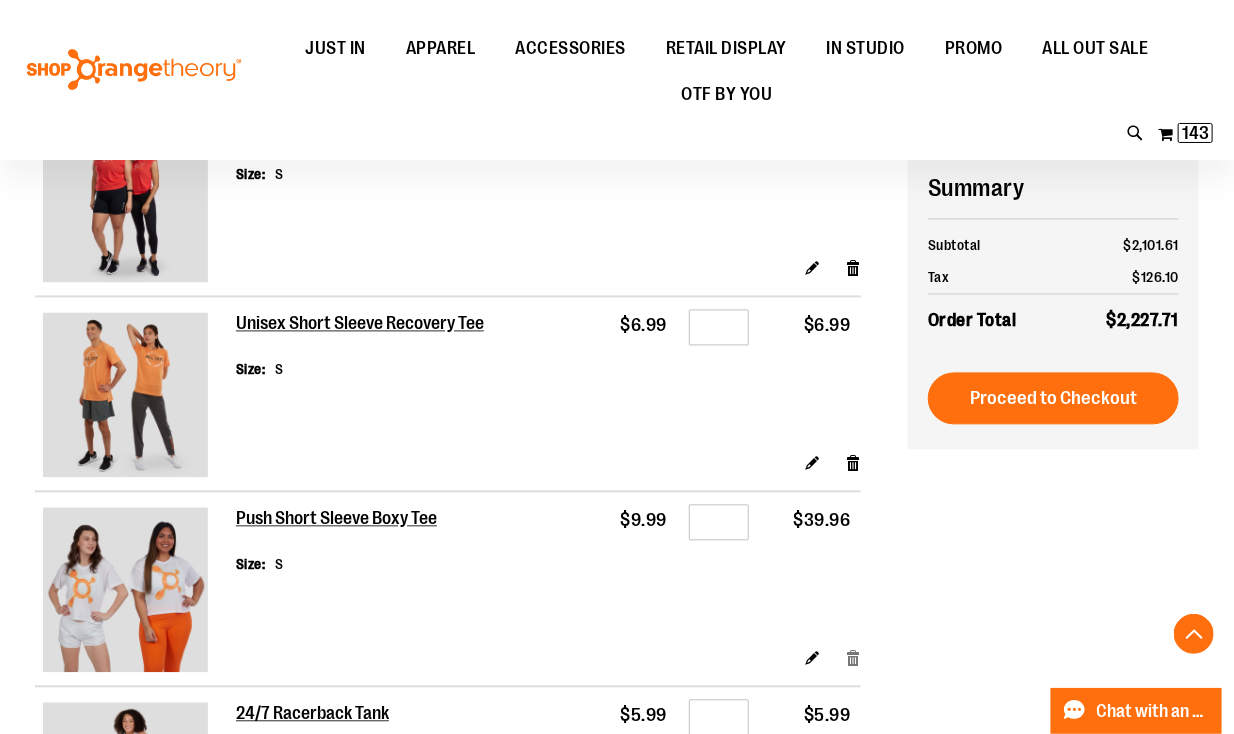 type on "**********" 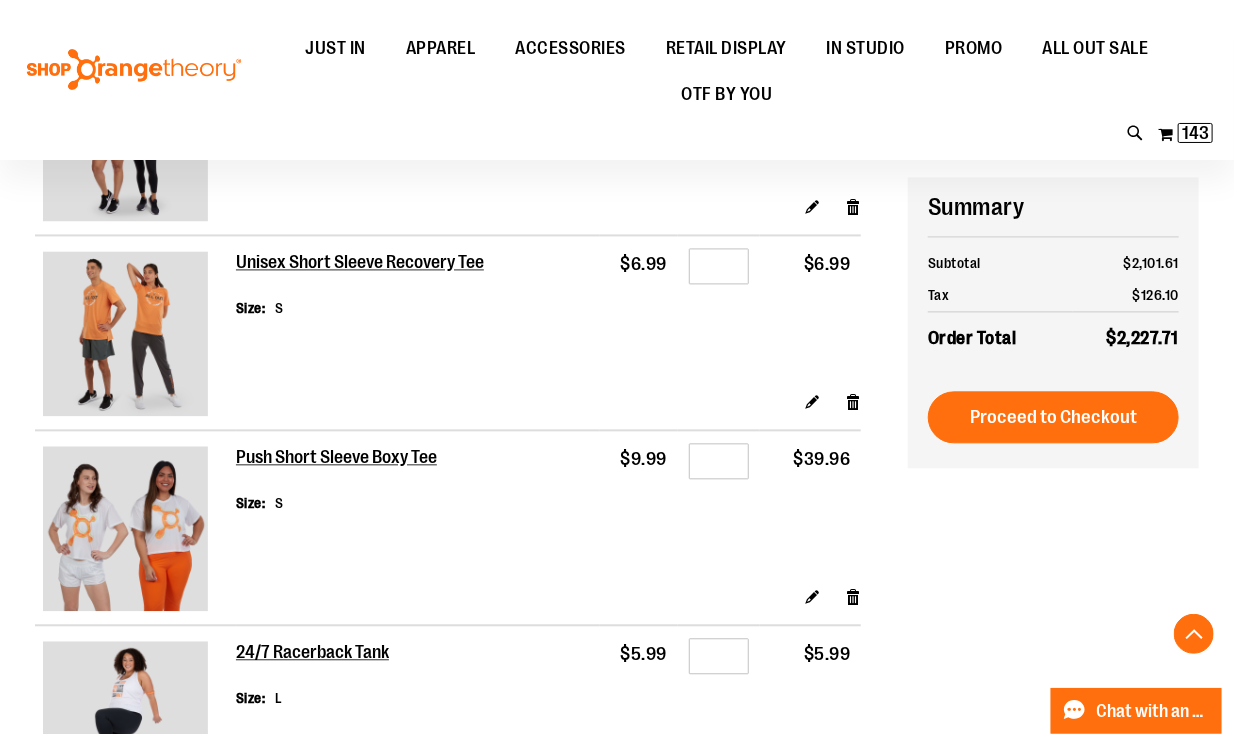 scroll, scrollTop: 1599, scrollLeft: 0, axis: vertical 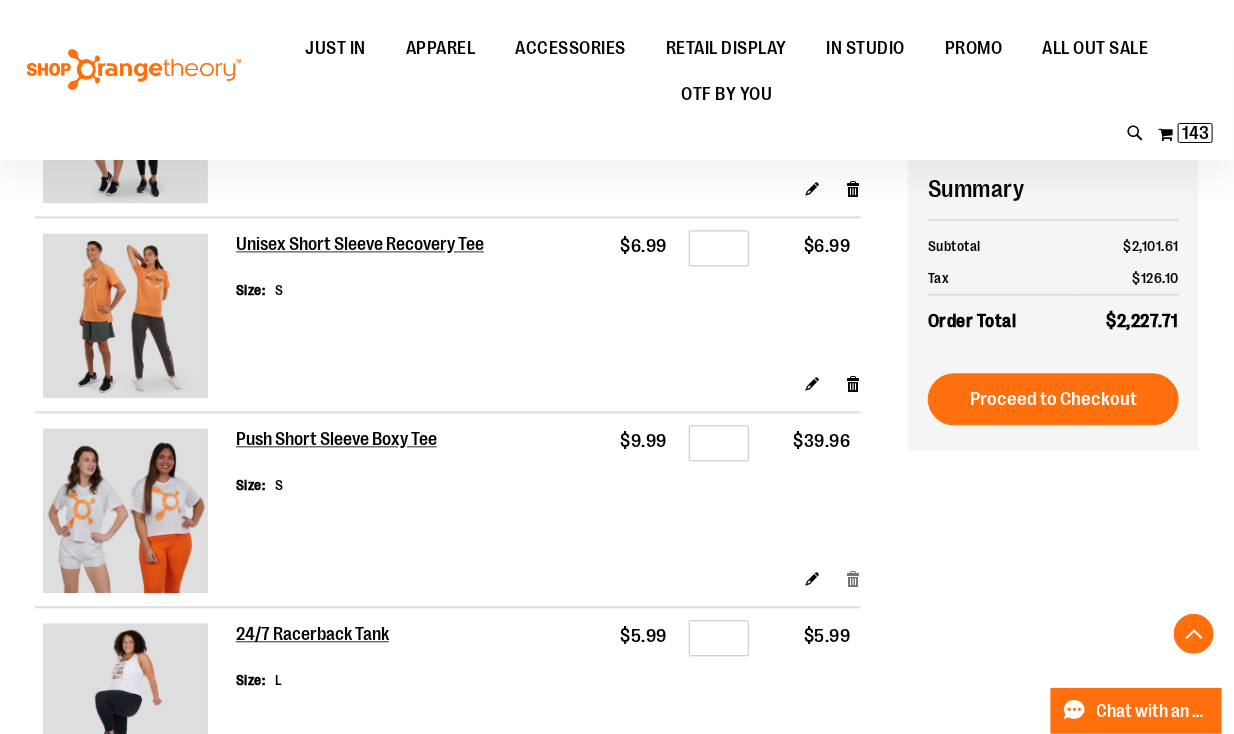 click on "Remove item" at bounding box center [853, 578] 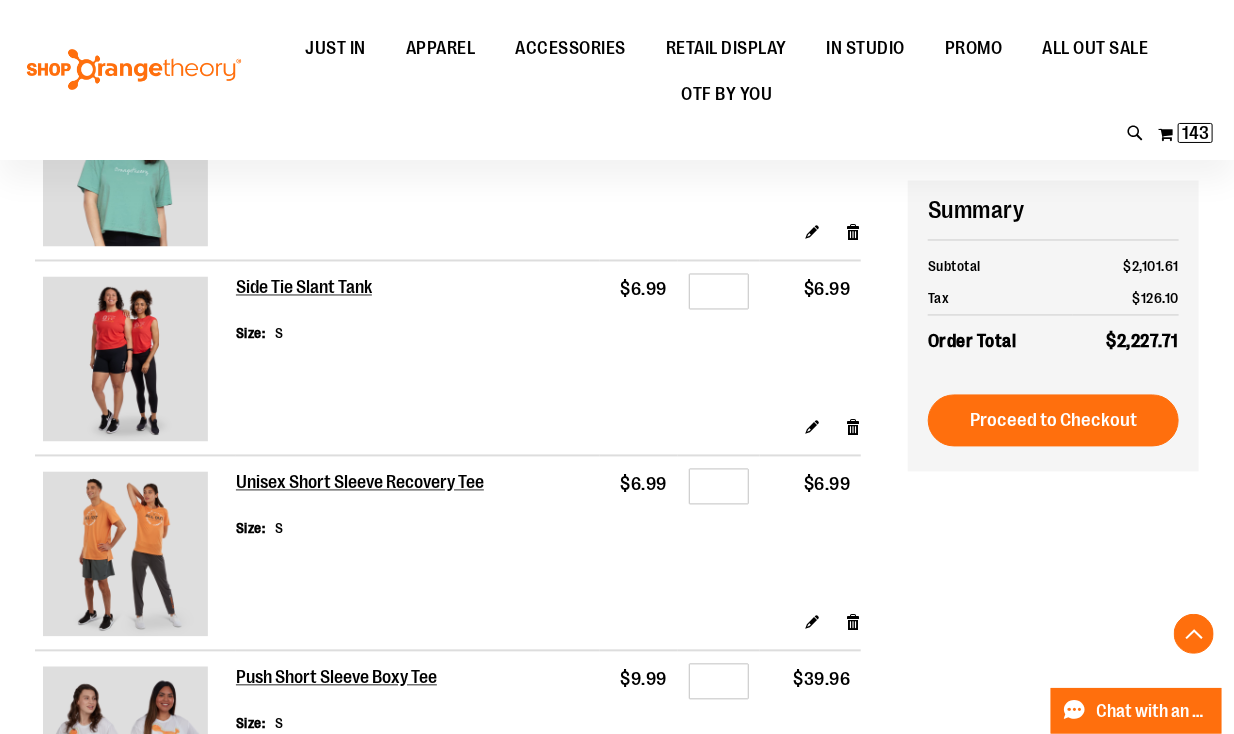 scroll, scrollTop: 1359, scrollLeft: 0, axis: vertical 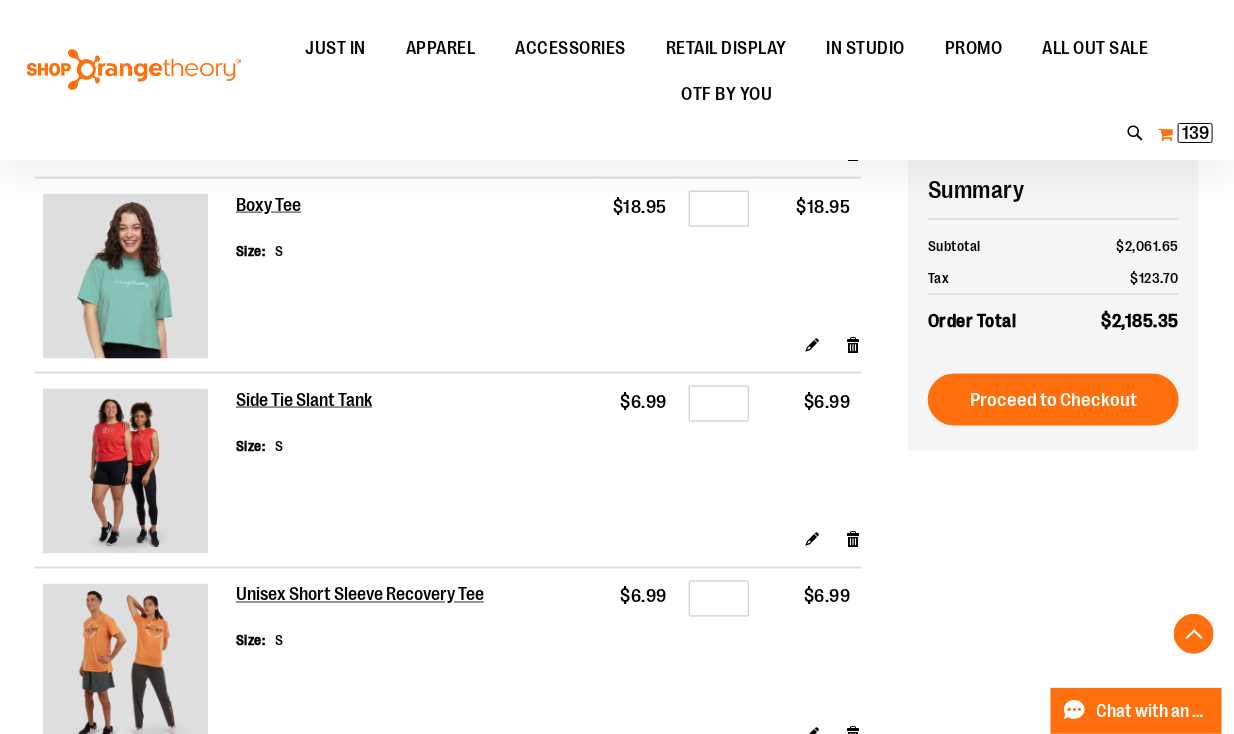 type on "**********" 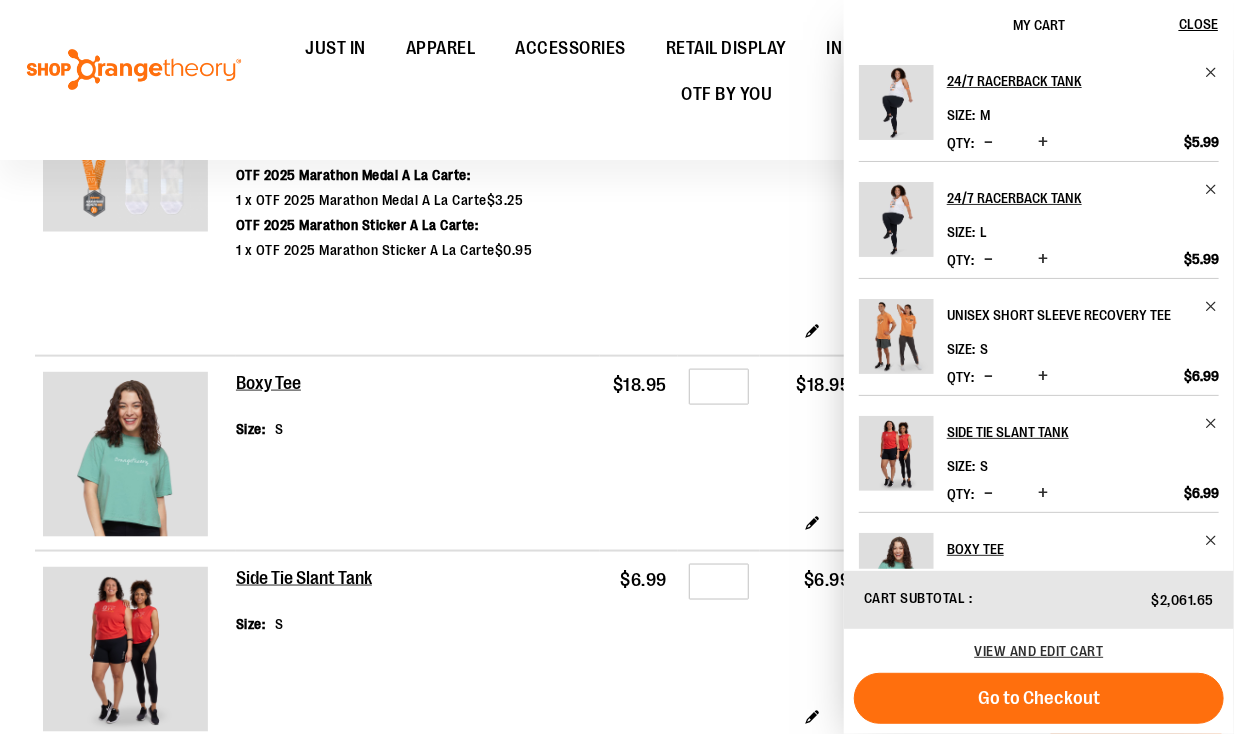scroll, scrollTop: 798, scrollLeft: 0, axis: vertical 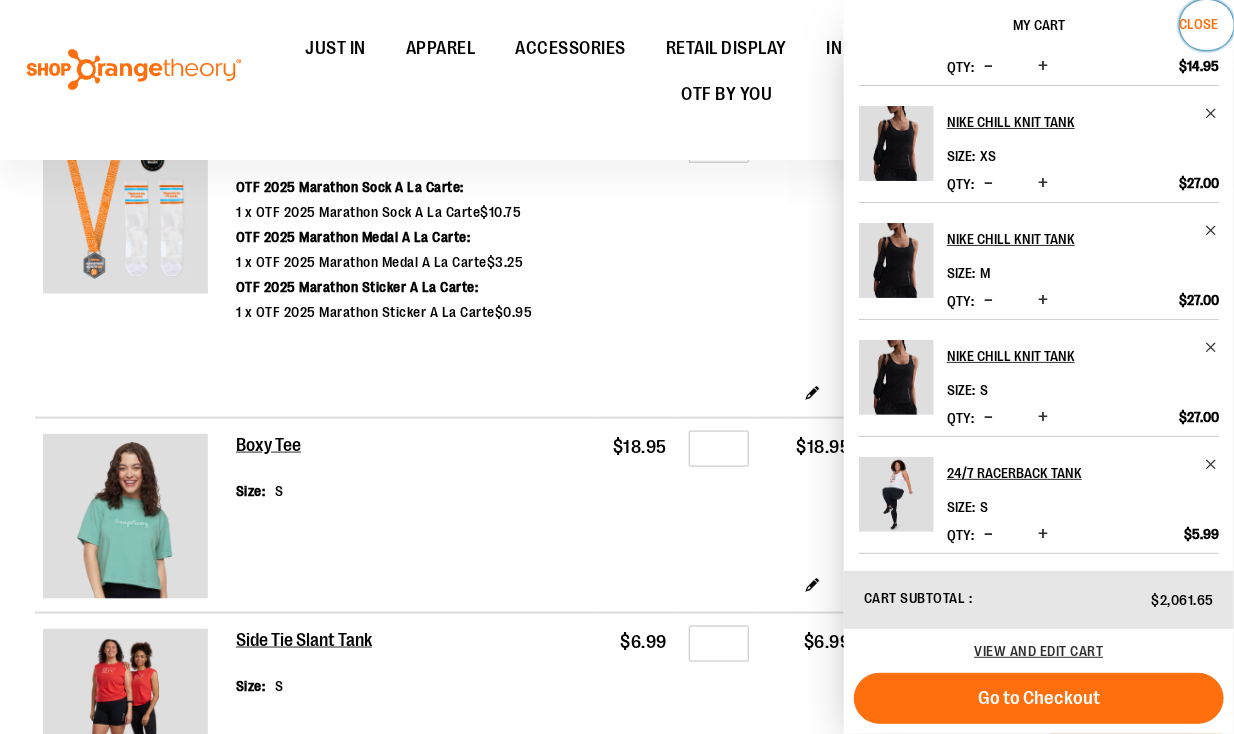 click on "Close" at bounding box center [1198, 24] 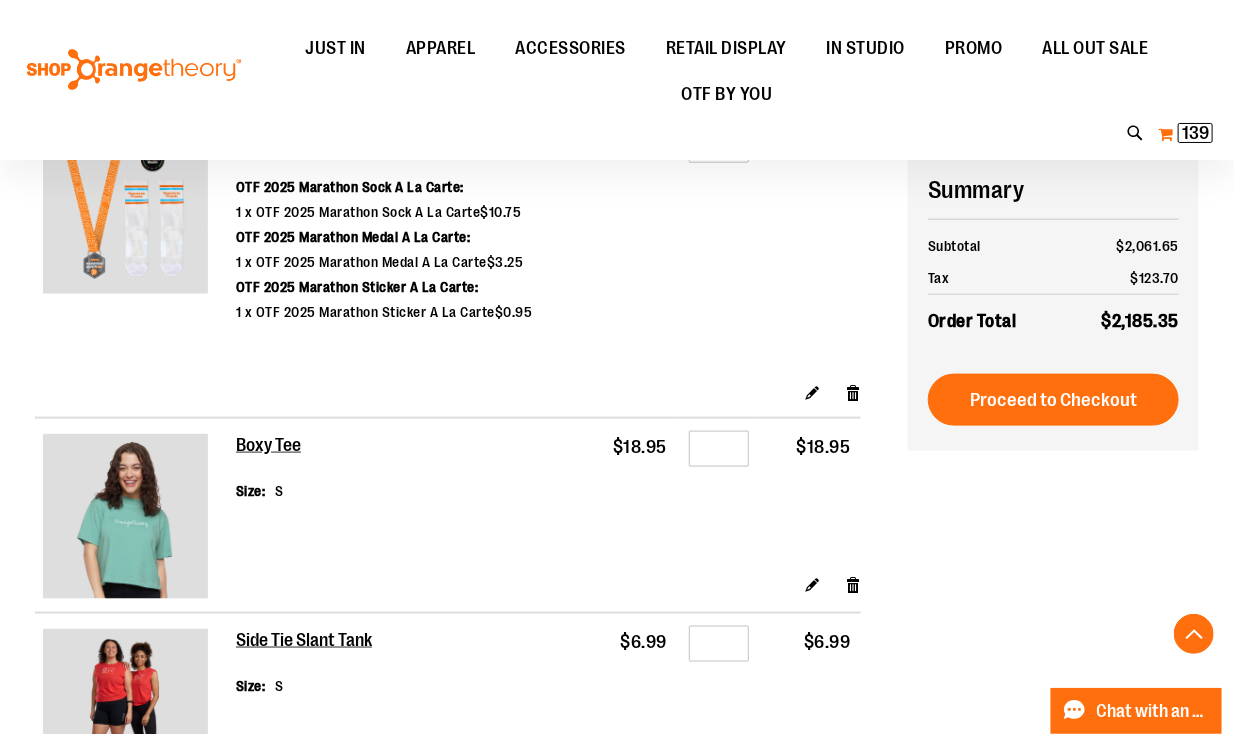 click on "My Cart
139
139
items" at bounding box center (1185, 134) 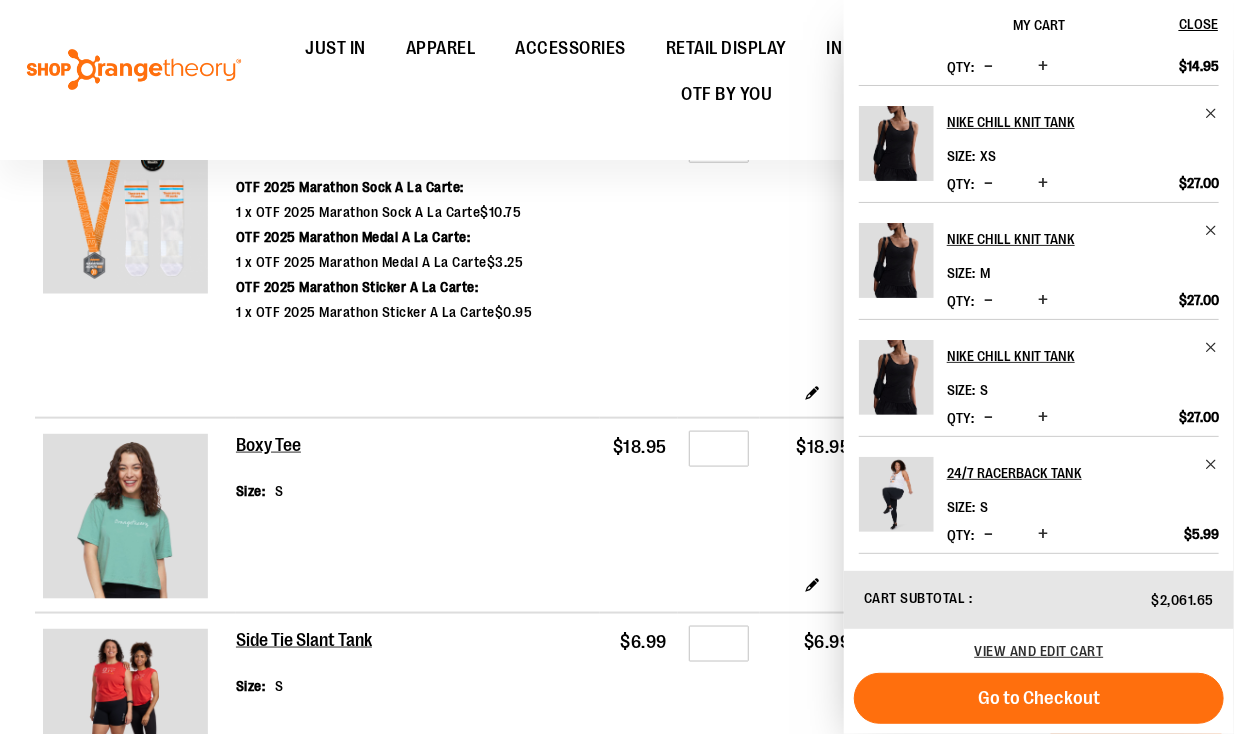 click on "Toggle Nav
Search
Popular Suggestions
Advanced Search" at bounding box center [617, 80] 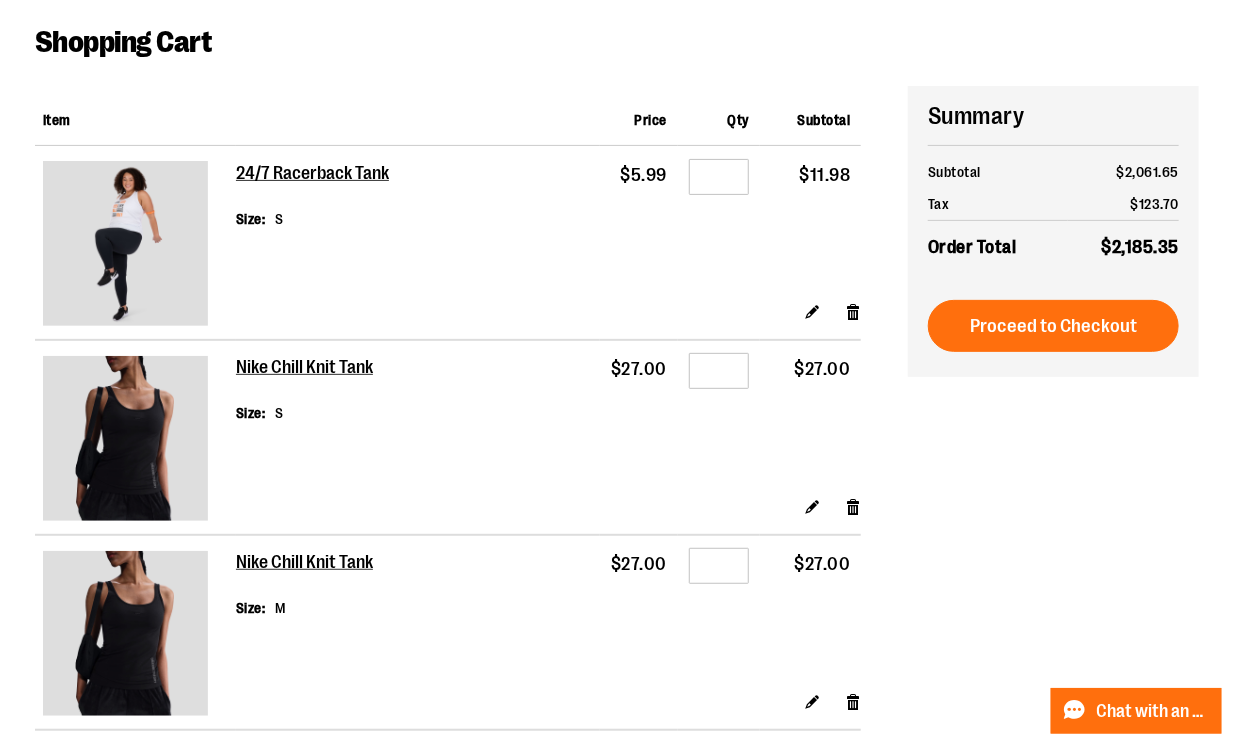 scroll, scrollTop: 0, scrollLeft: 0, axis: both 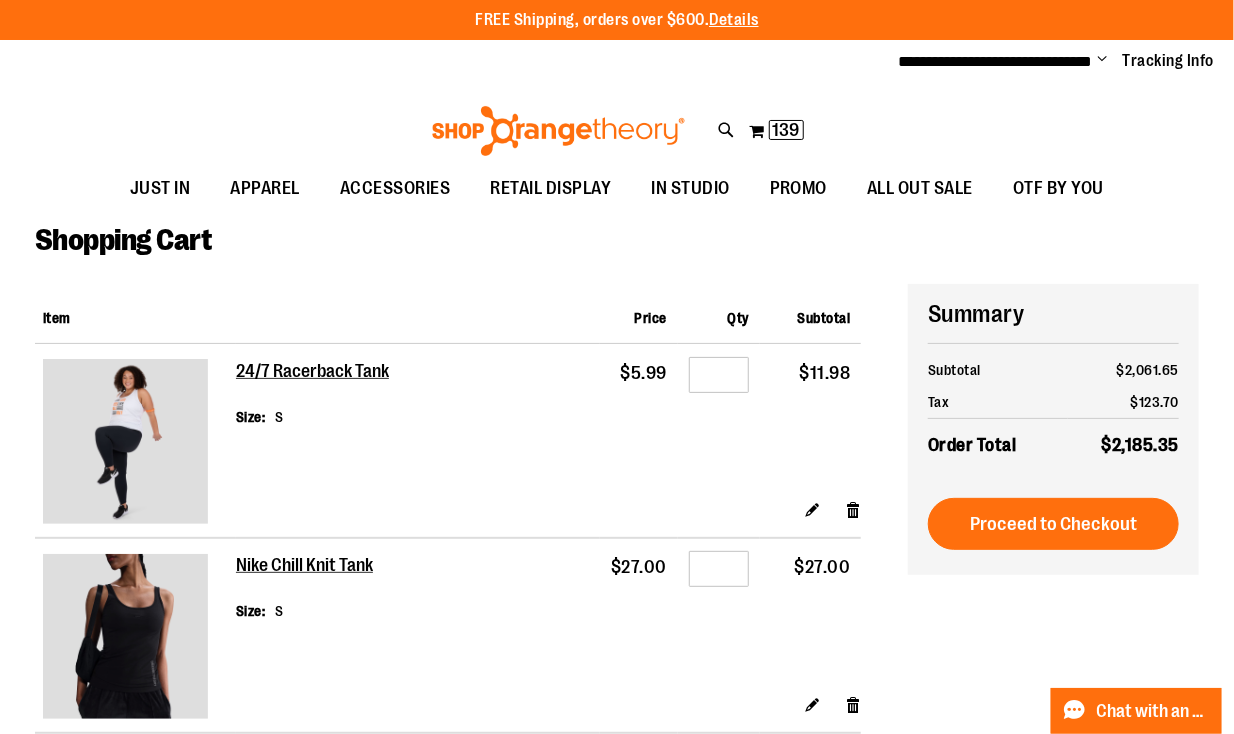 click on "**********" at bounding box center (1049, 62) 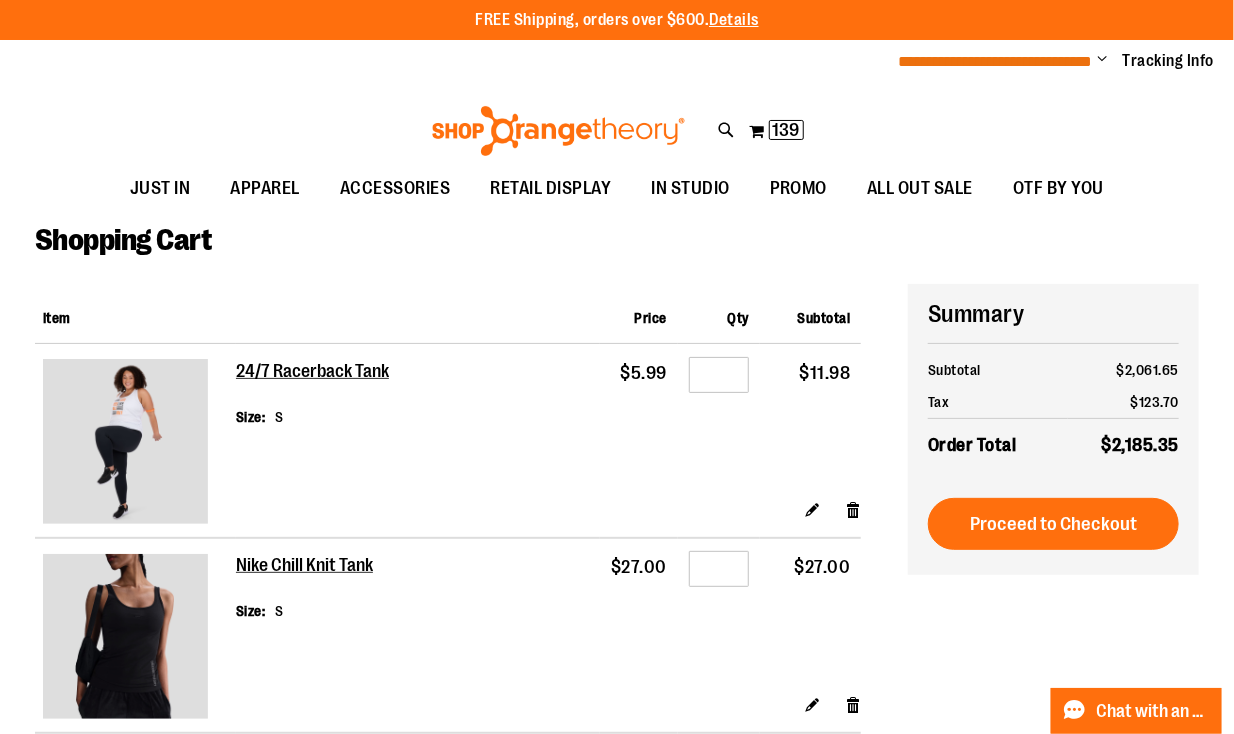 click on "**********" at bounding box center (996, 61) 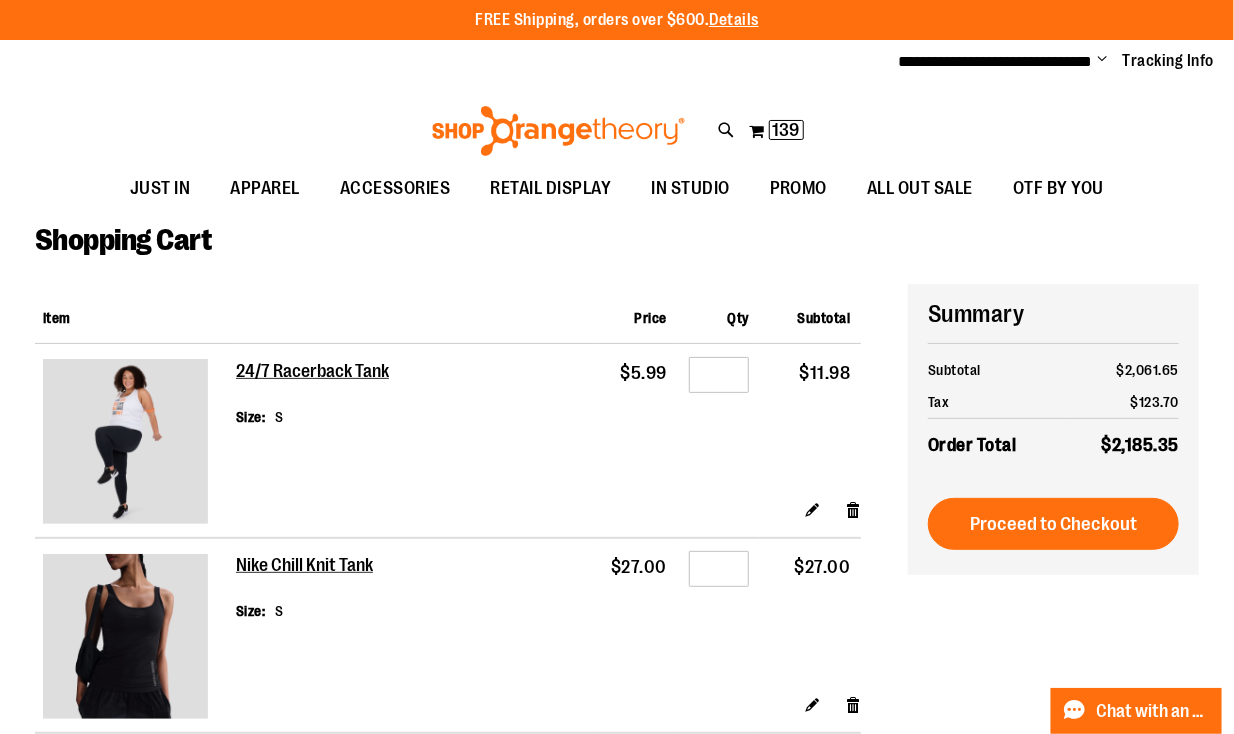 click on "Change" at bounding box center (1103, 60) 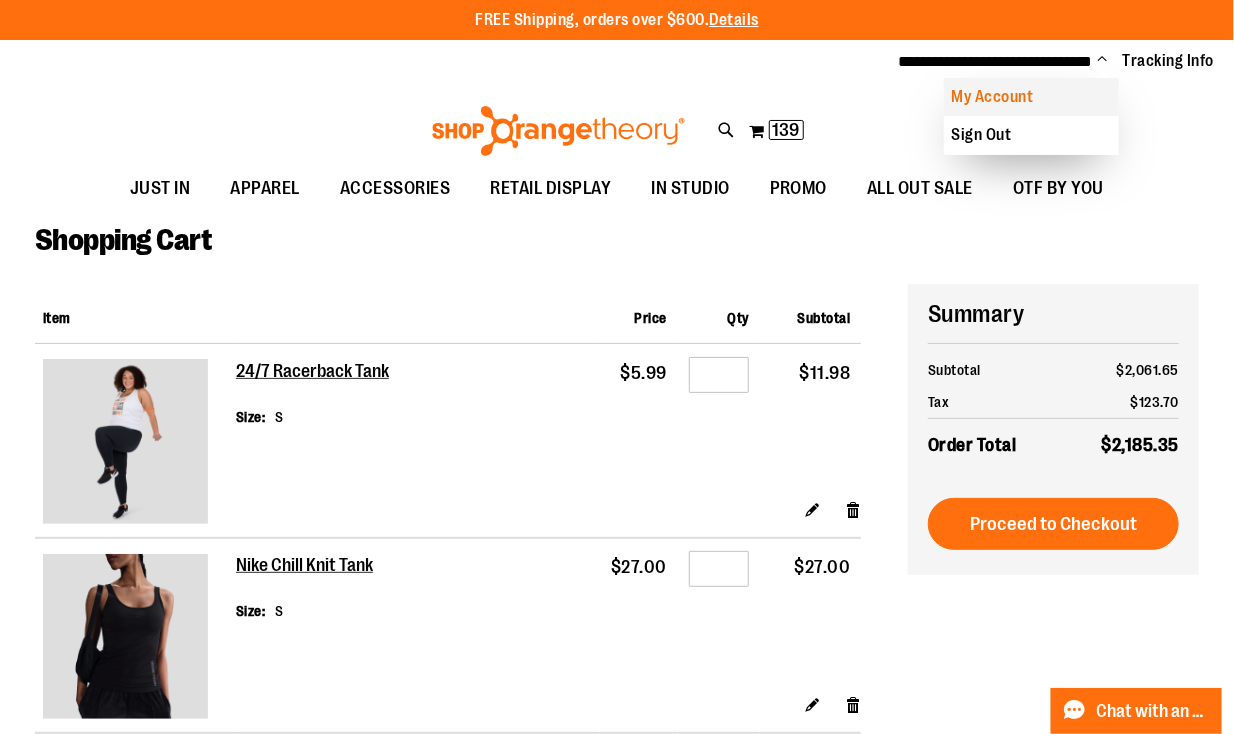 click on "My Account" at bounding box center [1031, 97] 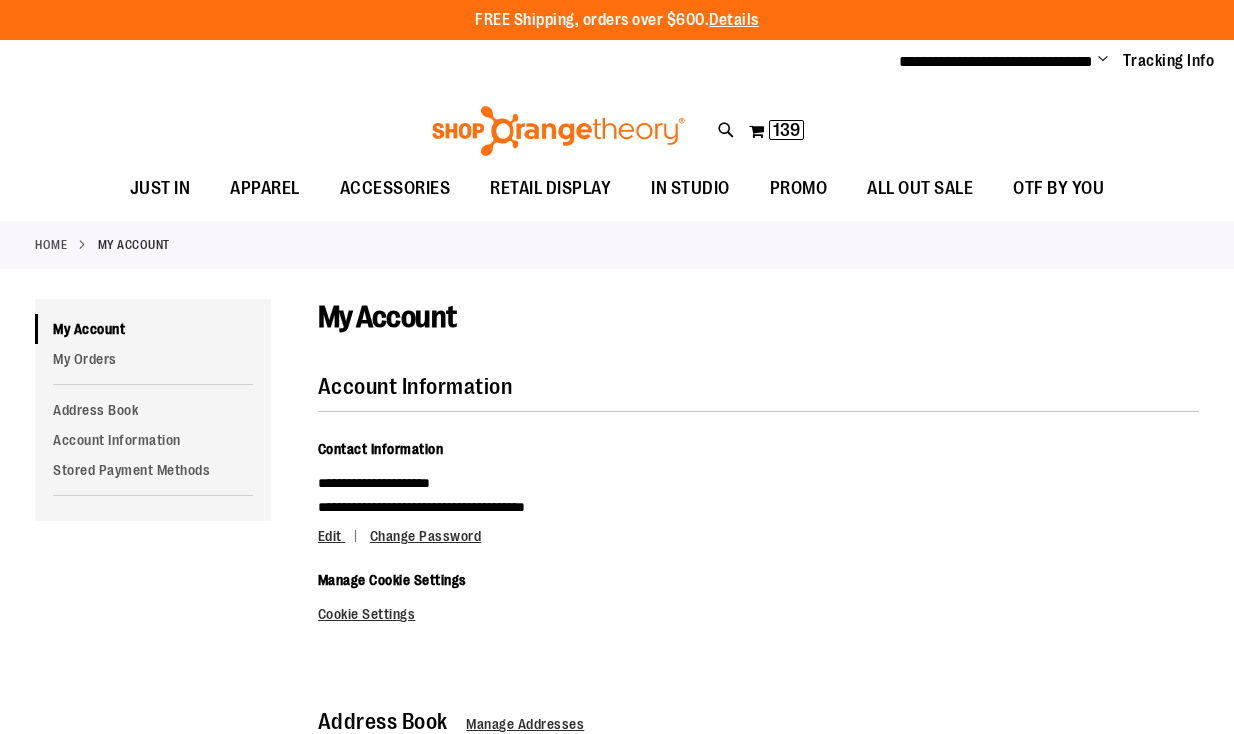 scroll, scrollTop: 0, scrollLeft: 0, axis: both 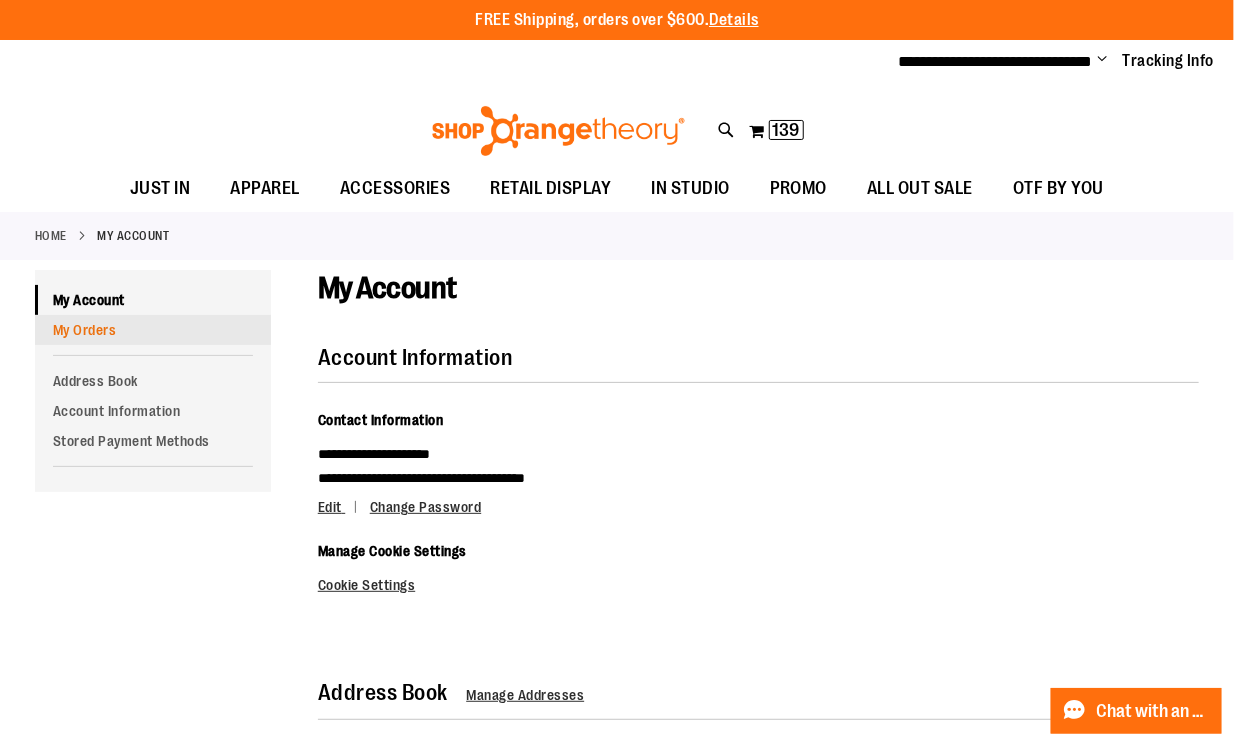 type on "**********" 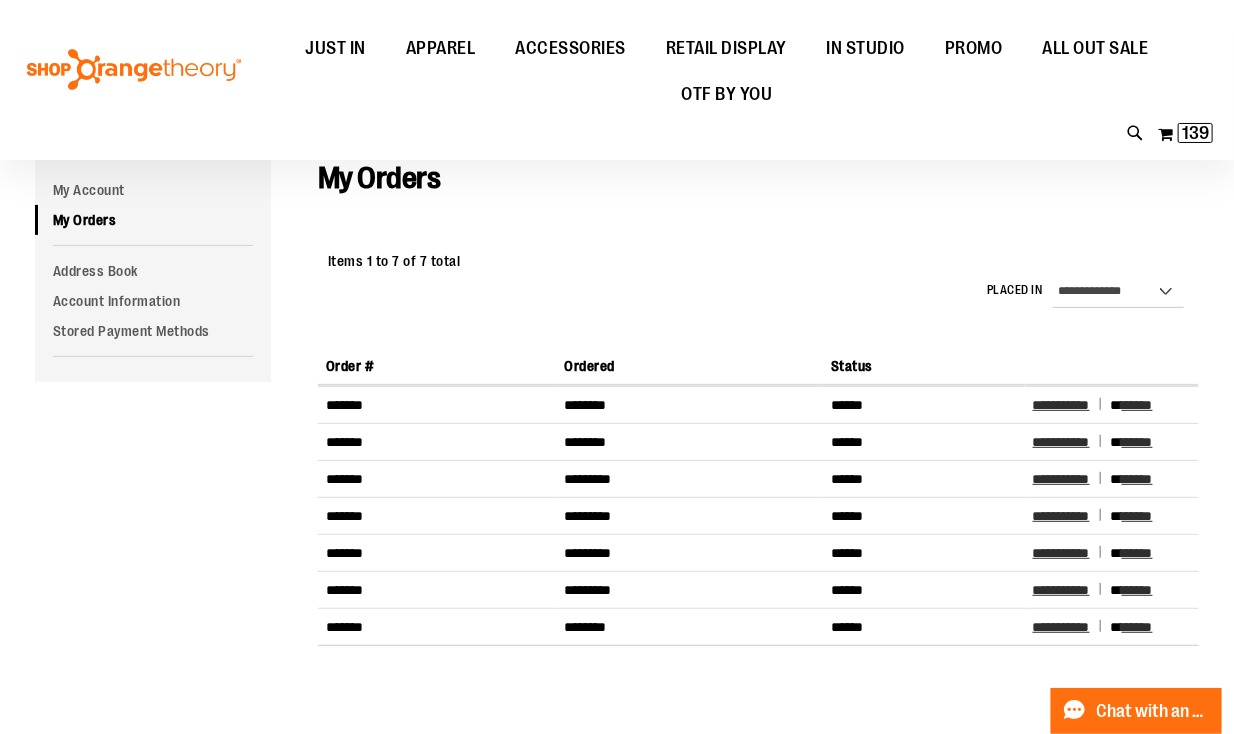 scroll, scrollTop: 160, scrollLeft: 0, axis: vertical 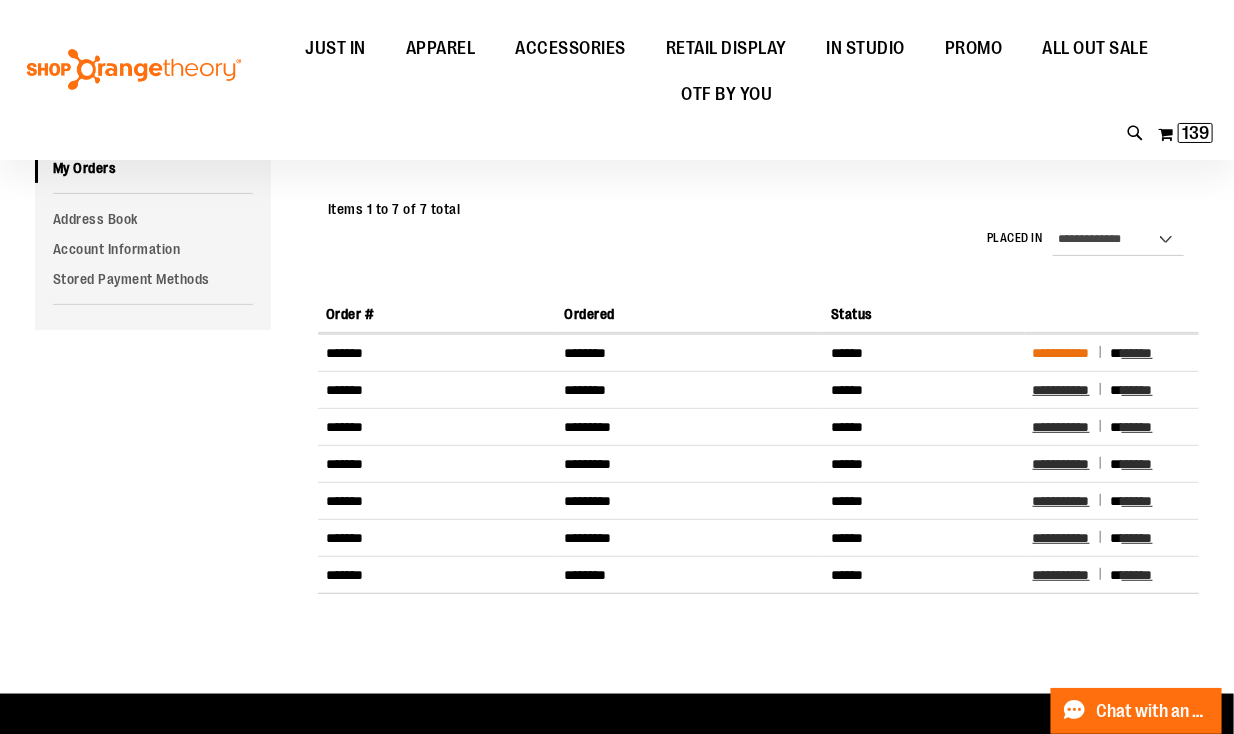 type on "**********" 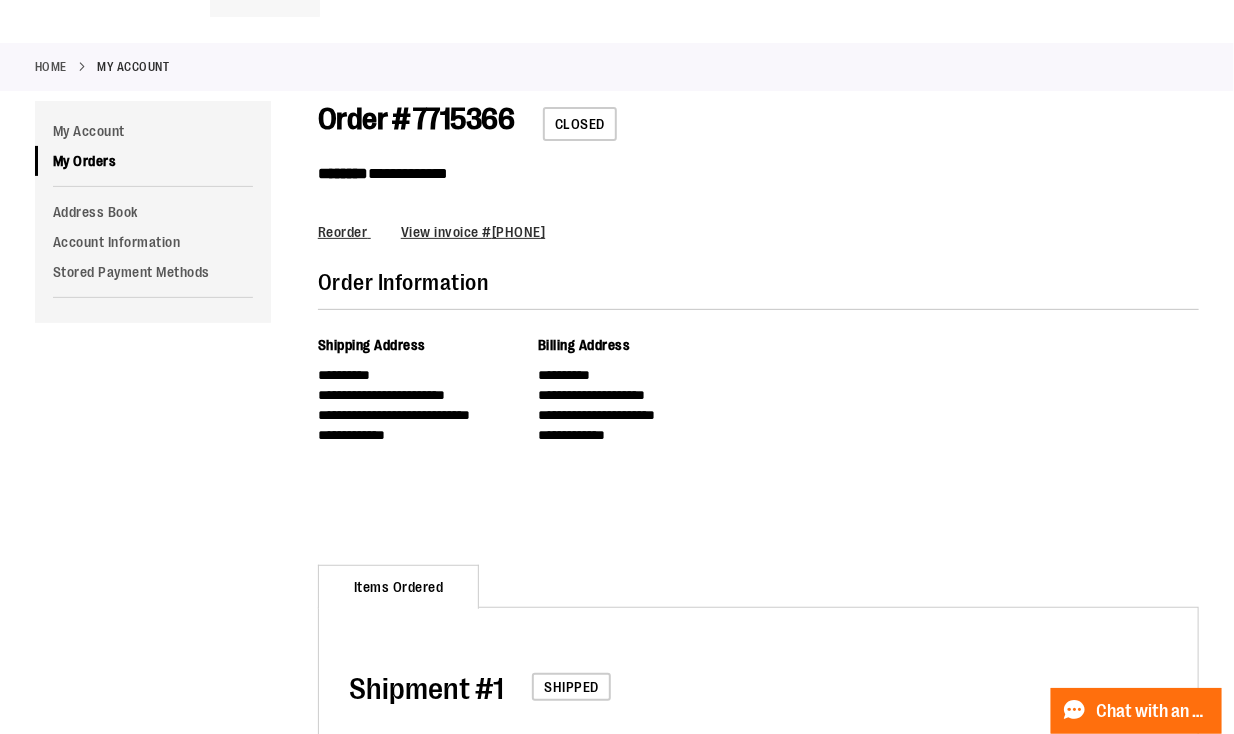 scroll, scrollTop: 0, scrollLeft: 0, axis: both 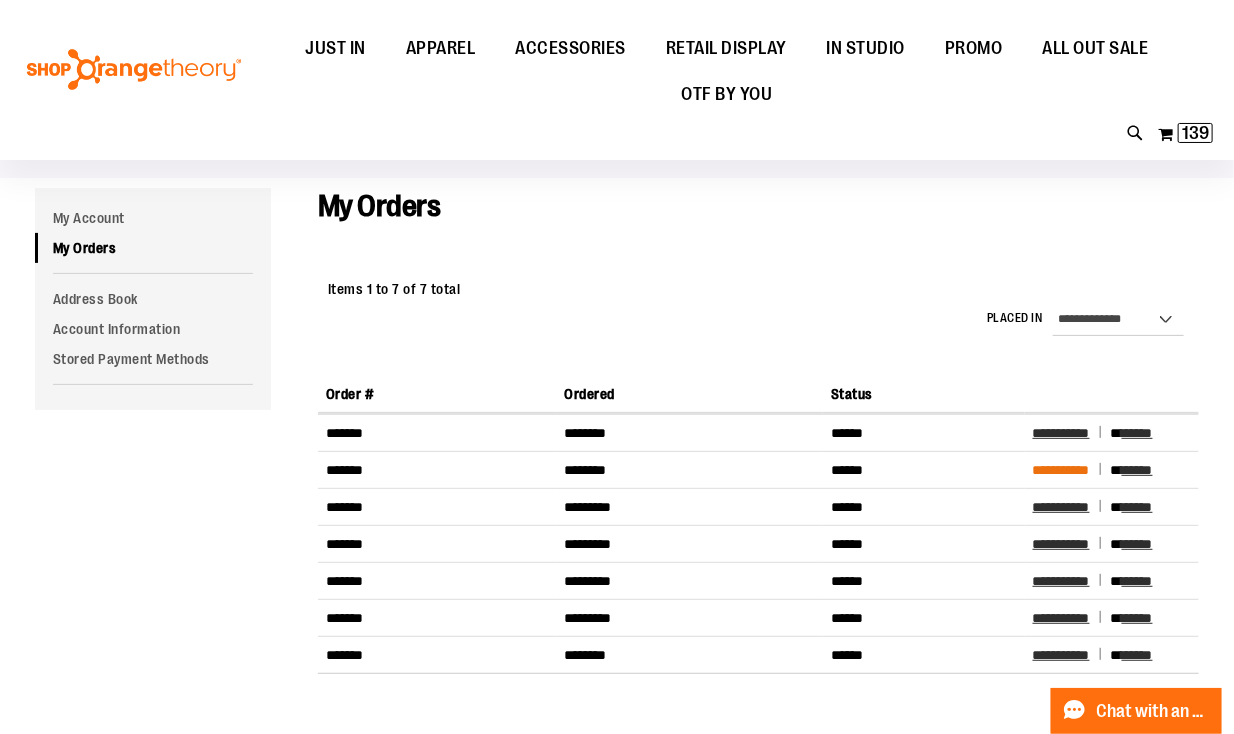 type on "**********" 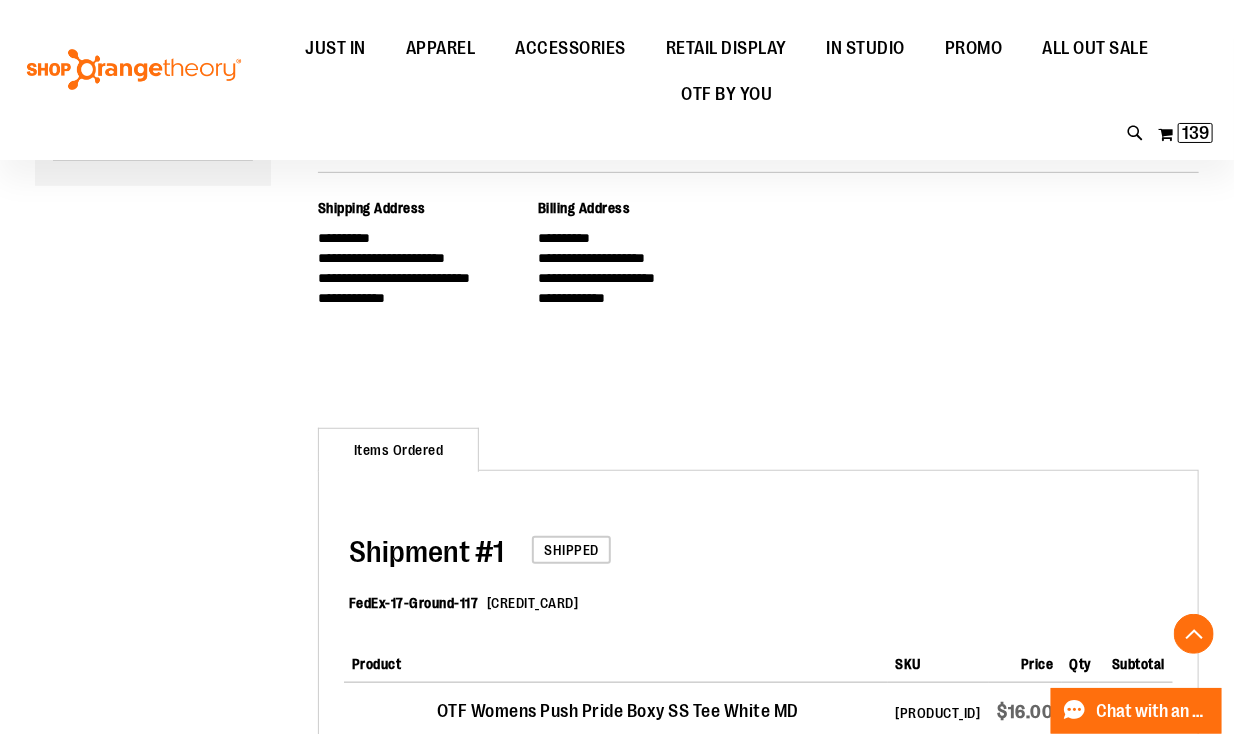 scroll, scrollTop: 80, scrollLeft: 0, axis: vertical 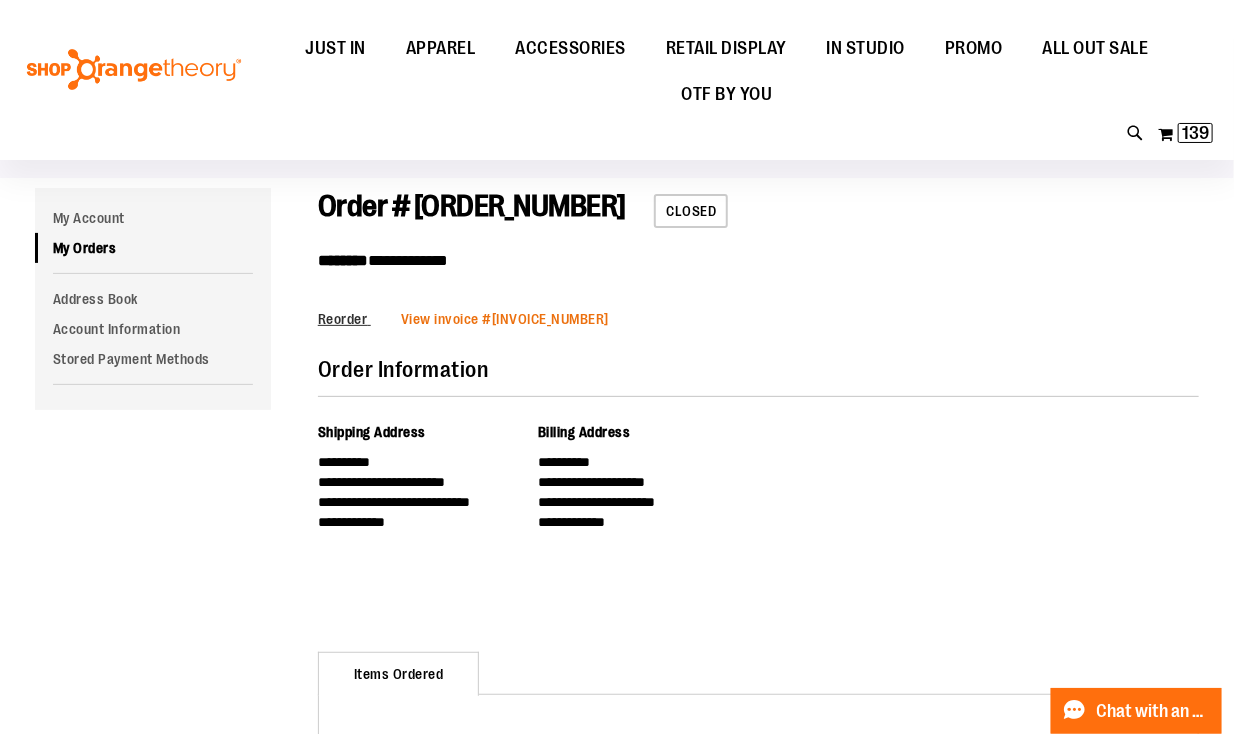 type on "**********" 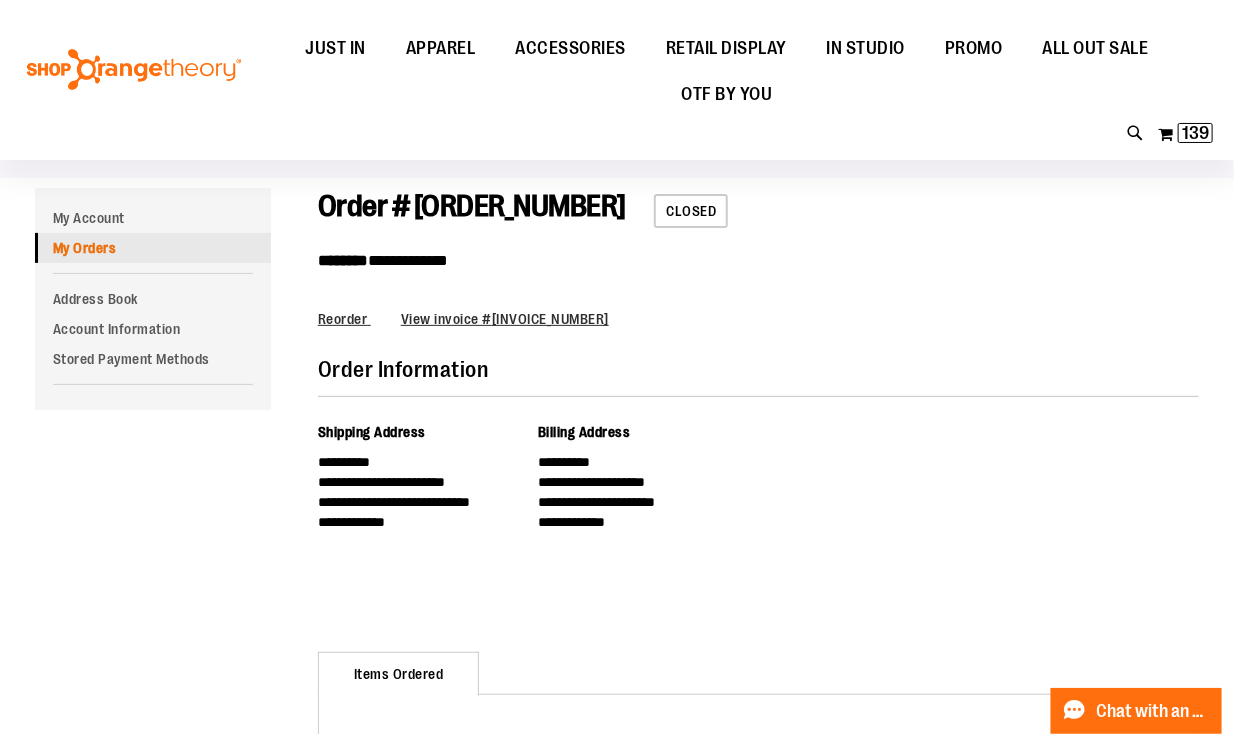 click on "My Orders" at bounding box center [153, 248] 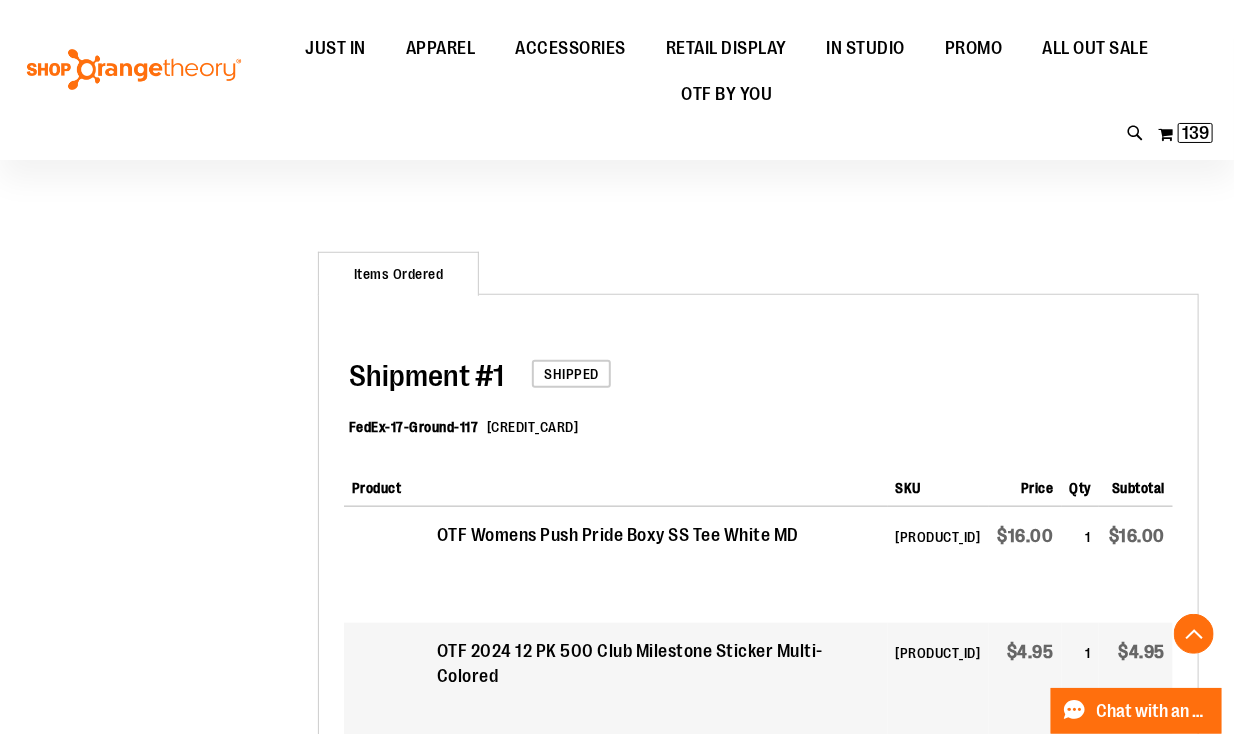 scroll, scrollTop: 776, scrollLeft: 0, axis: vertical 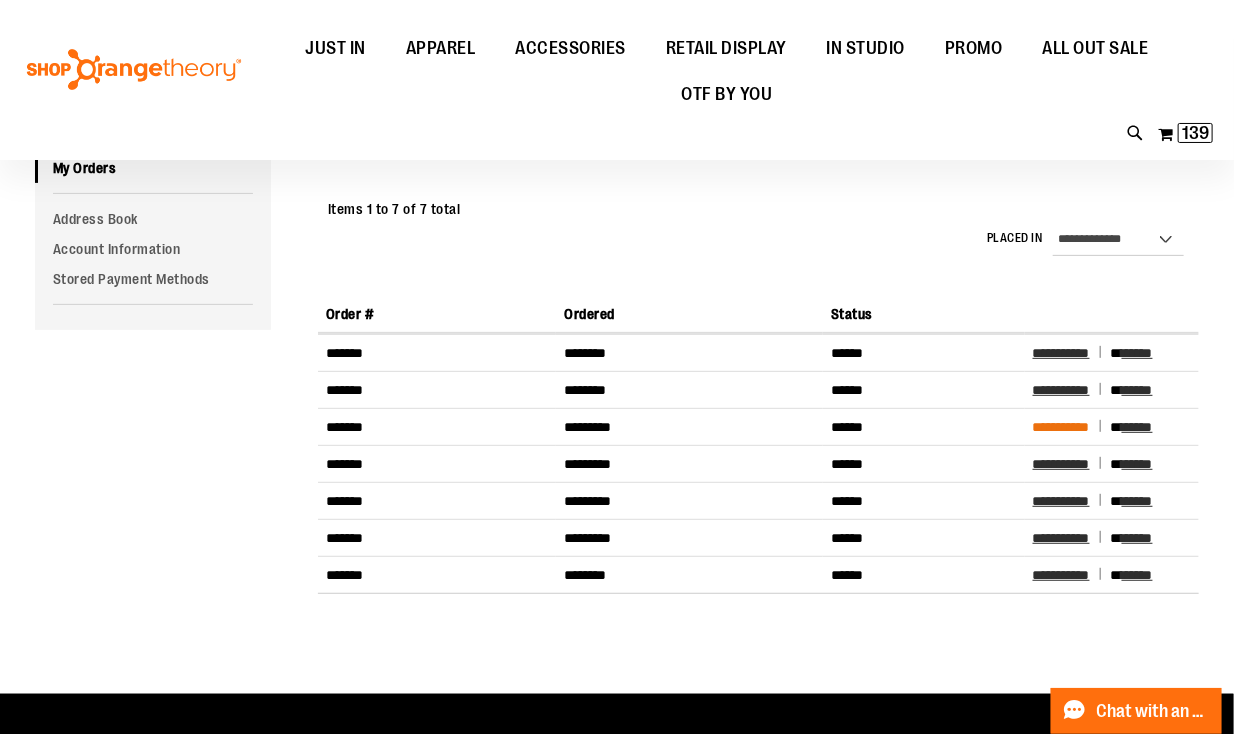 type on "**********" 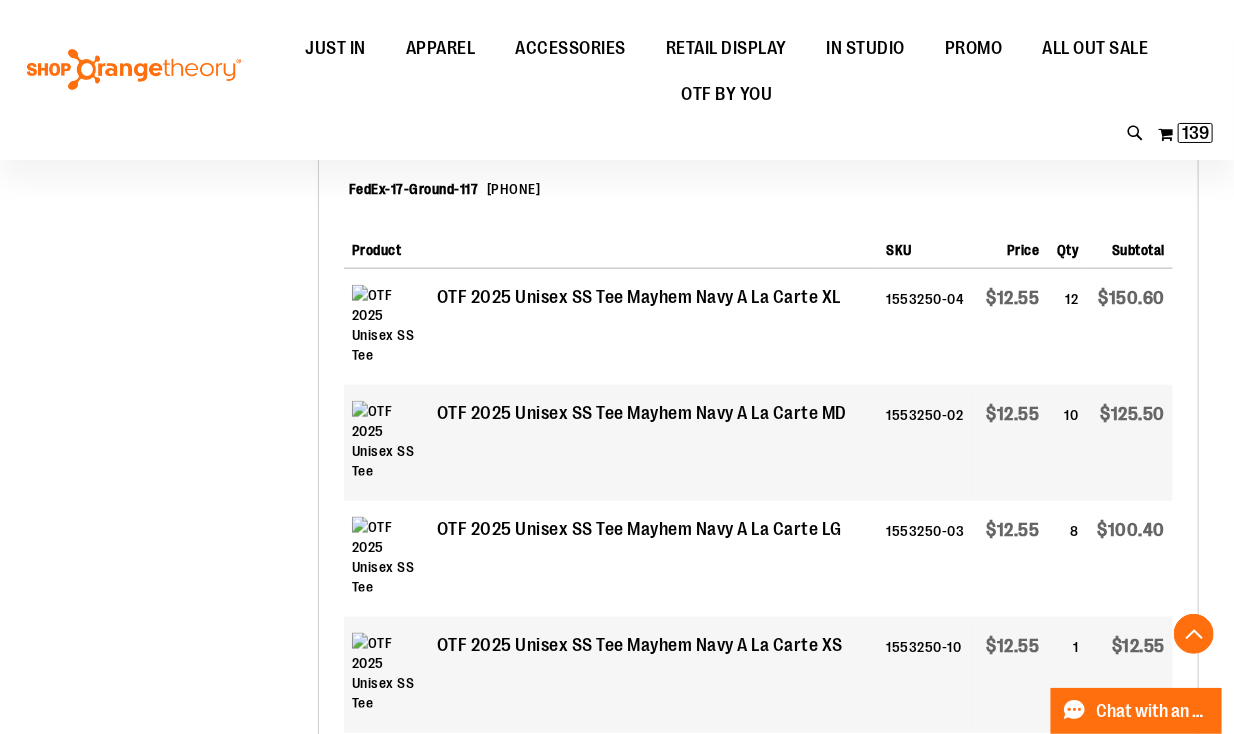 scroll, scrollTop: 720, scrollLeft: 0, axis: vertical 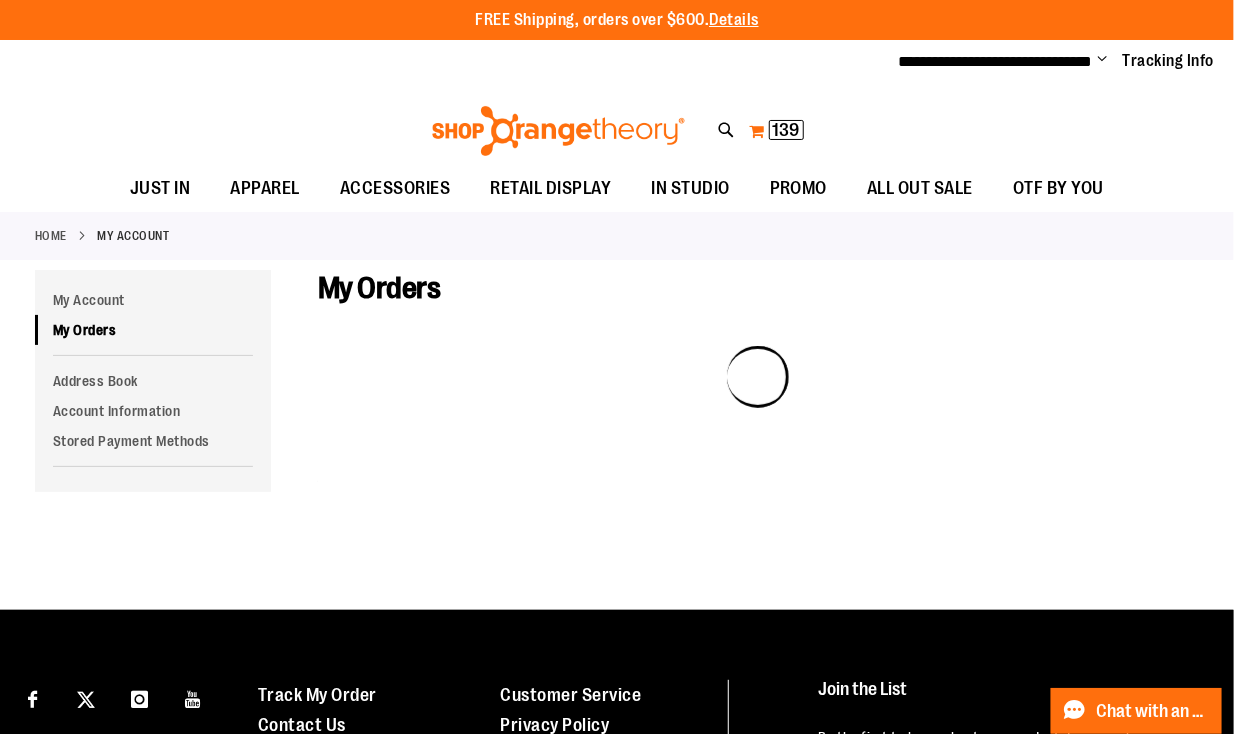 type on "**********" 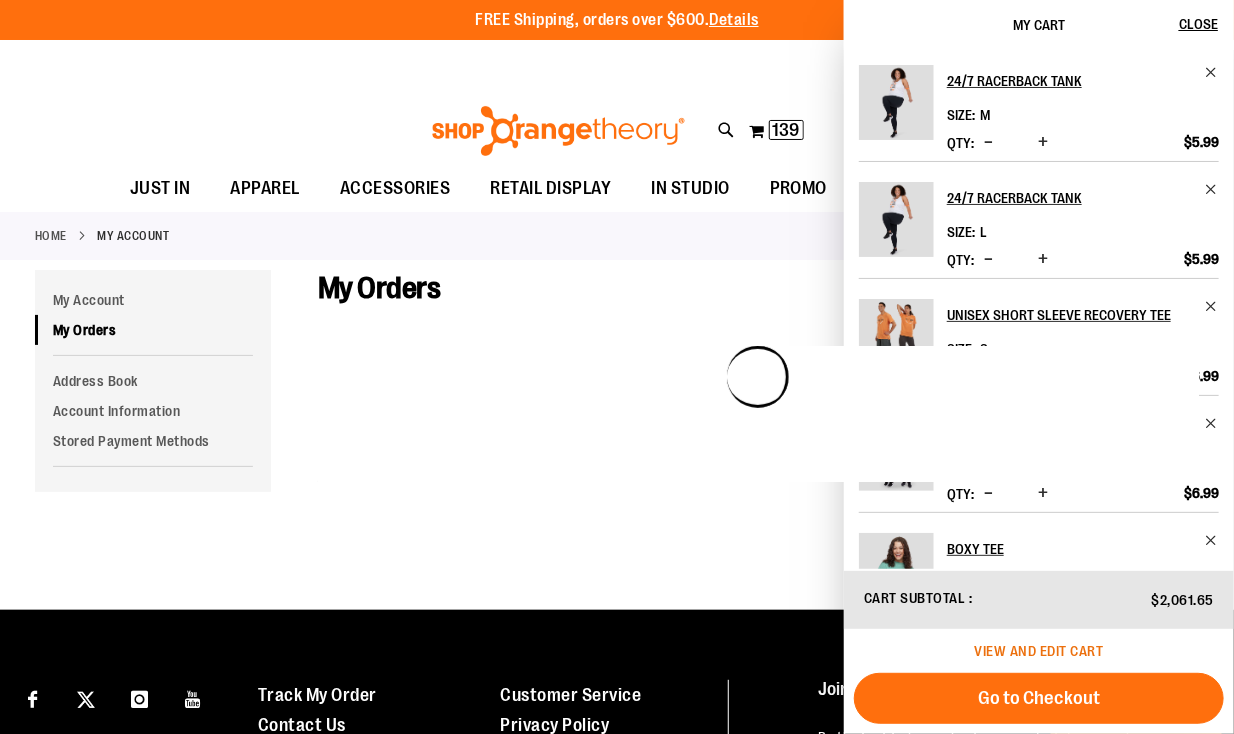 click on "View and edit cart" at bounding box center [1039, 651] 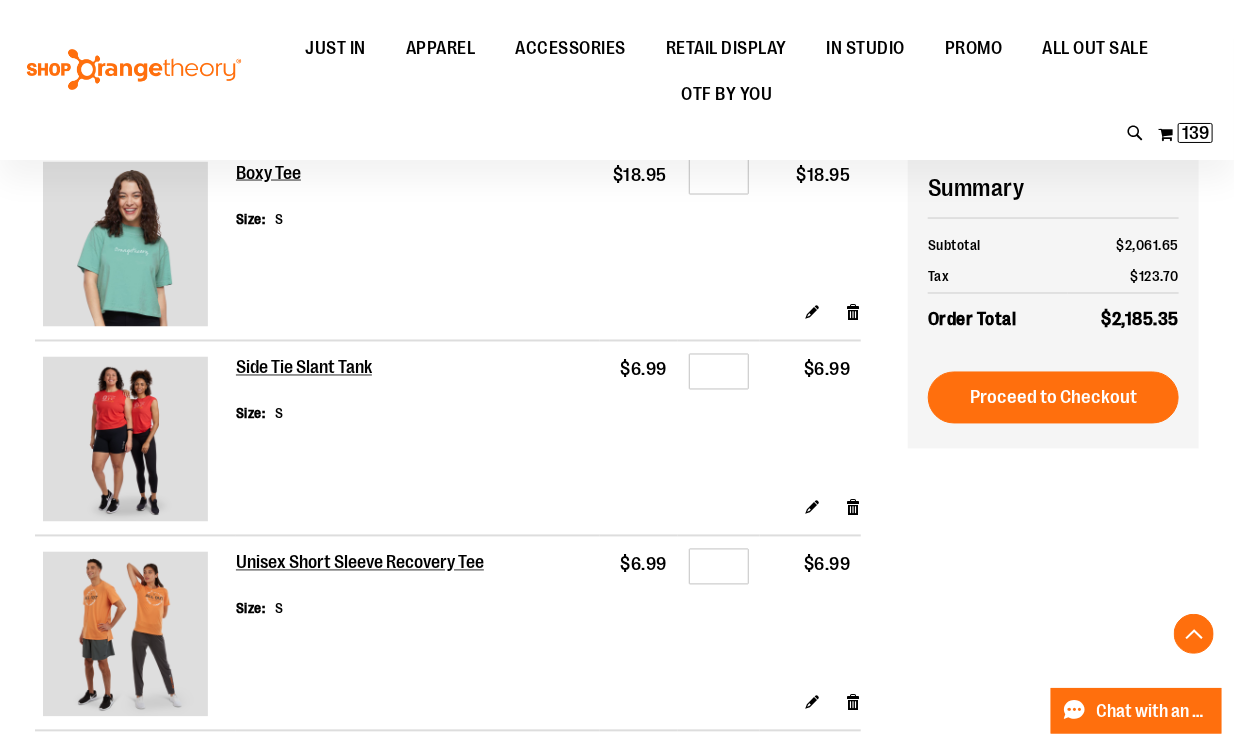 scroll, scrollTop: 1279, scrollLeft: 0, axis: vertical 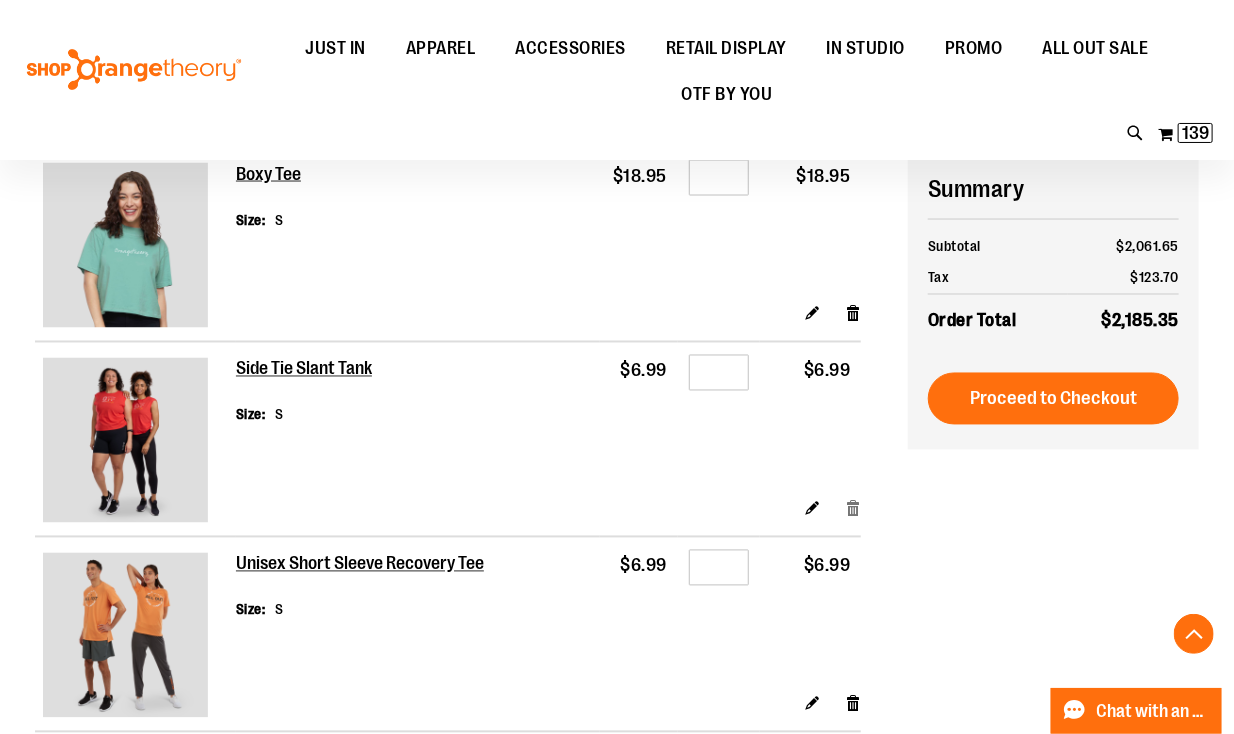 type on "**********" 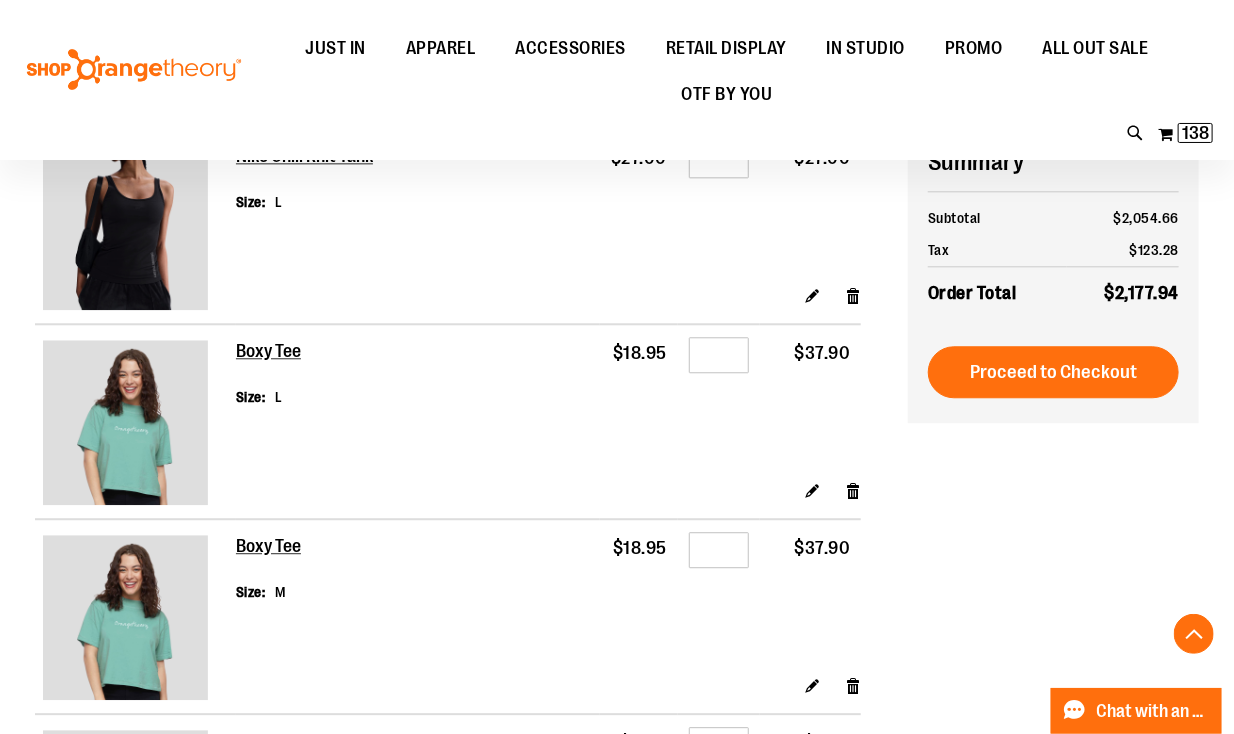scroll, scrollTop: 1839, scrollLeft: 0, axis: vertical 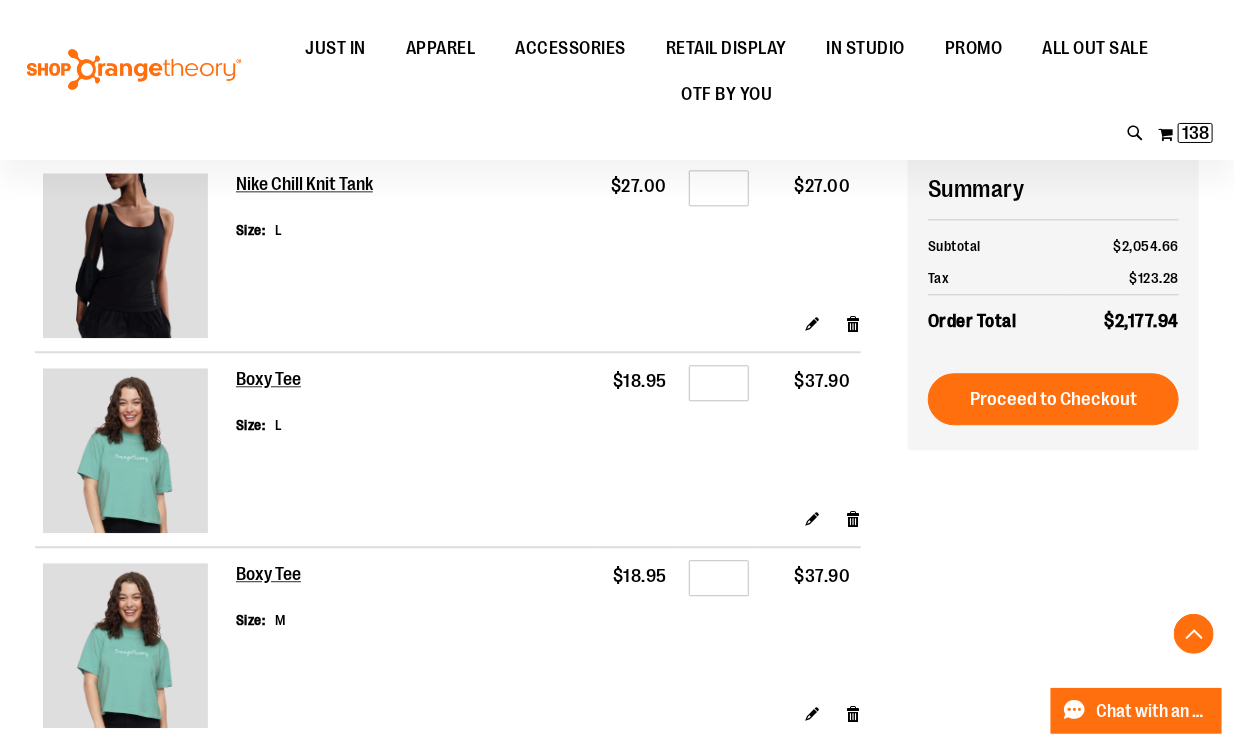 type on "**********" 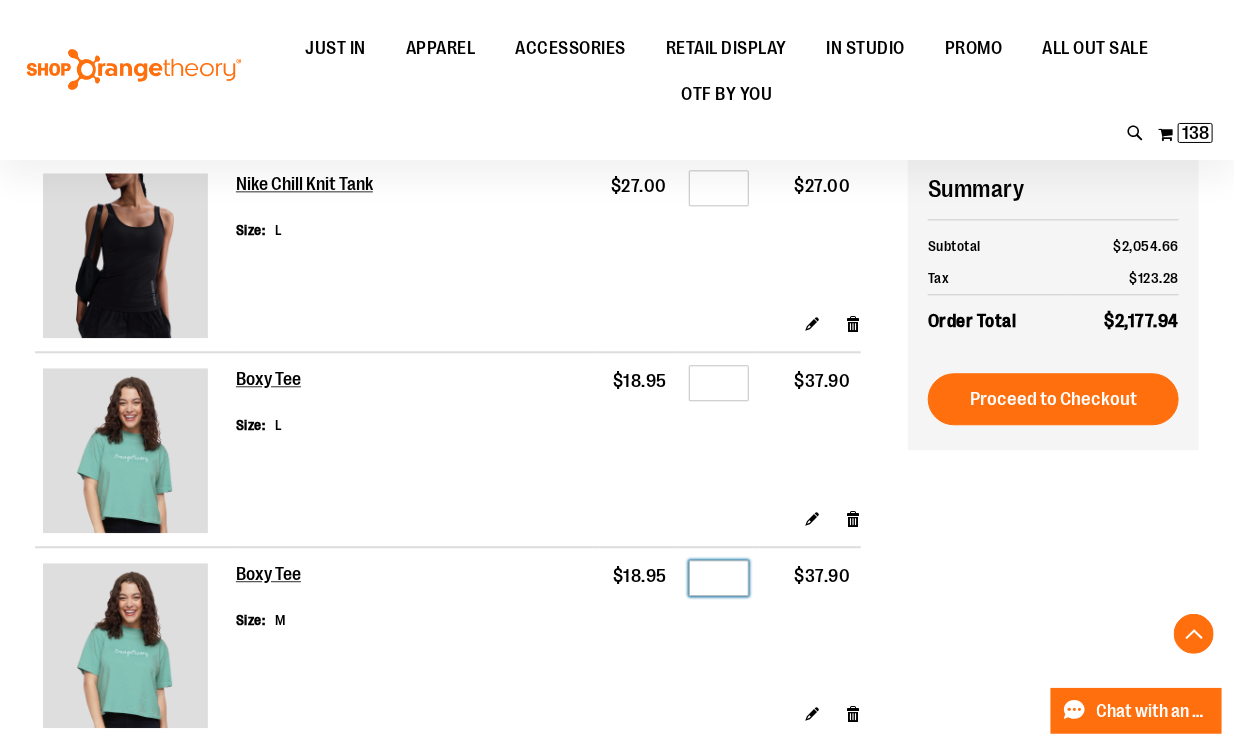drag, startPoint x: 721, startPoint y: 578, endPoint x: 706, endPoint y: 574, distance: 15.524175 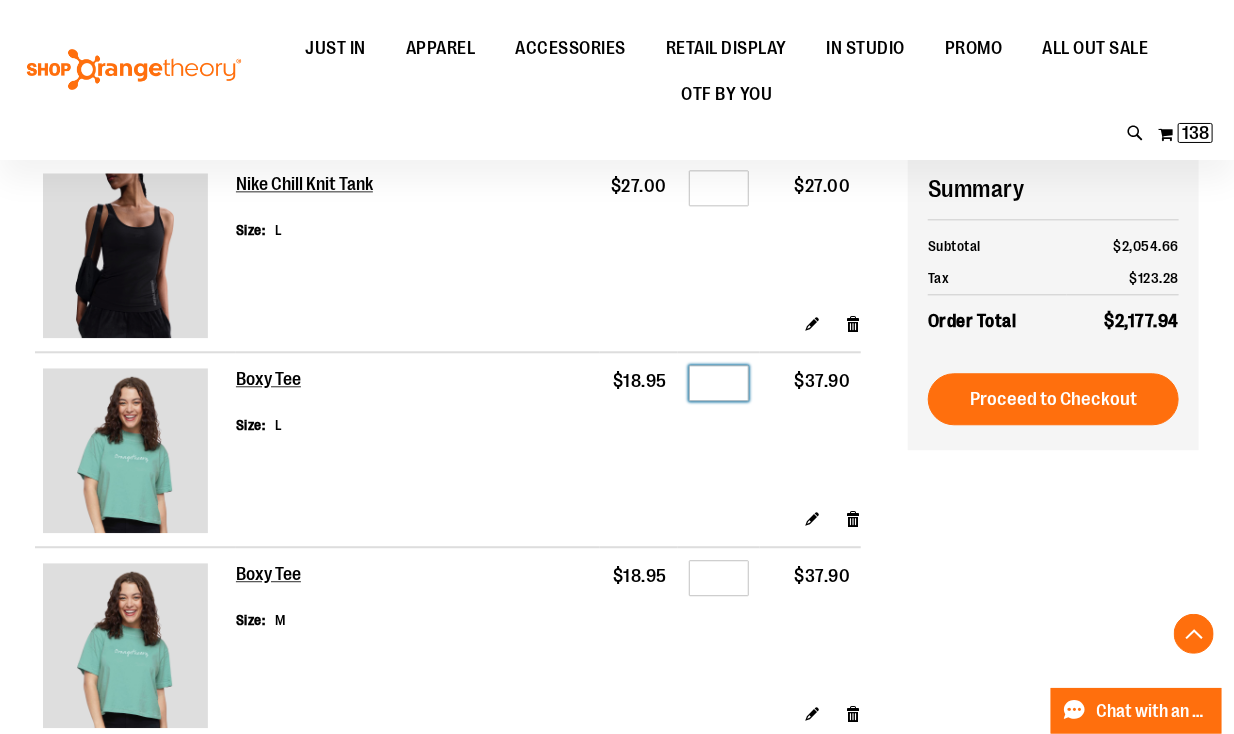drag, startPoint x: 720, startPoint y: 380, endPoint x: 703, endPoint y: 380, distance: 17 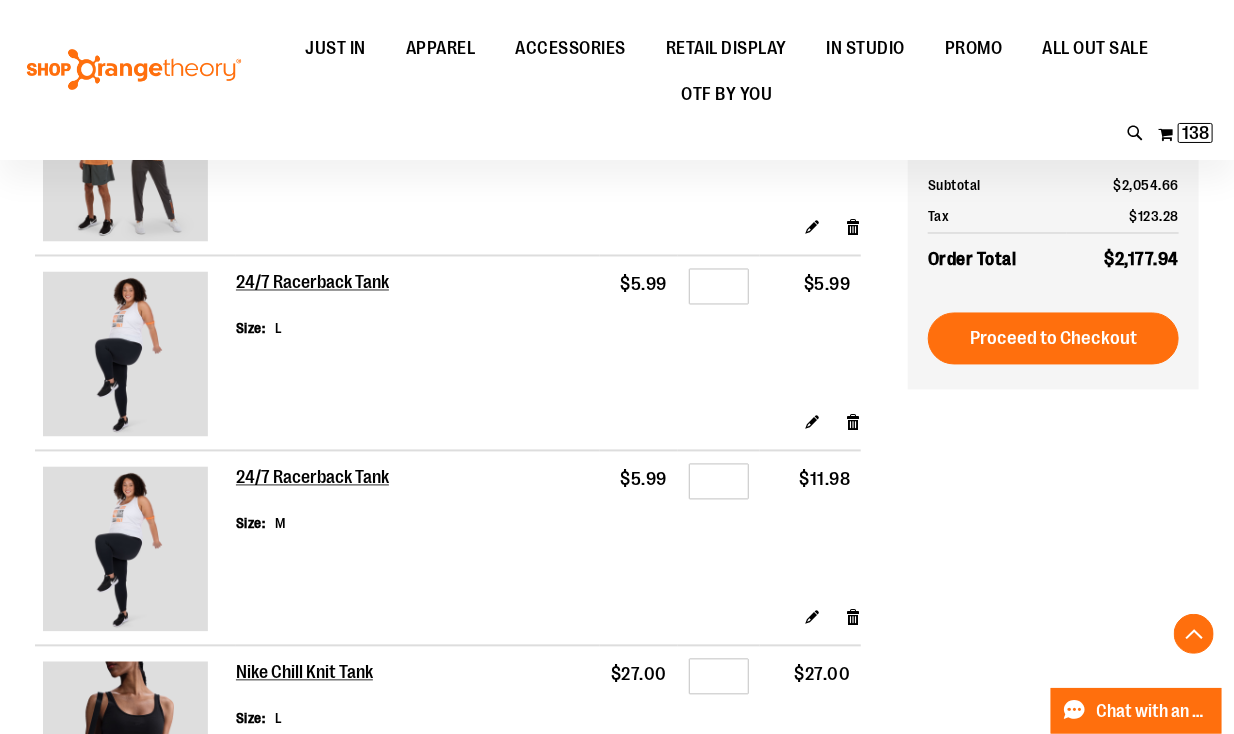 scroll, scrollTop: 1359, scrollLeft: 0, axis: vertical 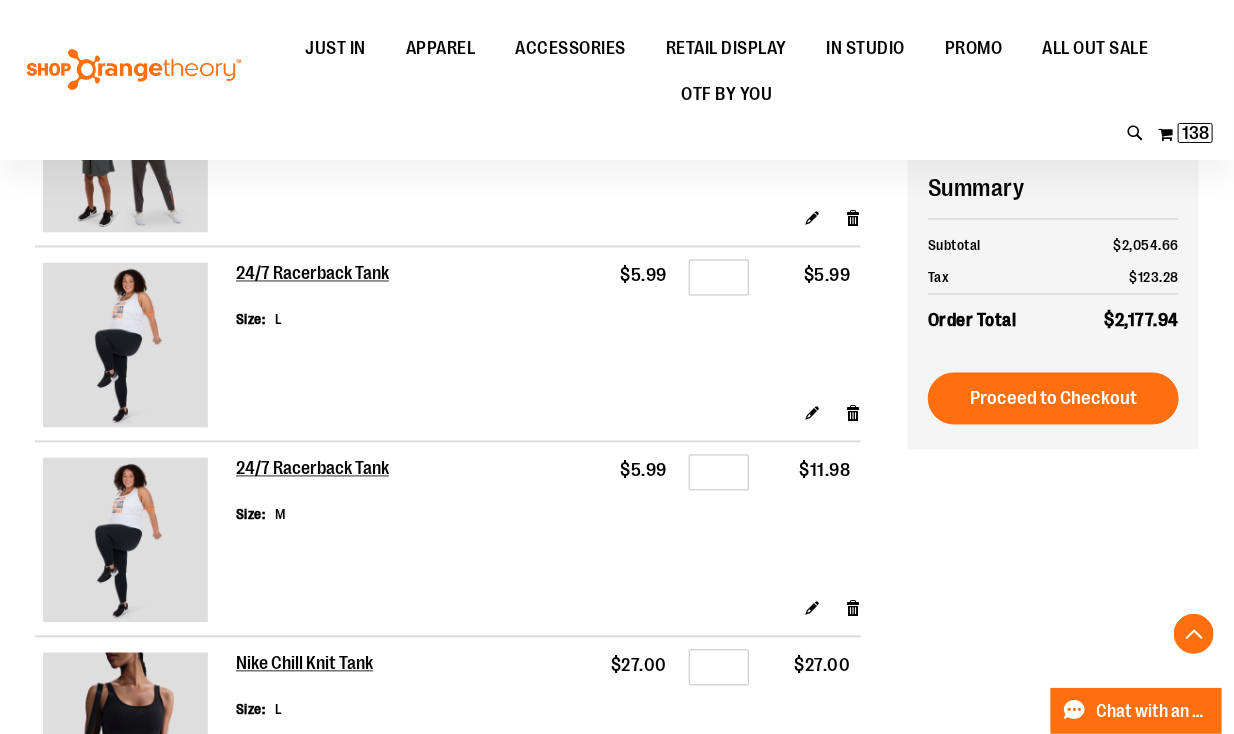 type on "*" 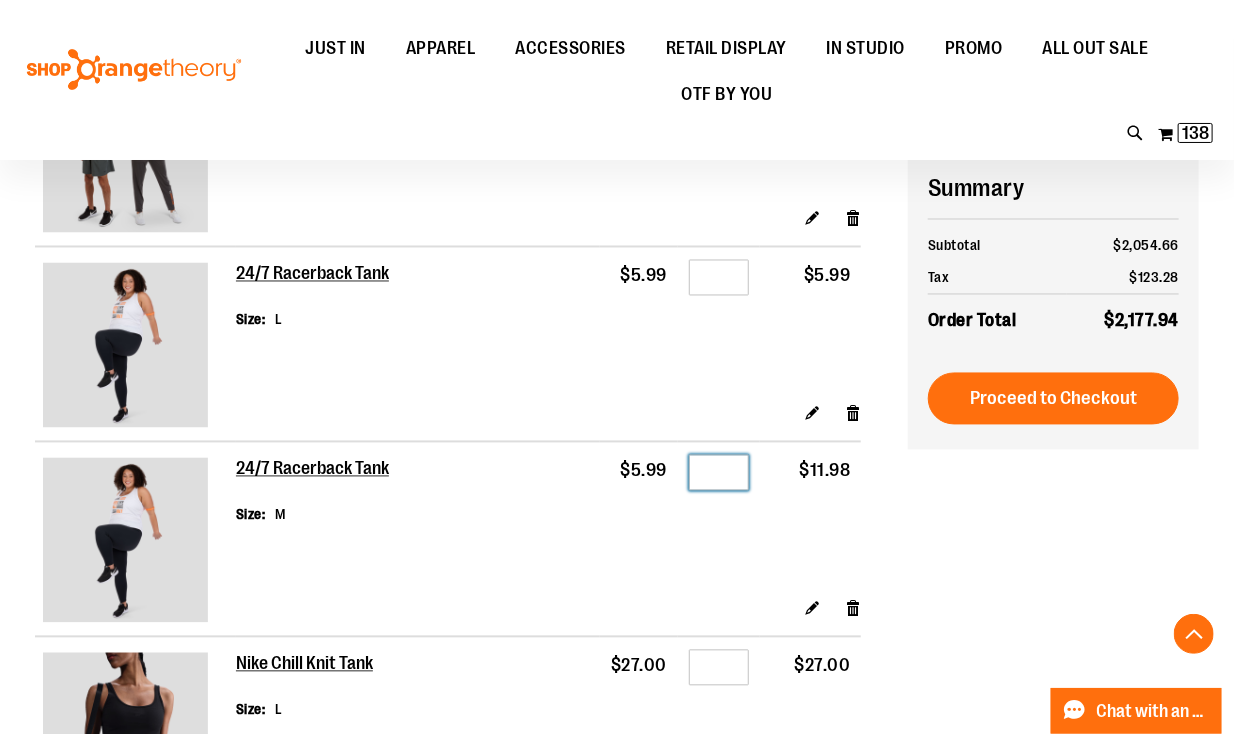 drag, startPoint x: 727, startPoint y: 472, endPoint x: 707, endPoint y: 467, distance: 20.615528 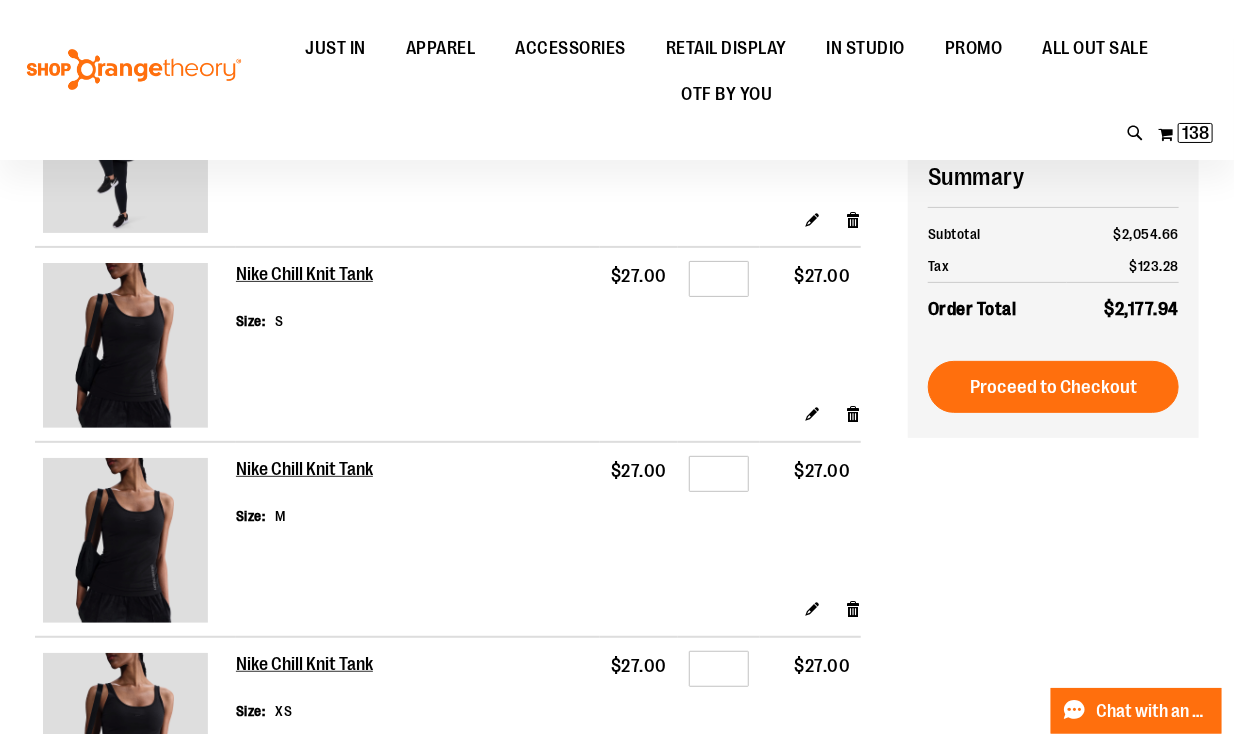 scroll, scrollTop: 0, scrollLeft: 0, axis: both 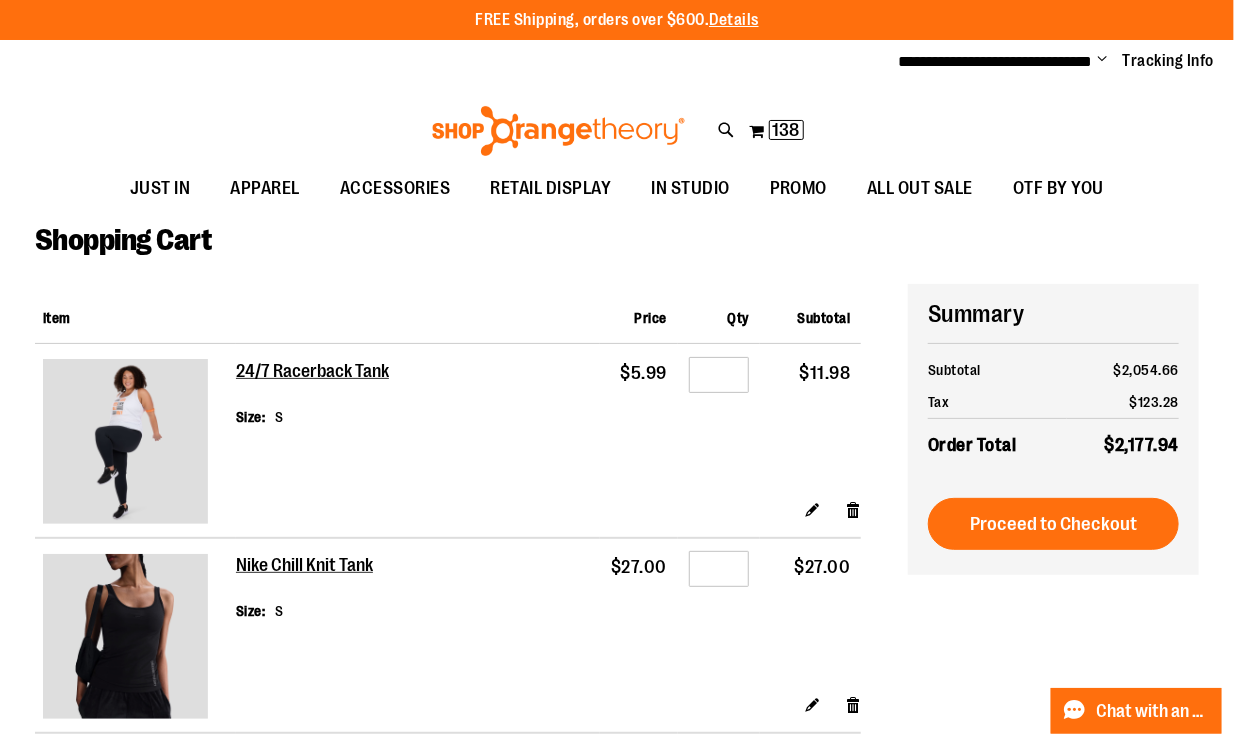 type on "*" 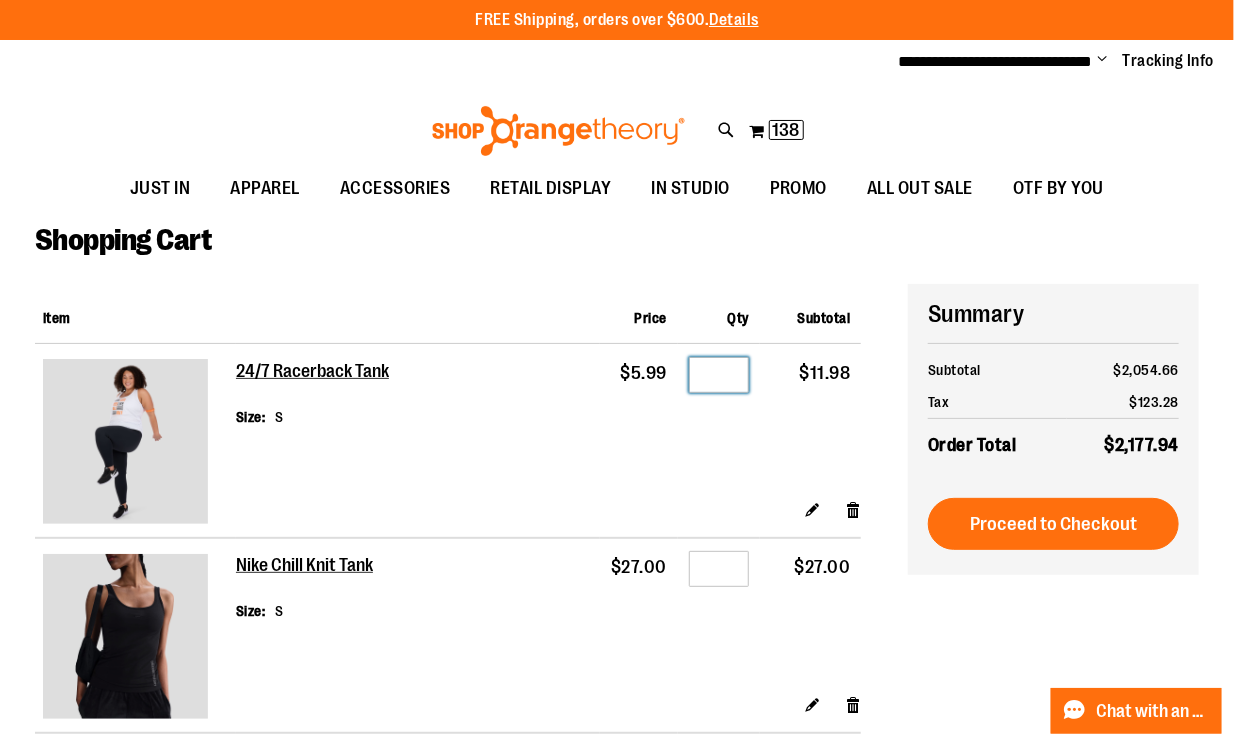 drag, startPoint x: 719, startPoint y: 373, endPoint x: 703, endPoint y: 368, distance: 16.763054 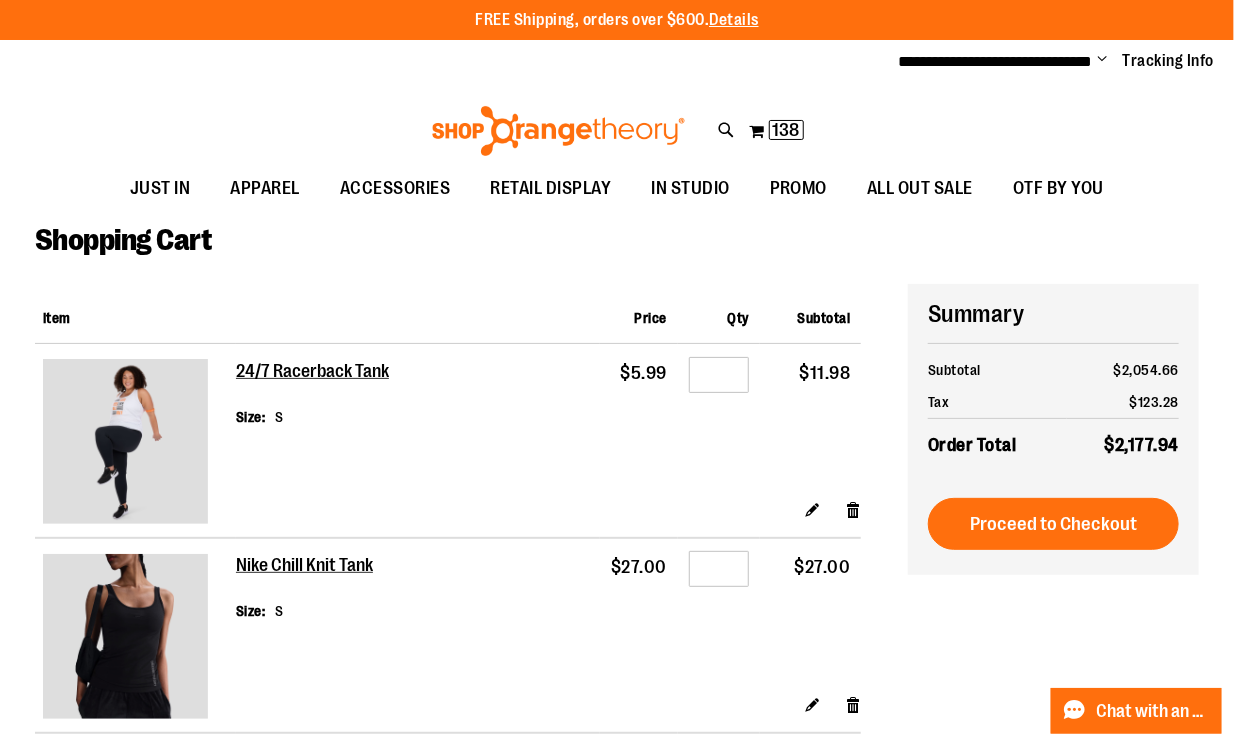 click on "Qty
*" at bounding box center [719, 421] 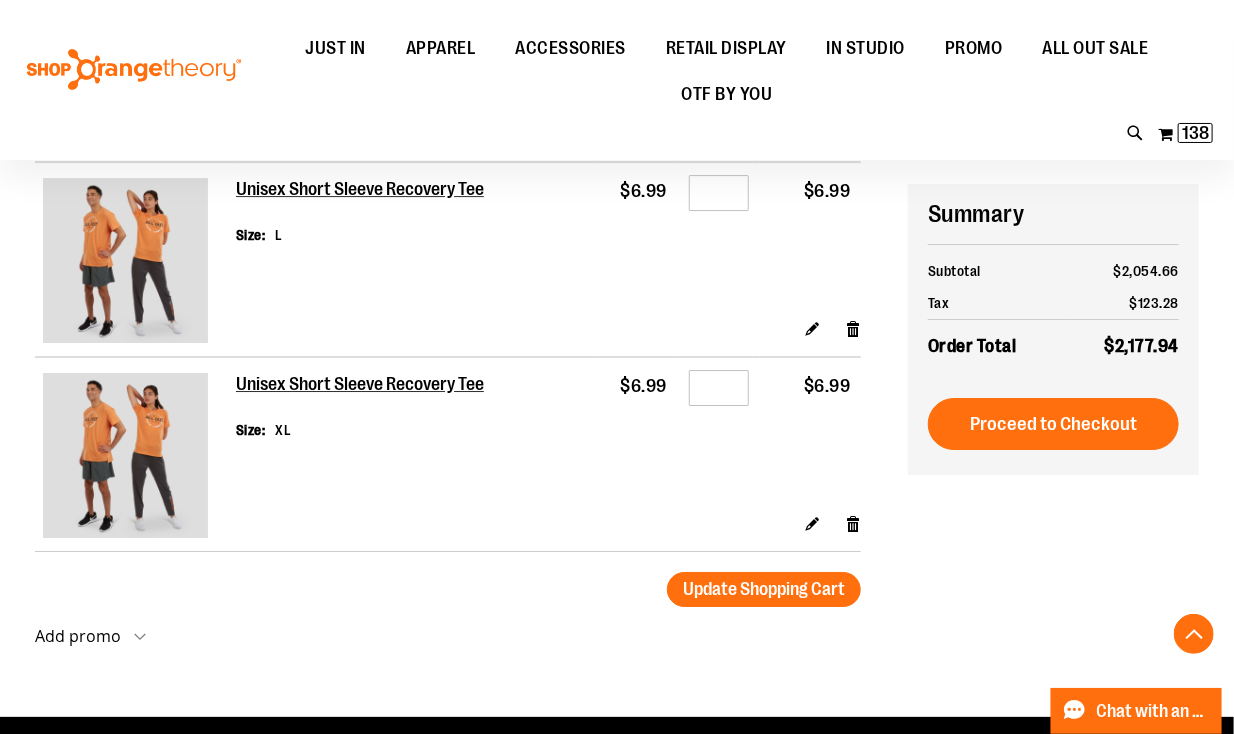 scroll, scrollTop: 2639, scrollLeft: 0, axis: vertical 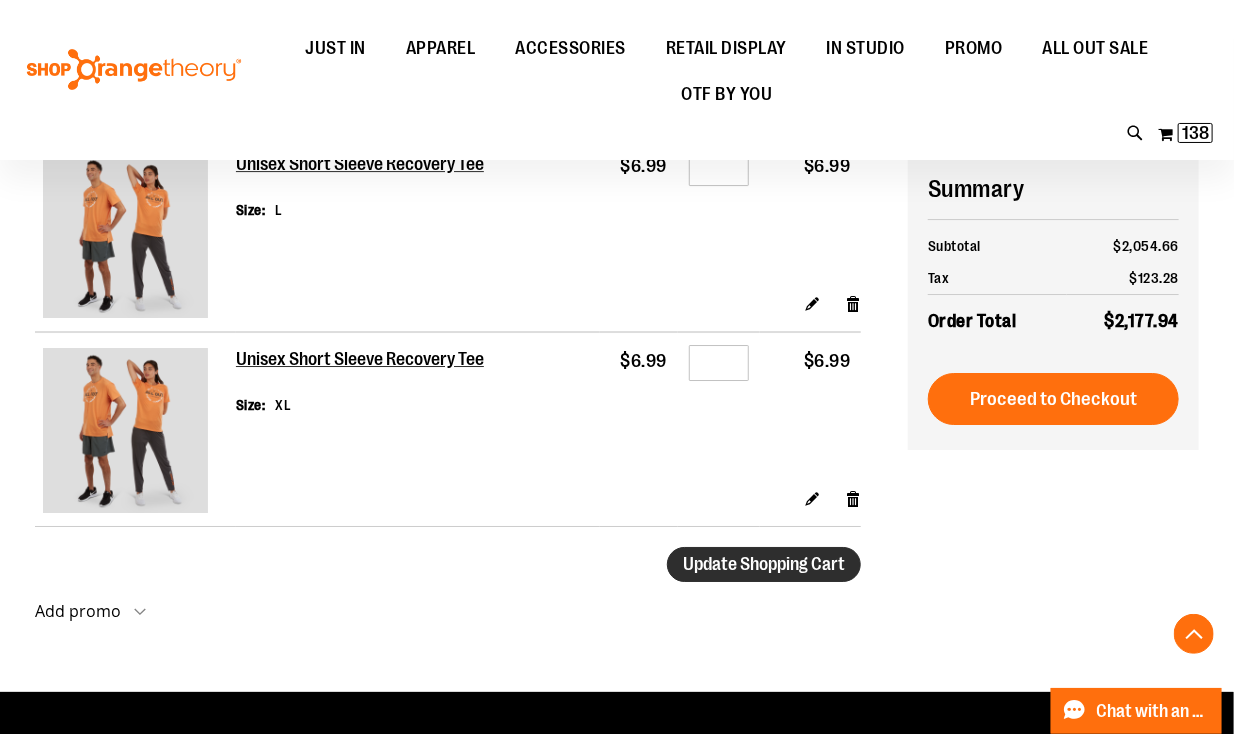 click on "Update Shopping Cart" at bounding box center [764, 564] 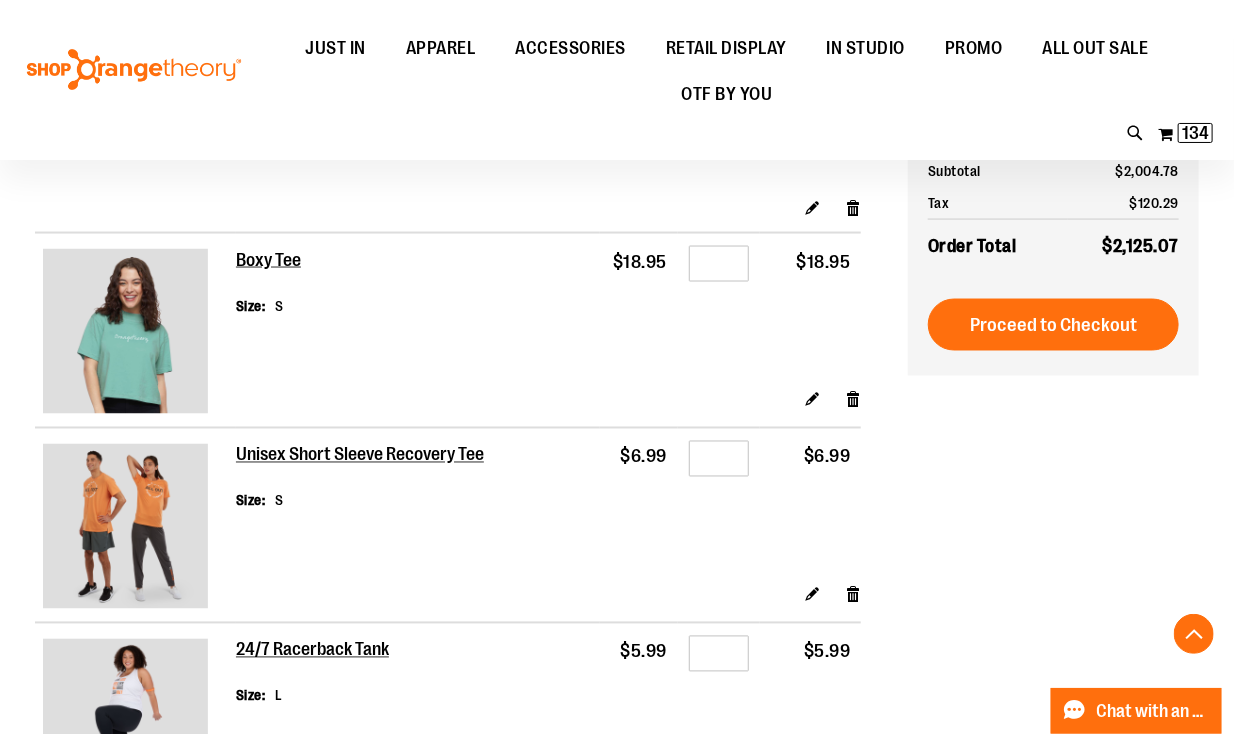 scroll, scrollTop: 1279, scrollLeft: 0, axis: vertical 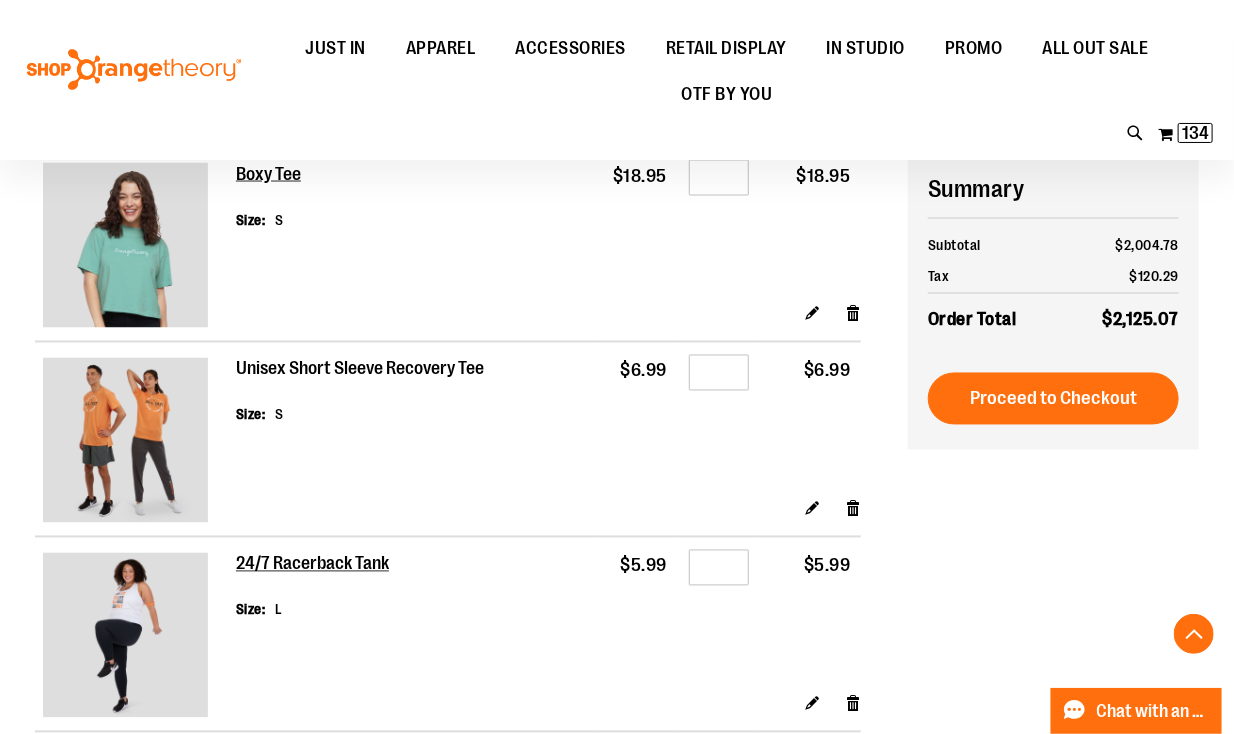type on "**********" 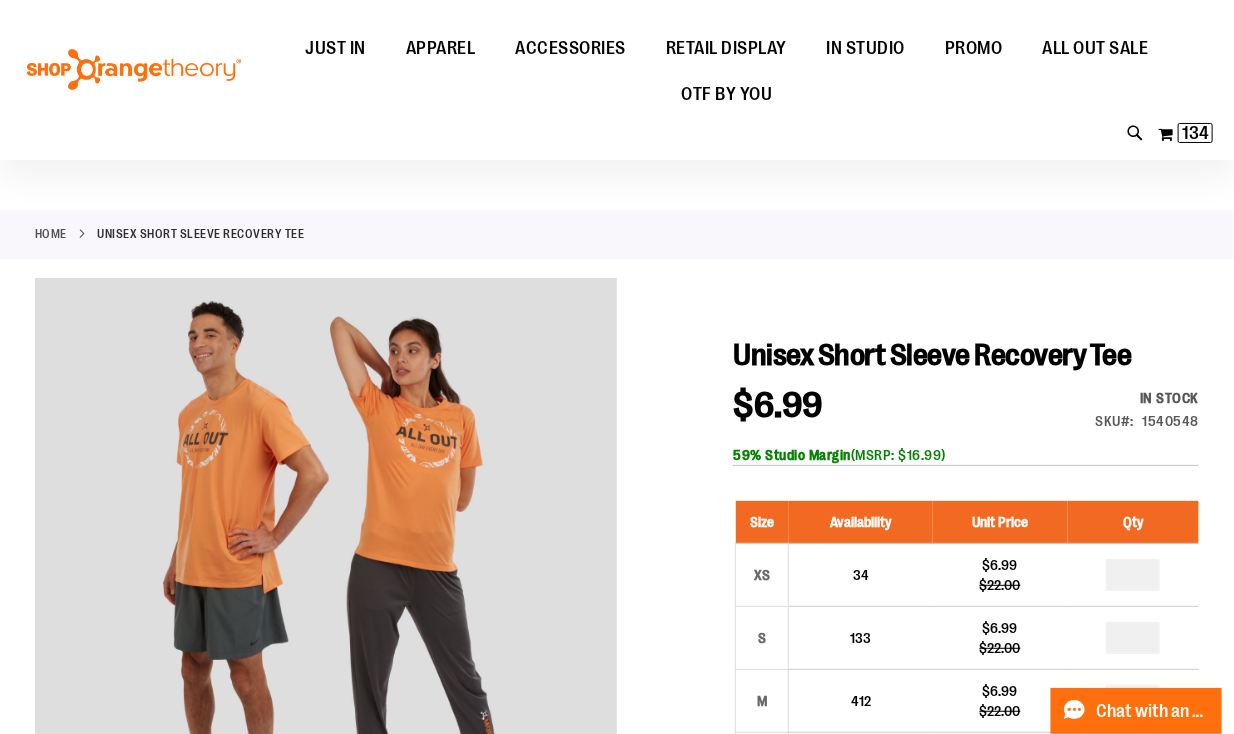 scroll, scrollTop: 160, scrollLeft: 0, axis: vertical 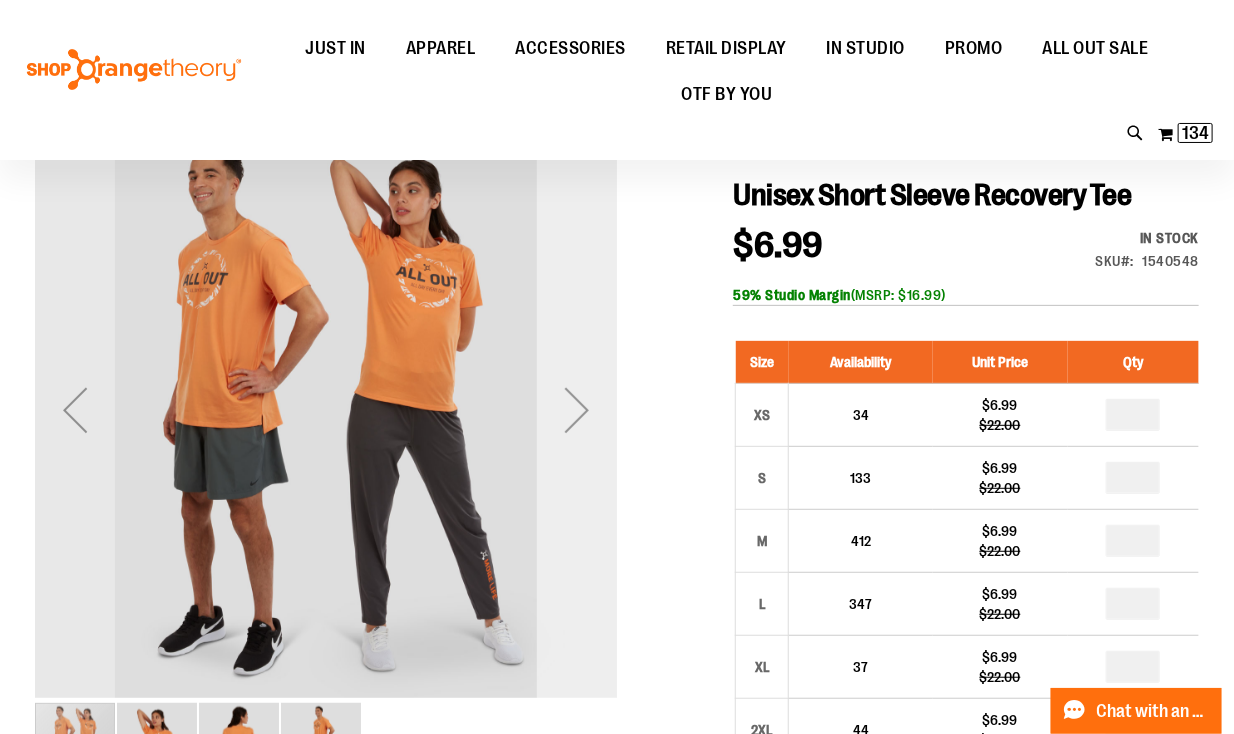 type on "**********" 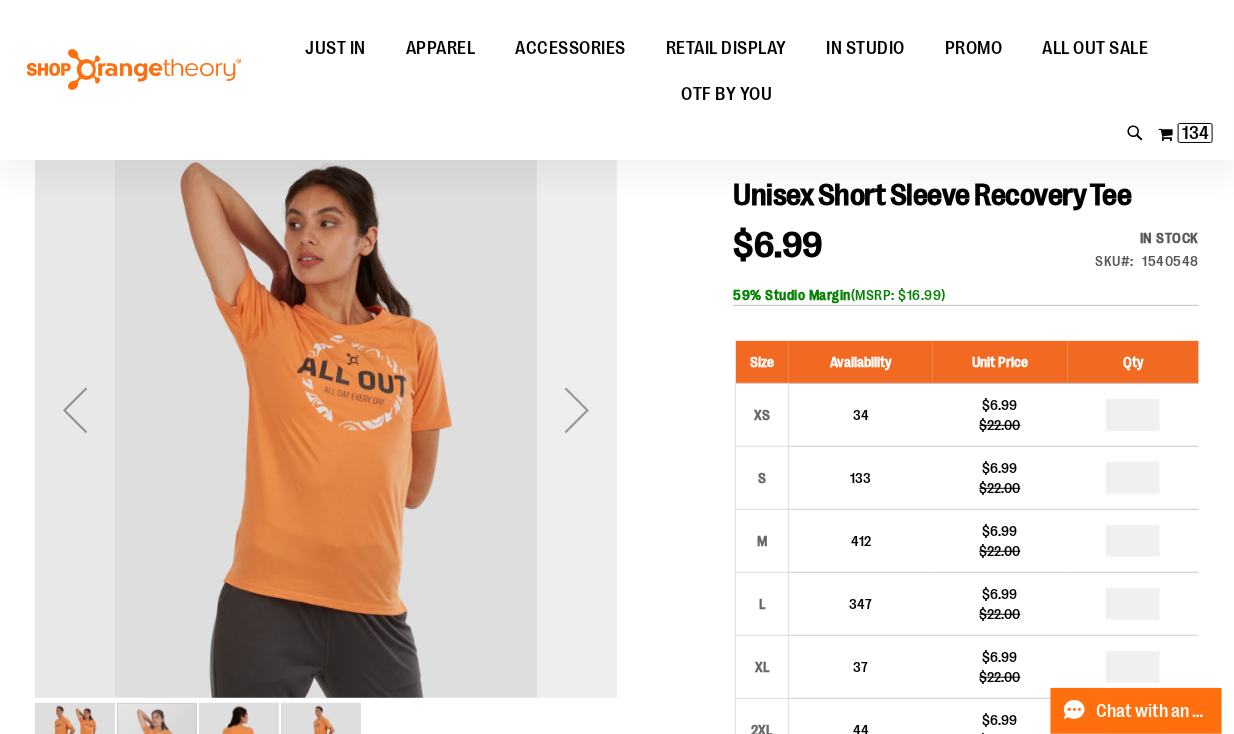 click at bounding box center [577, 410] 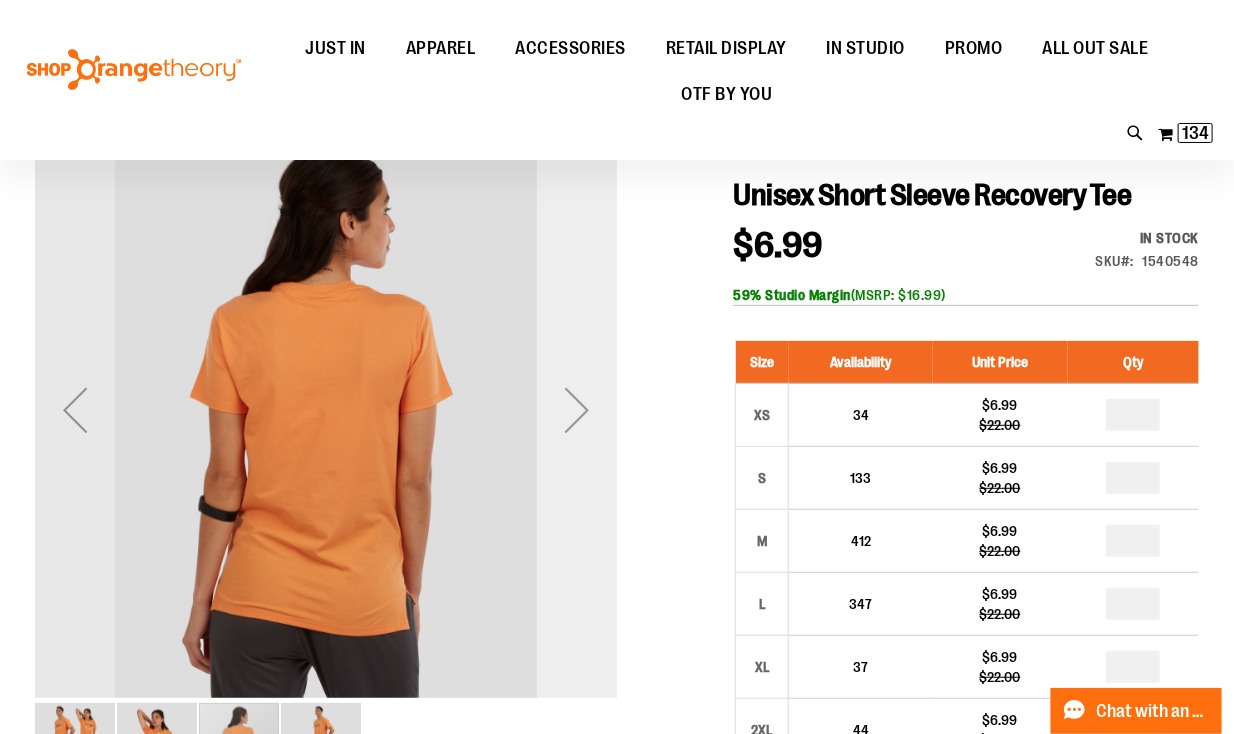 click at bounding box center (577, 410) 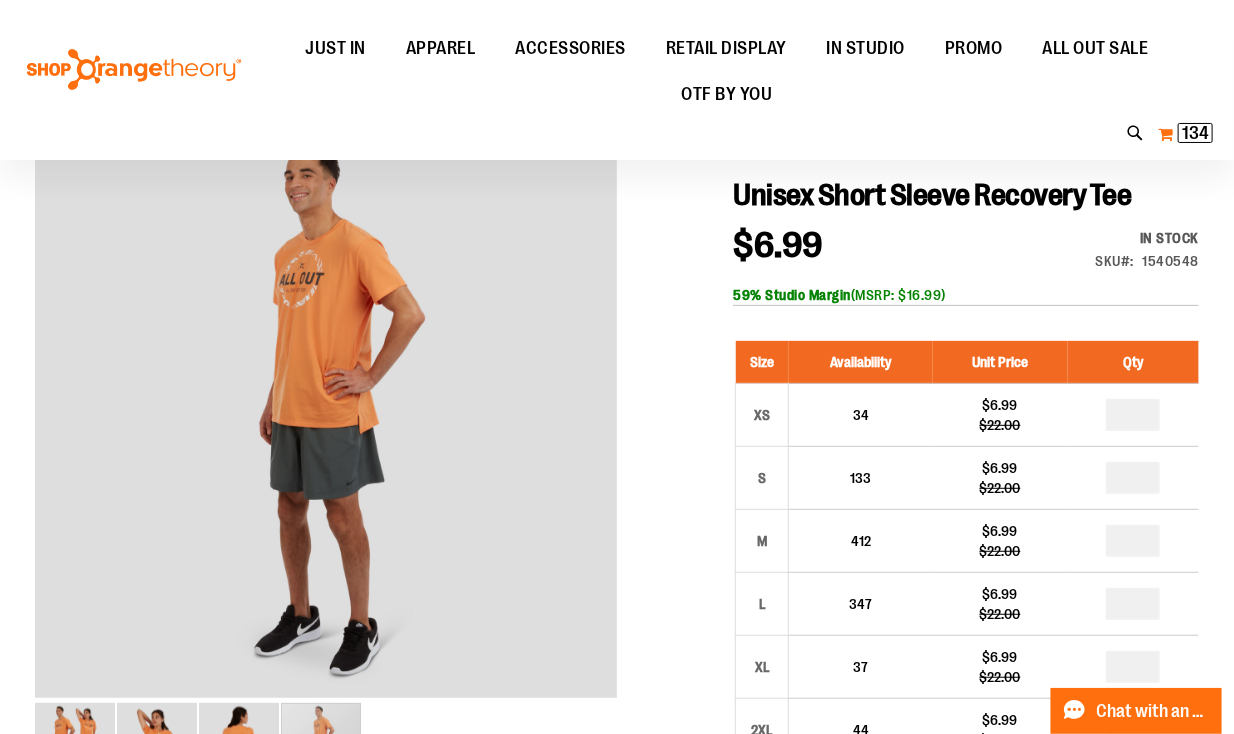 click on "134
134
items" at bounding box center (1195, 133) 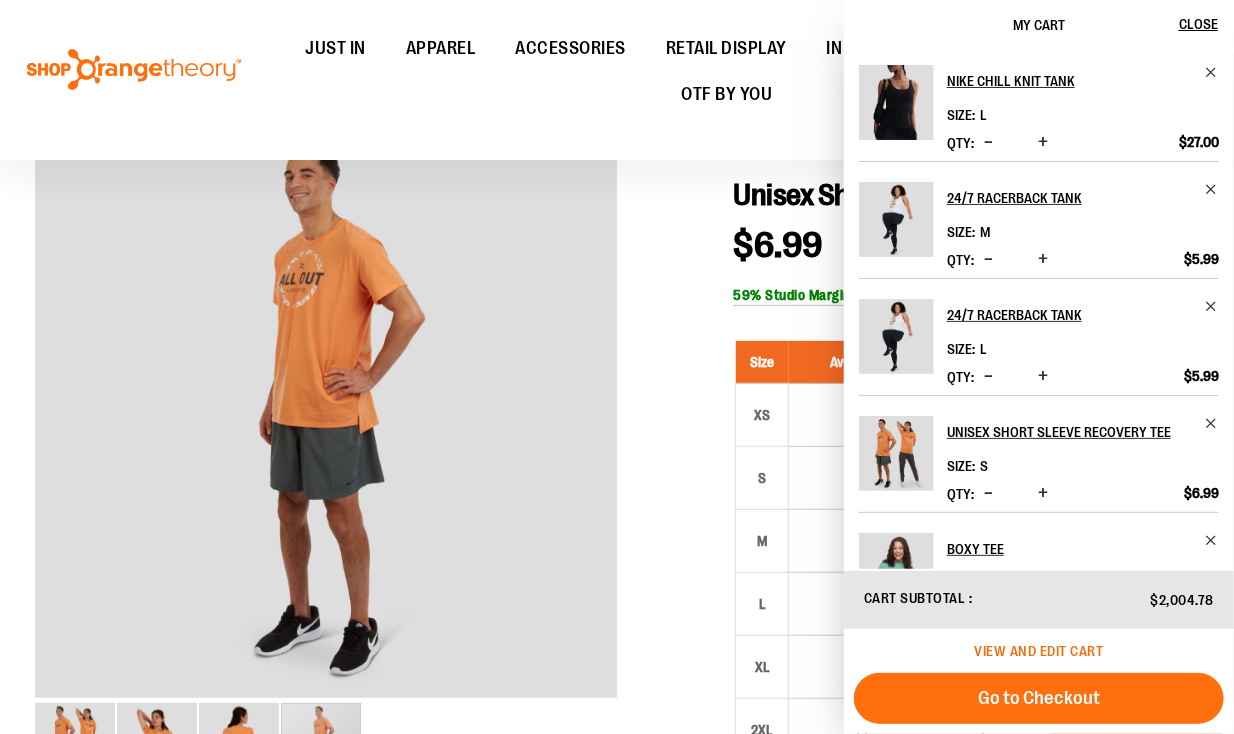 click on "View and edit cart" at bounding box center [1039, 651] 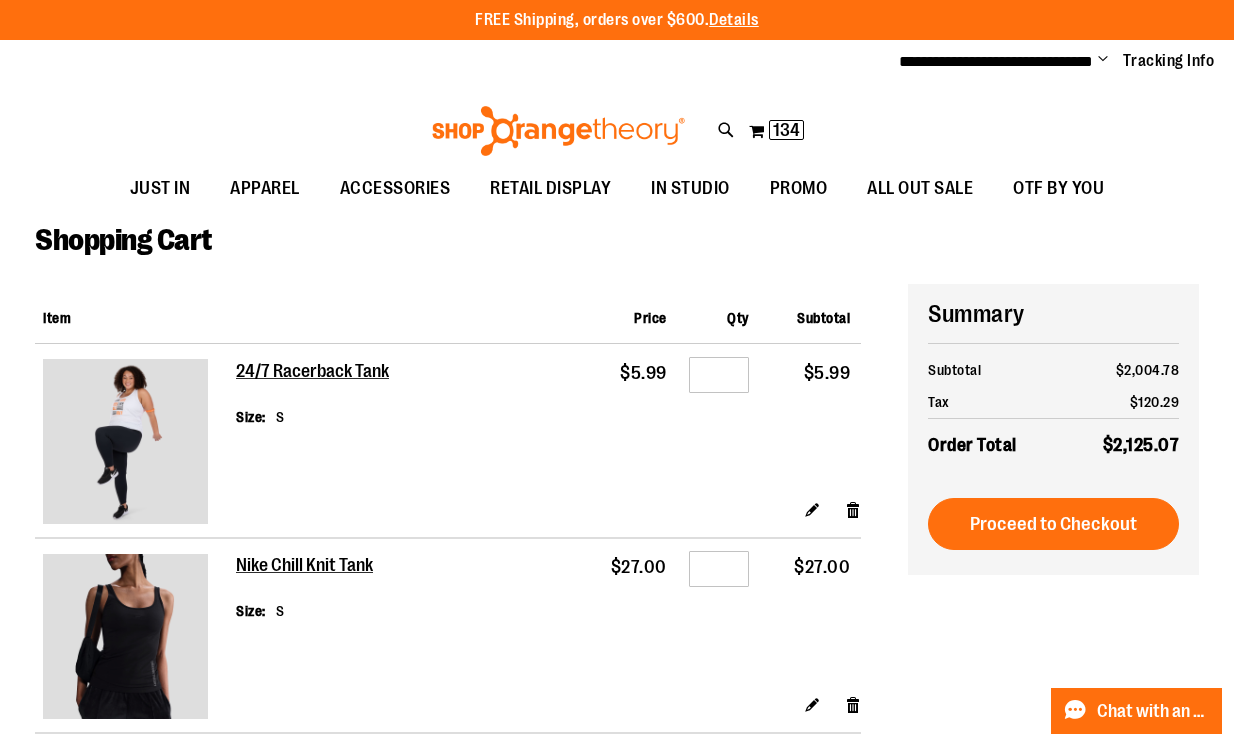 scroll, scrollTop: 0, scrollLeft: 0, axis: both 